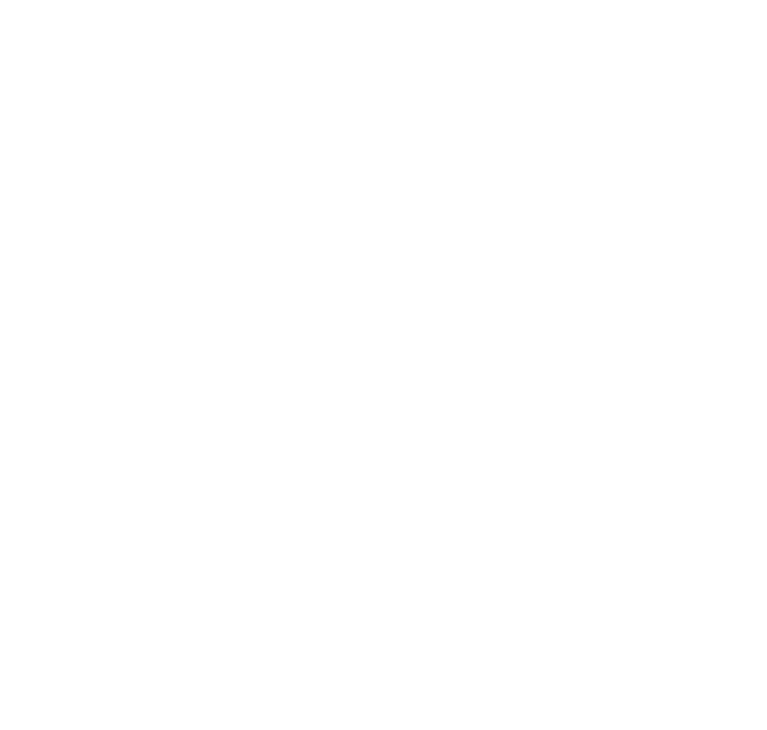 scroll, scrollTop: 0, scrollLeft: 0, axis: both 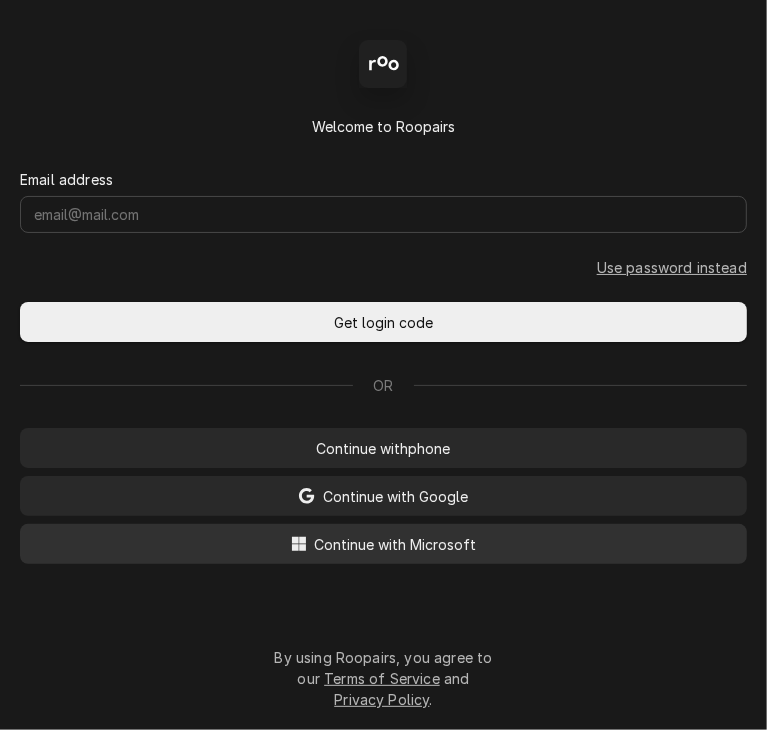 click on "Continue with Microsoft" at bounding box center [396, 544] 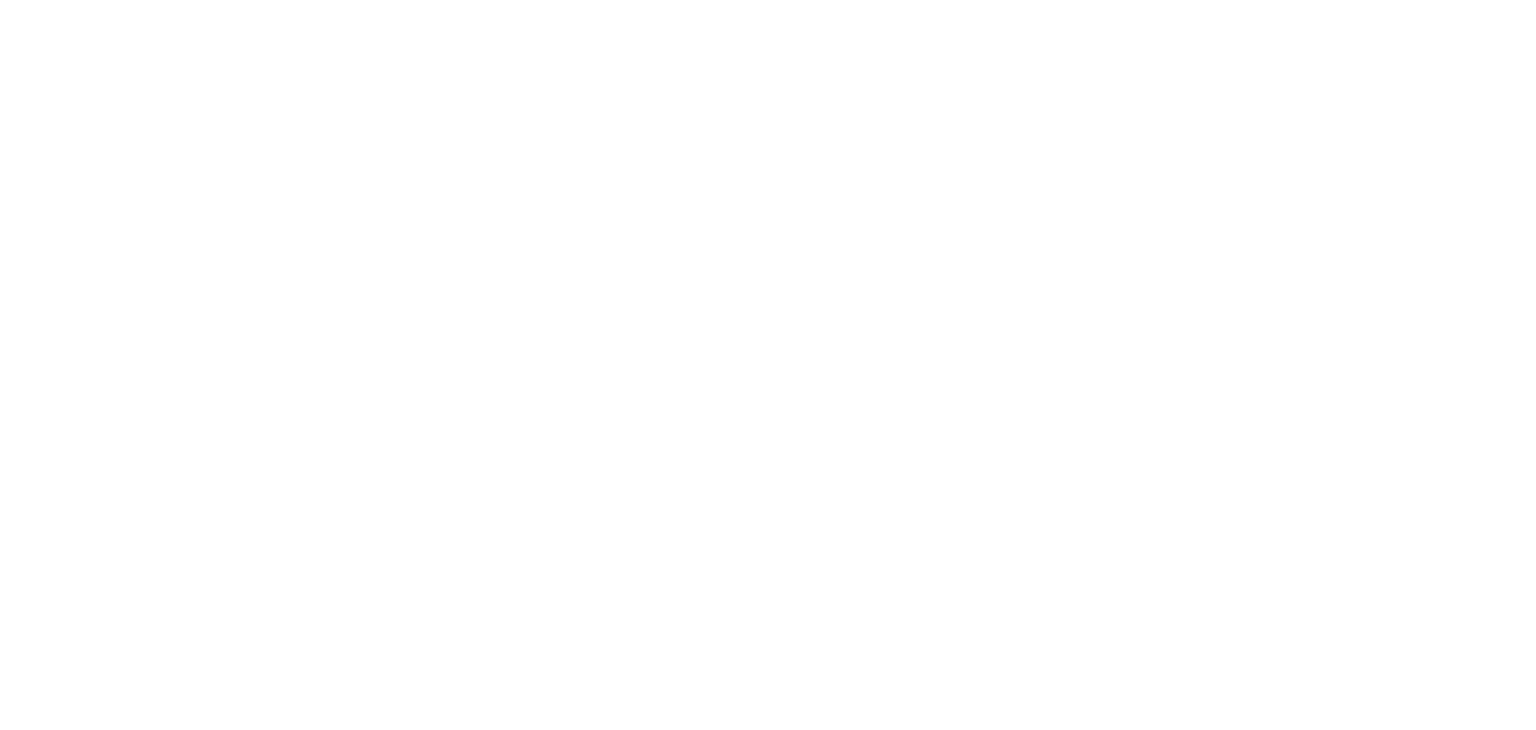 scroll, scrollTop: 0, scrollLeft: 0, axis: both 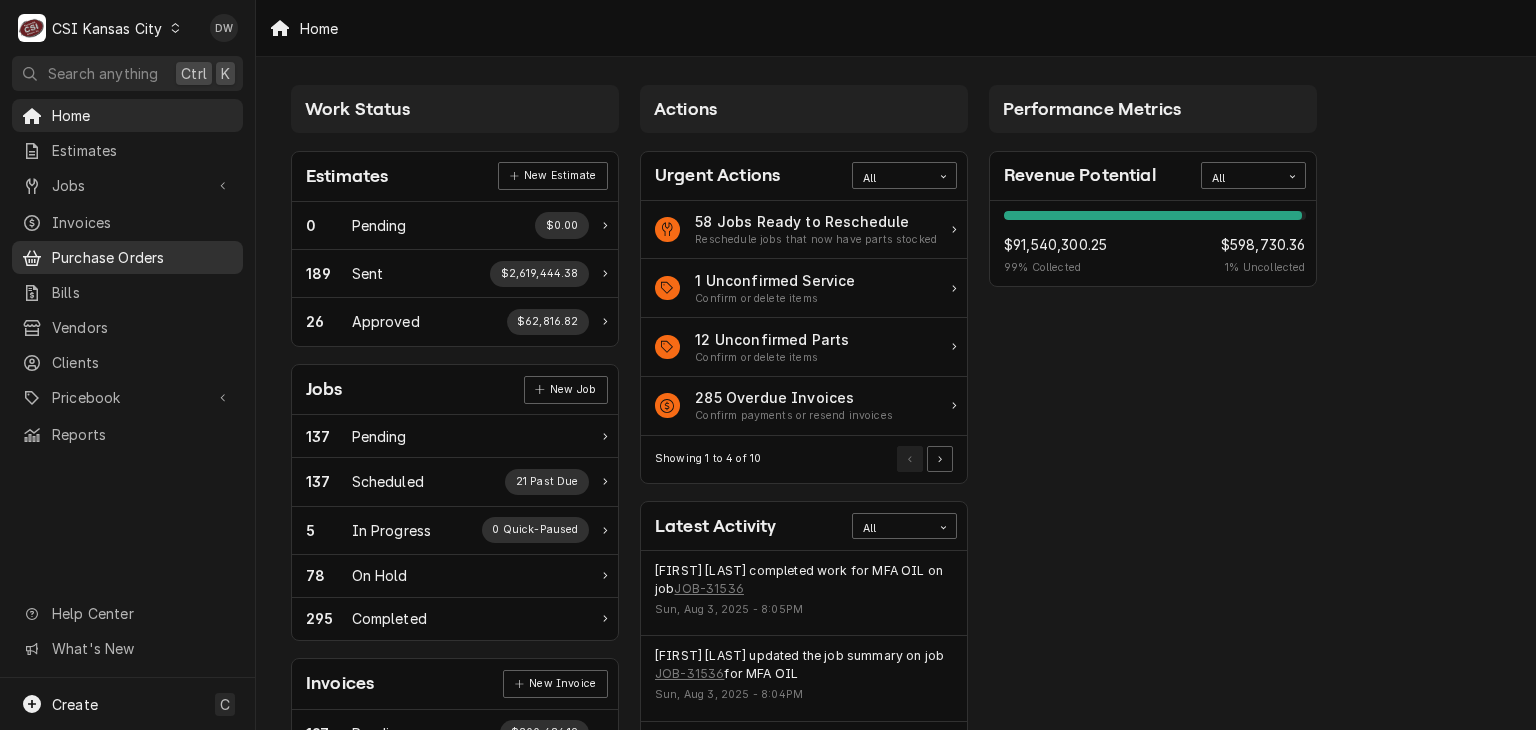 click on "Purchase Orders" at bounding box center [142, 257] 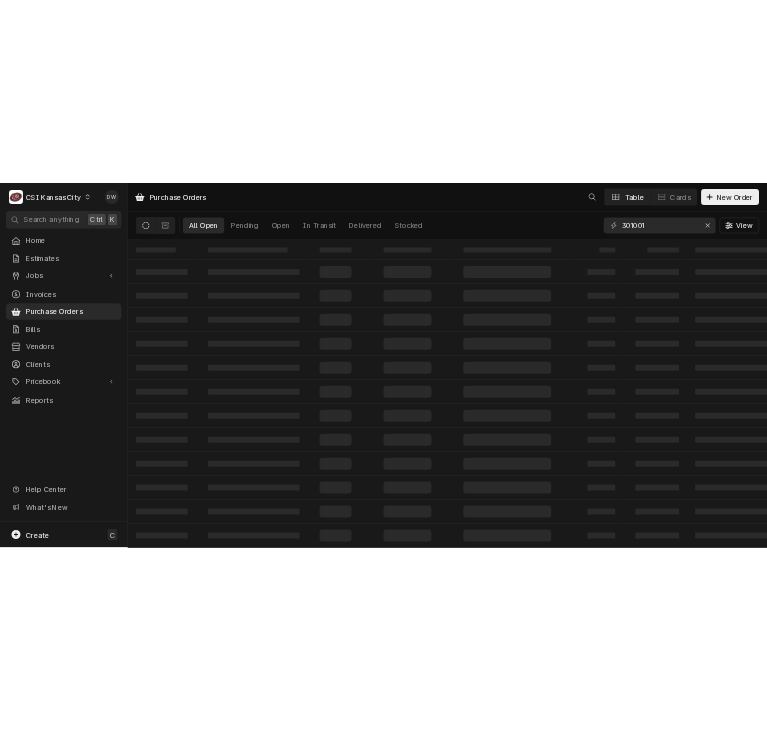 scroll, scrollTop: 0, scrollLeft: 0, axis: both 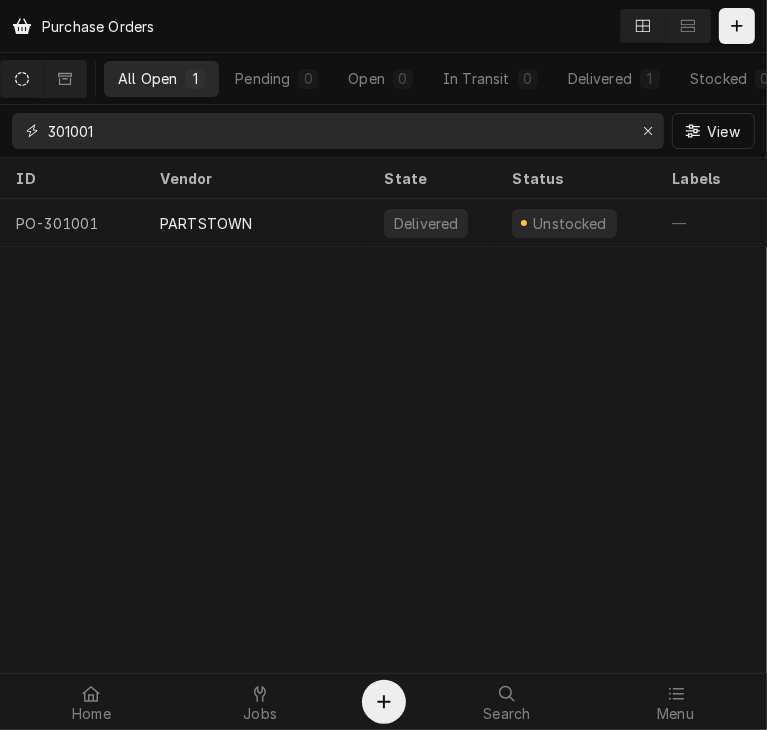 drag, startPoint x: 121, startPoint y: 141, endPoint x: 25, endPoint y: 148, distance: 96.25487 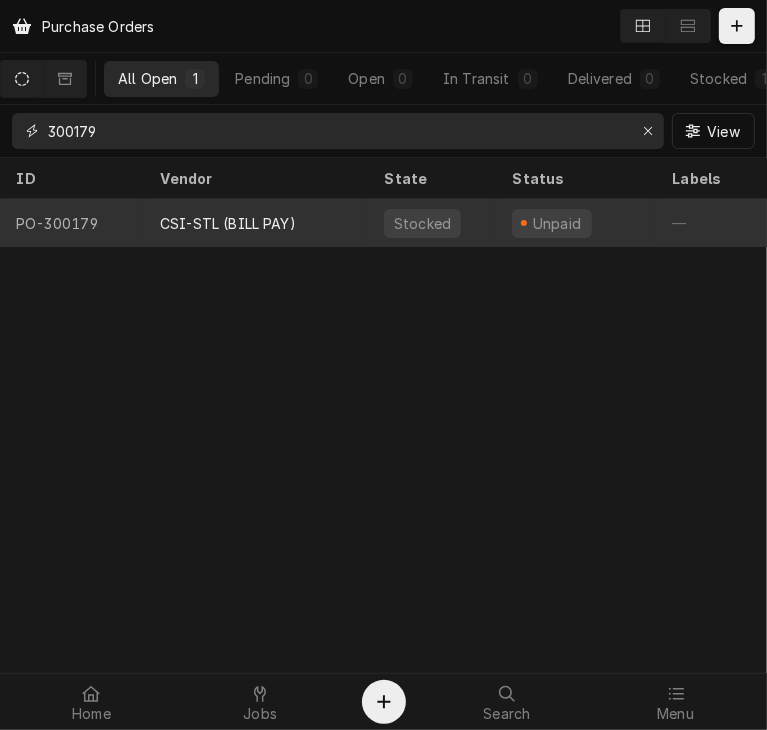 type on "300179" 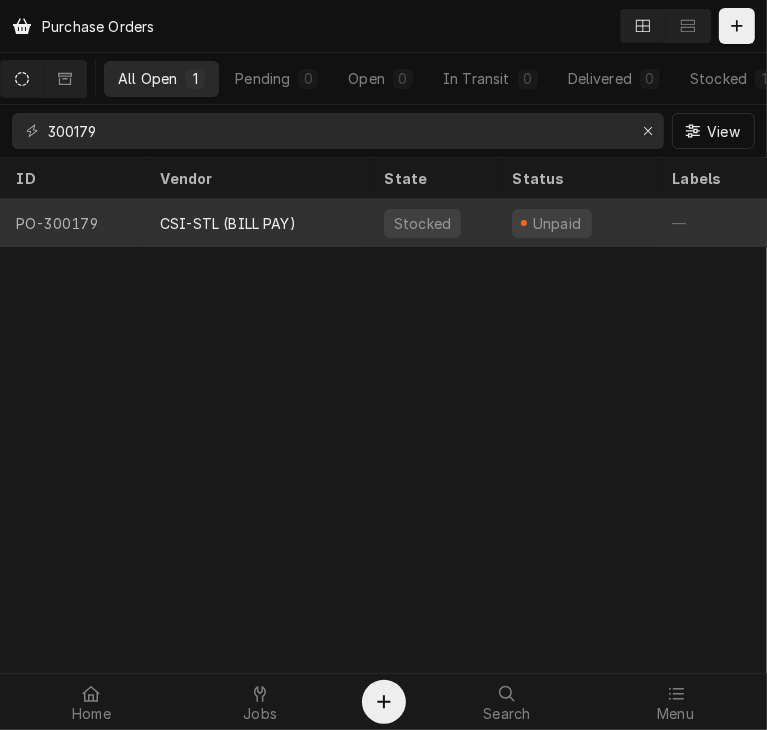 click on "CSI-STL (BILL PAY)" at bounding box center [228, 223] 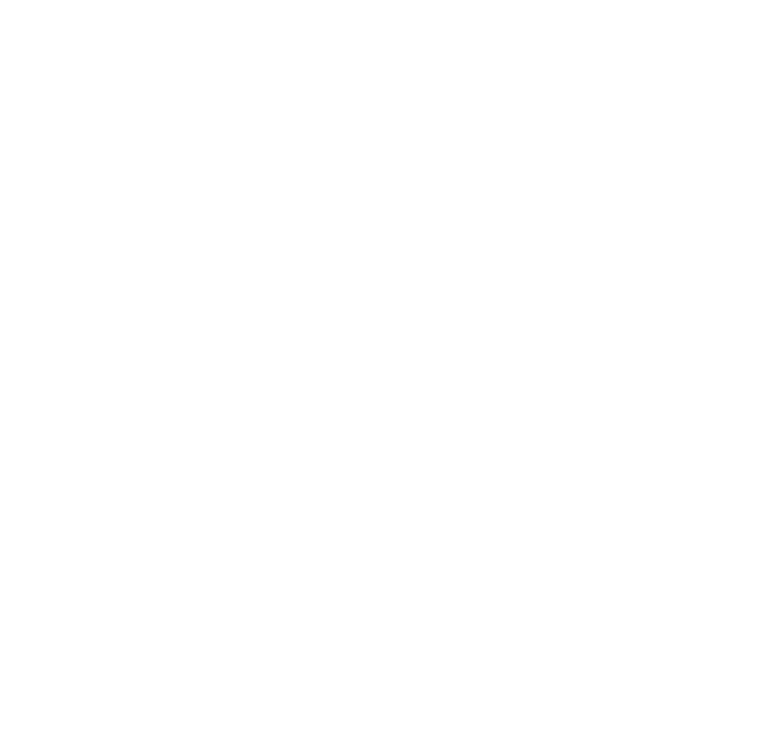 scroll, scrollTop: 0, scrollLeft: 0, axis: both 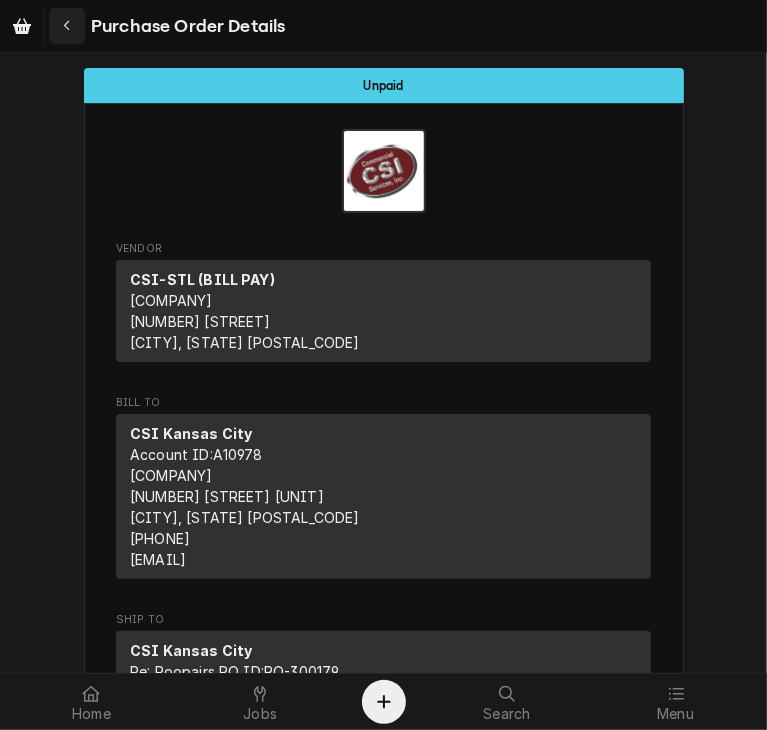 click 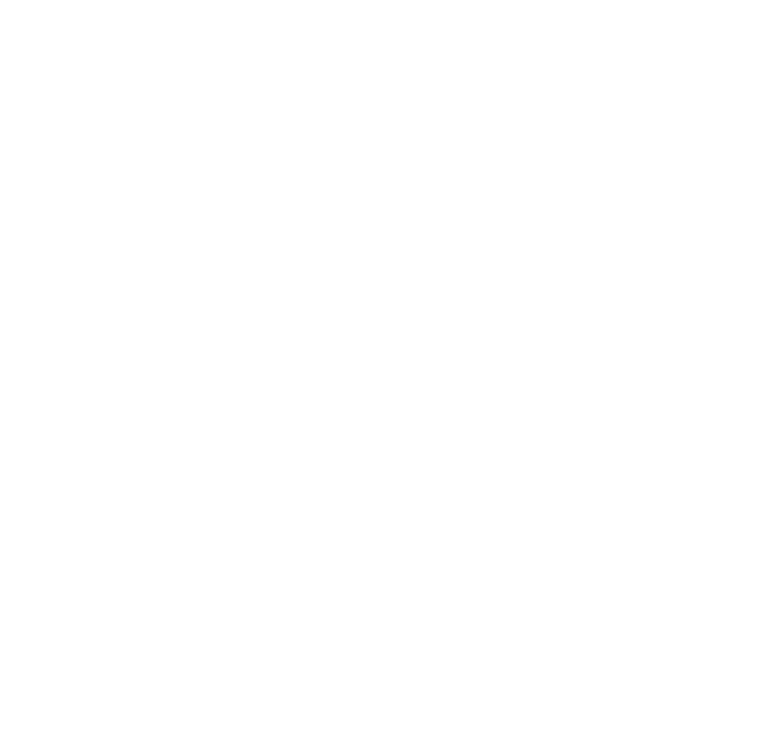 scroll, scrollTop: 0, scrollLeft: 0, axis: both 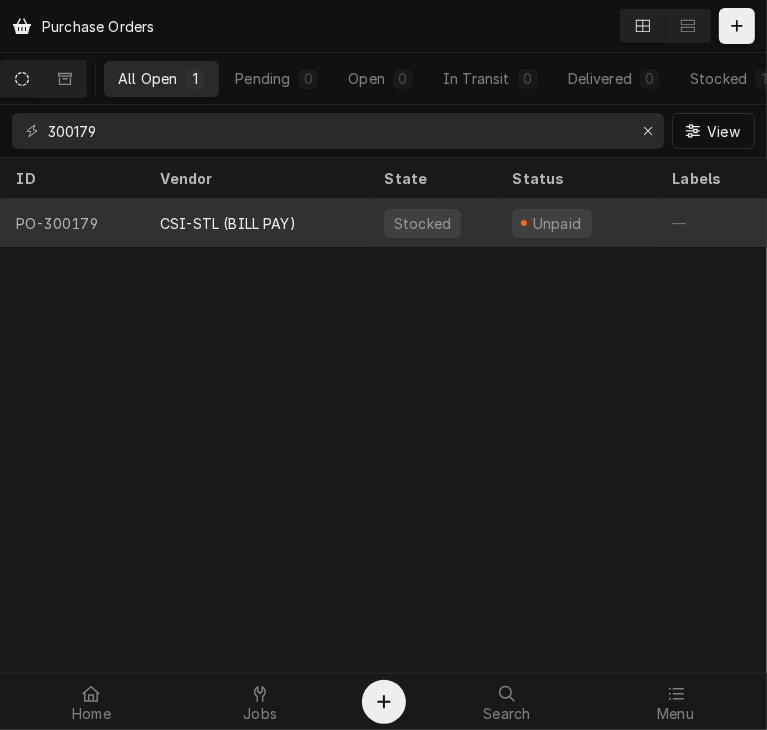click on "CSI-STL (BILL PAY)" at bounding box center [228, 223] 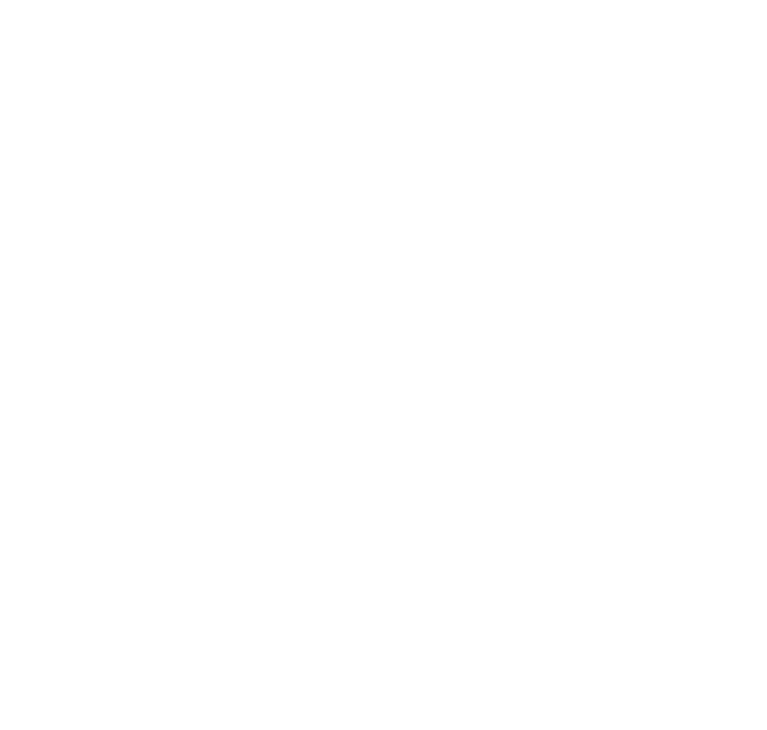 scroll, scrollTop: 0, scrollLeft: 0, axis: both 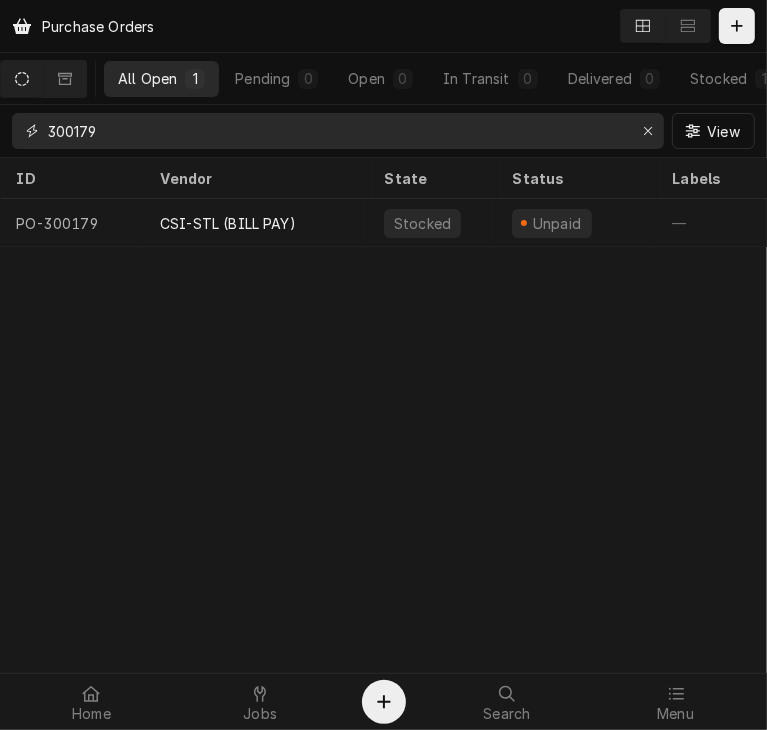click on "300179" at bounding box center [337, 131] 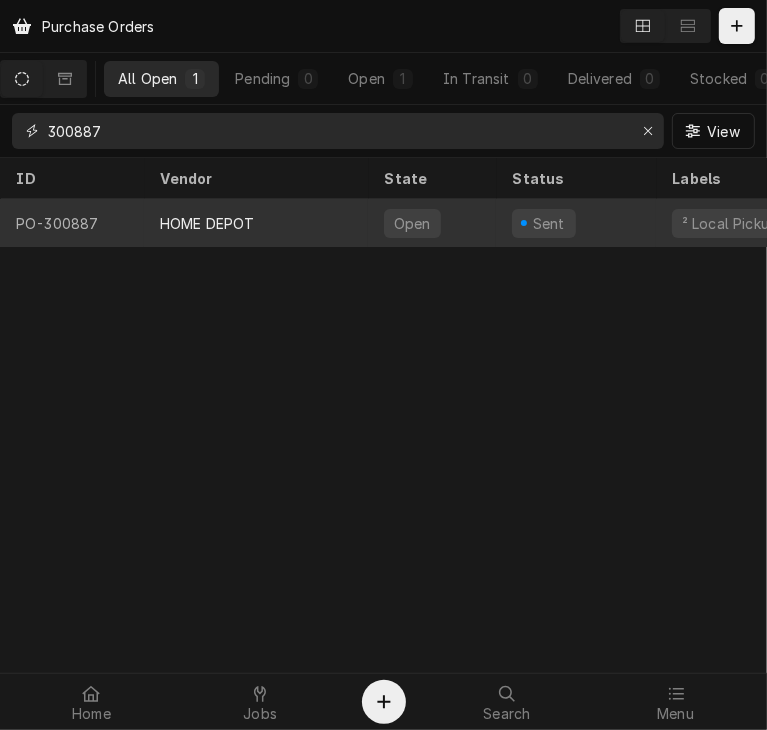 type on "300887" 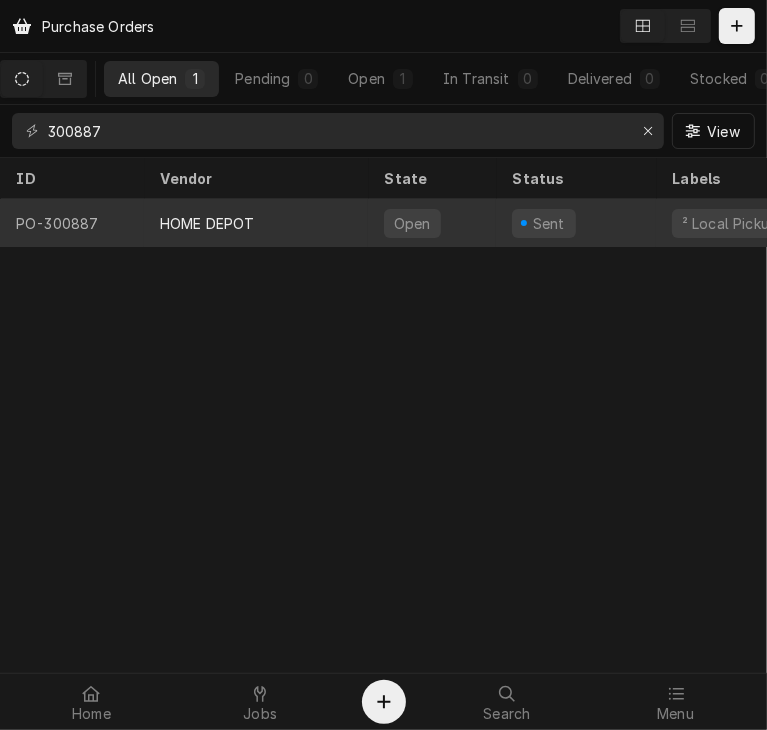 click on "HOME DEPOT" at bounding box center [256, 223] 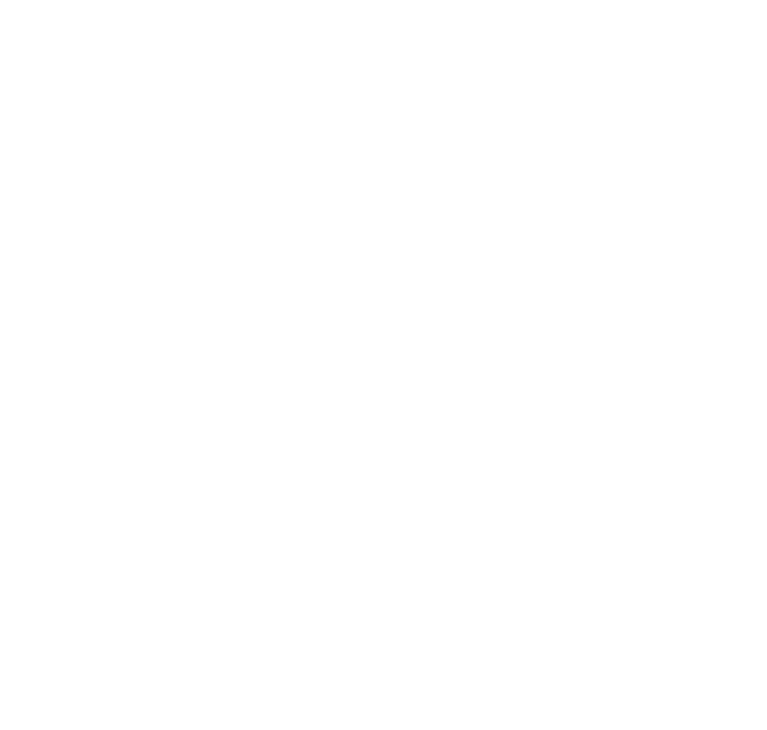 scroll, scrollTop: 0, scrollLeft: 0, axis: both 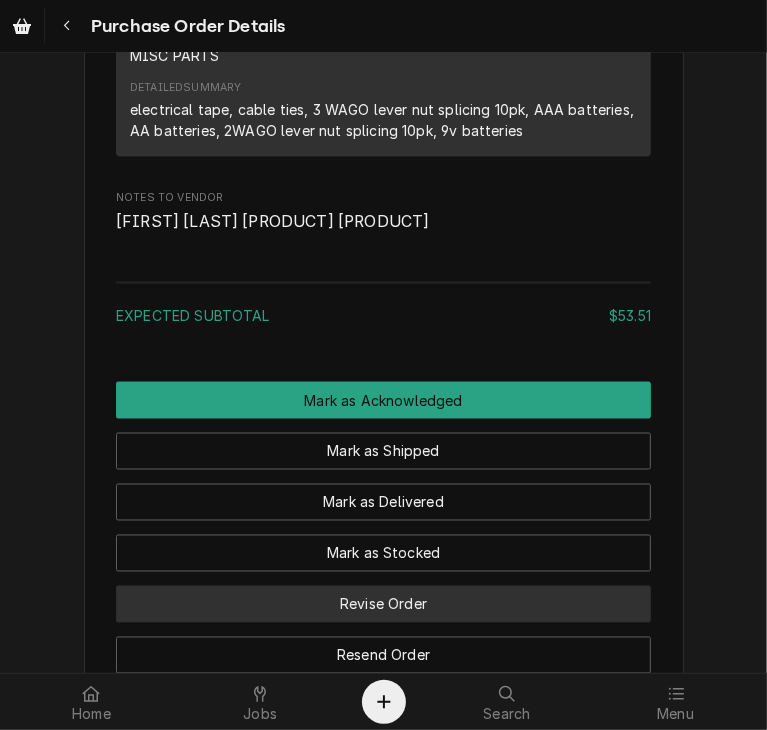 click on "Revise Order" at bounding box center (383, 604) 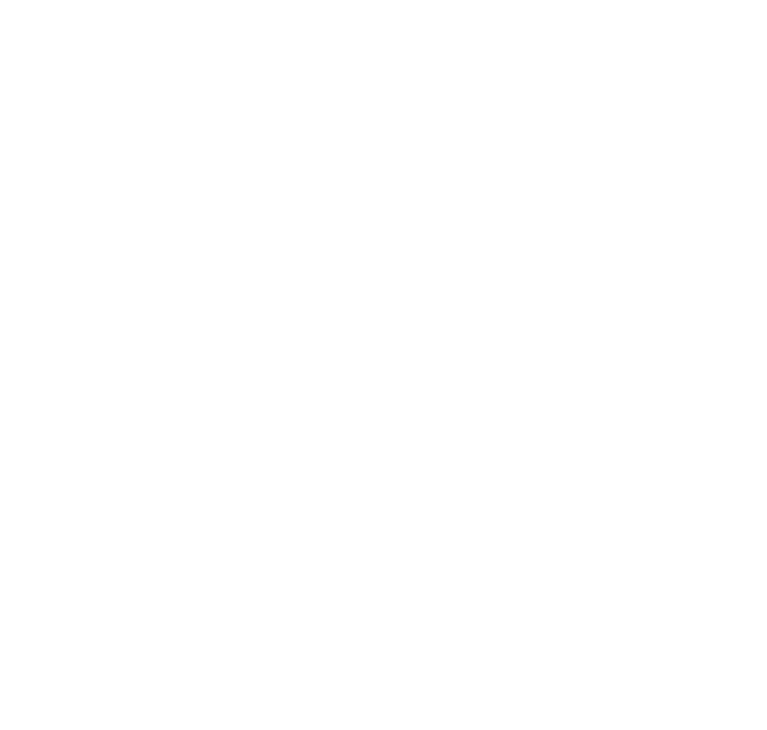 scroll, scrollTop: 0, scrollLeft: 0, axis: both 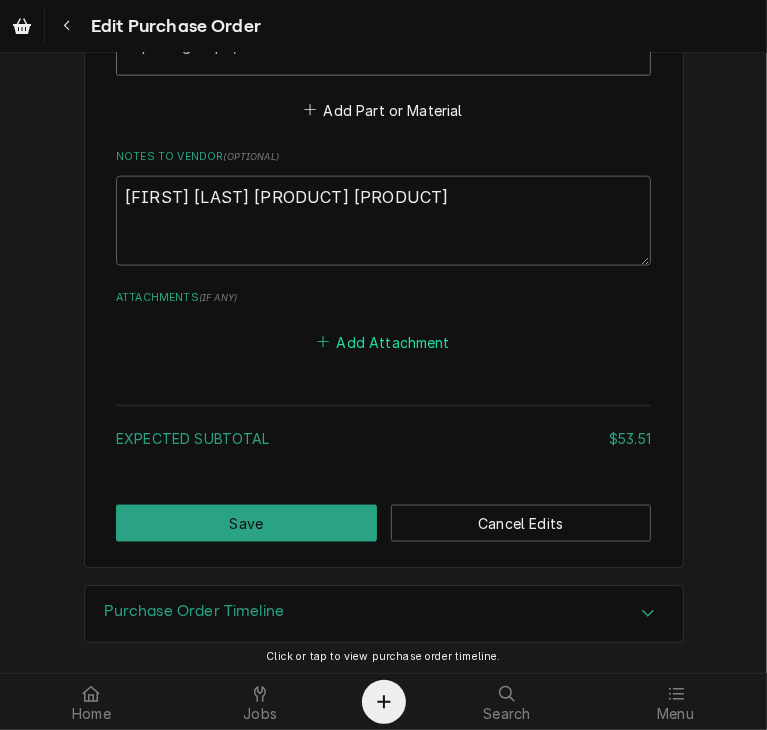 click on "Add Attachment" at bounding box center [384, 342] 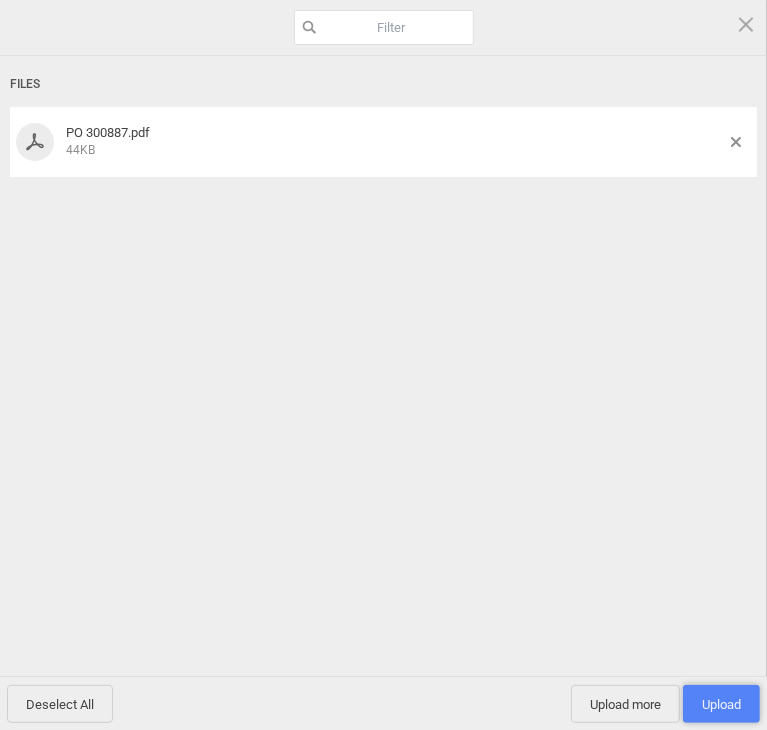 click on "Upload
1" at bounding box center (721, 704) 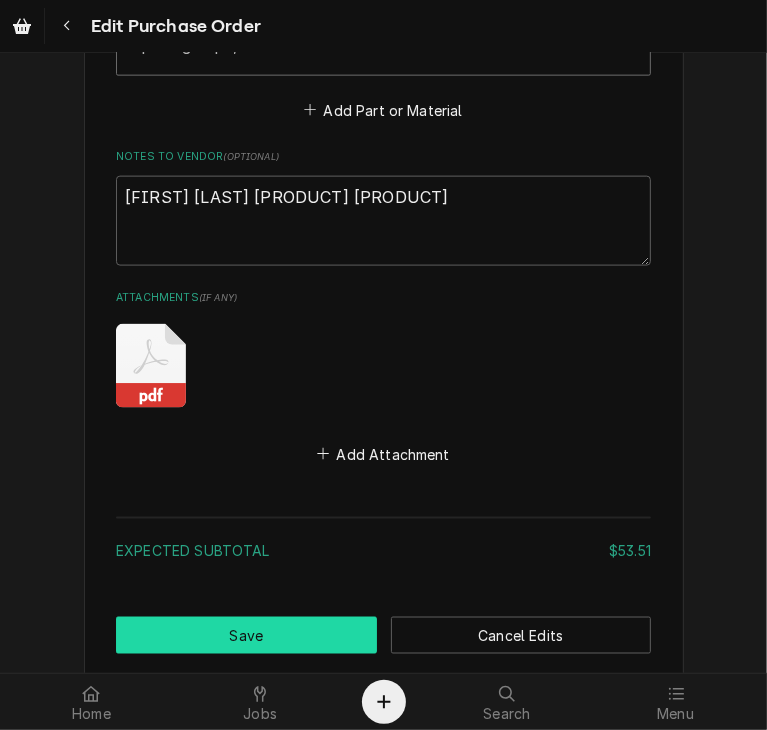 click on "Save" at bounding box center (246, 635) 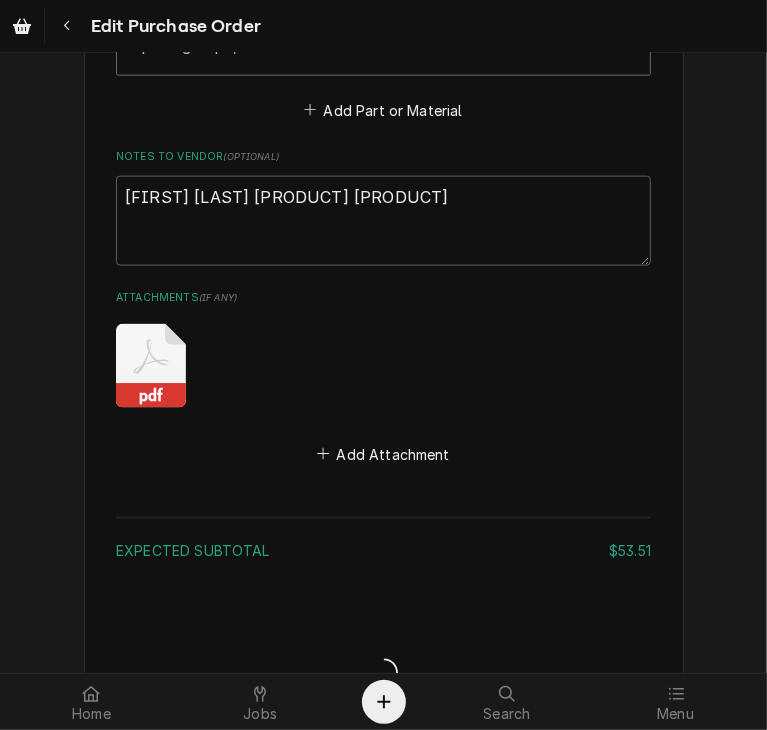 type on "x" 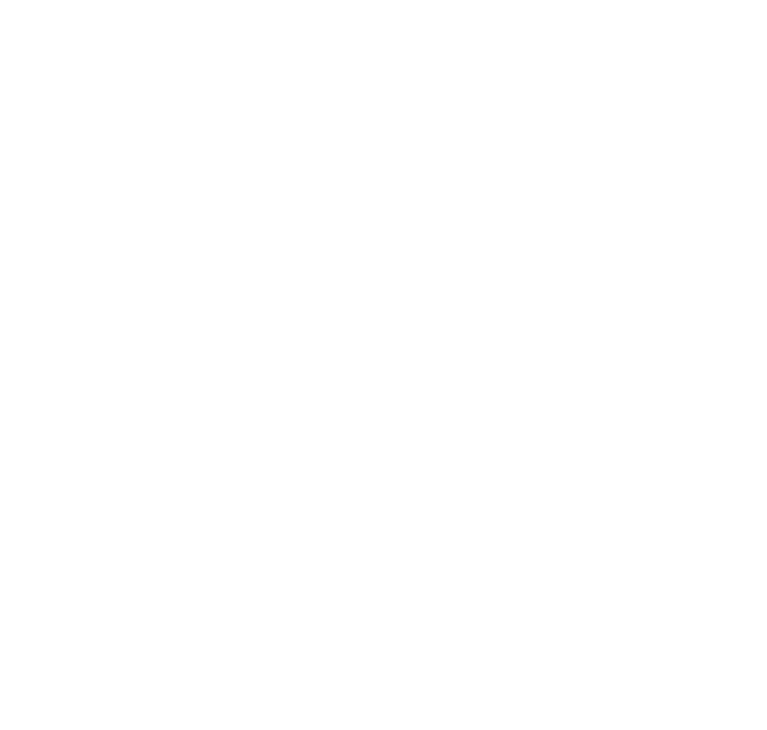 scroll, scrollTop: 0, scrollLeft: 0, axis: both 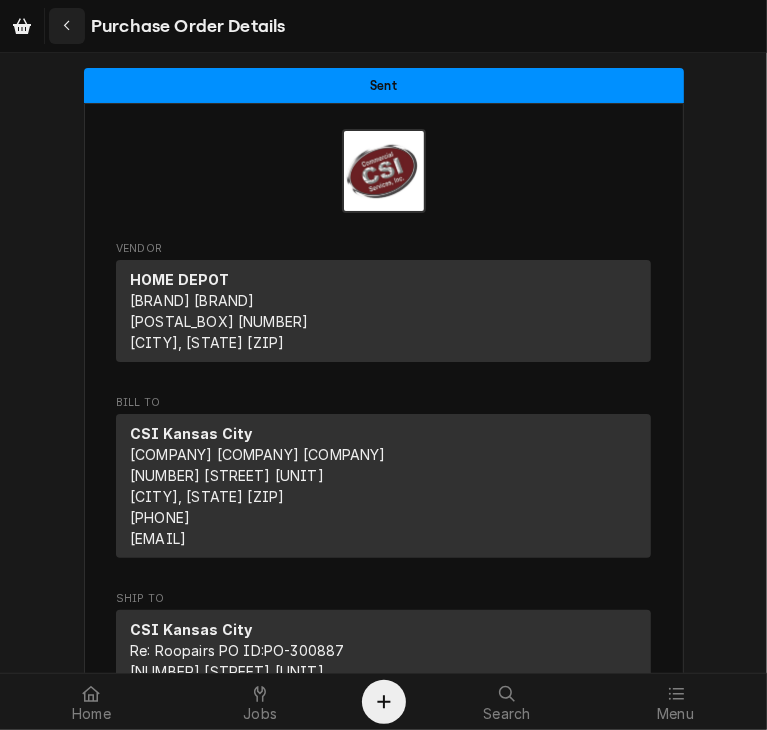 click 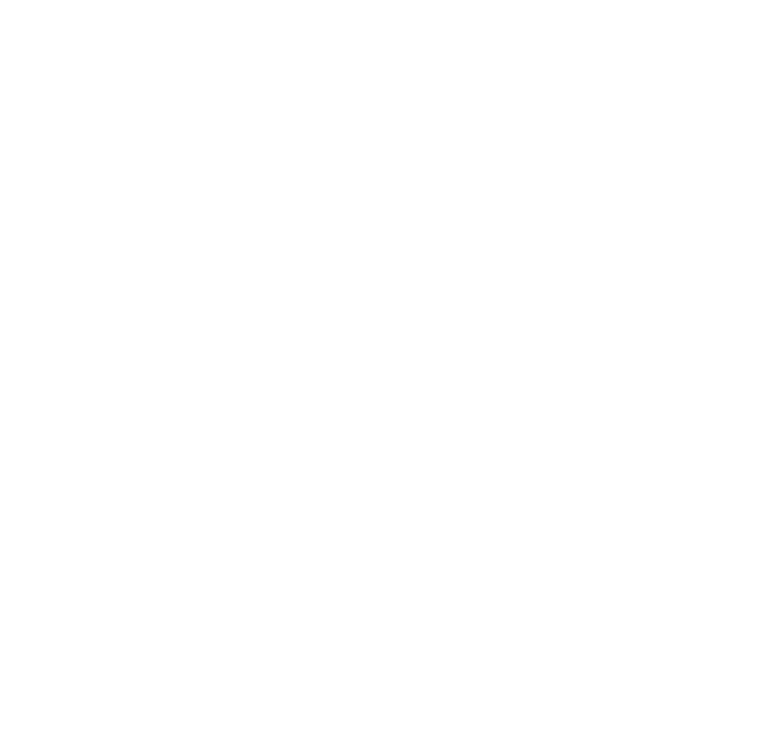 scroll, scrollTop: 0, scrollLeft: 0, axis: both 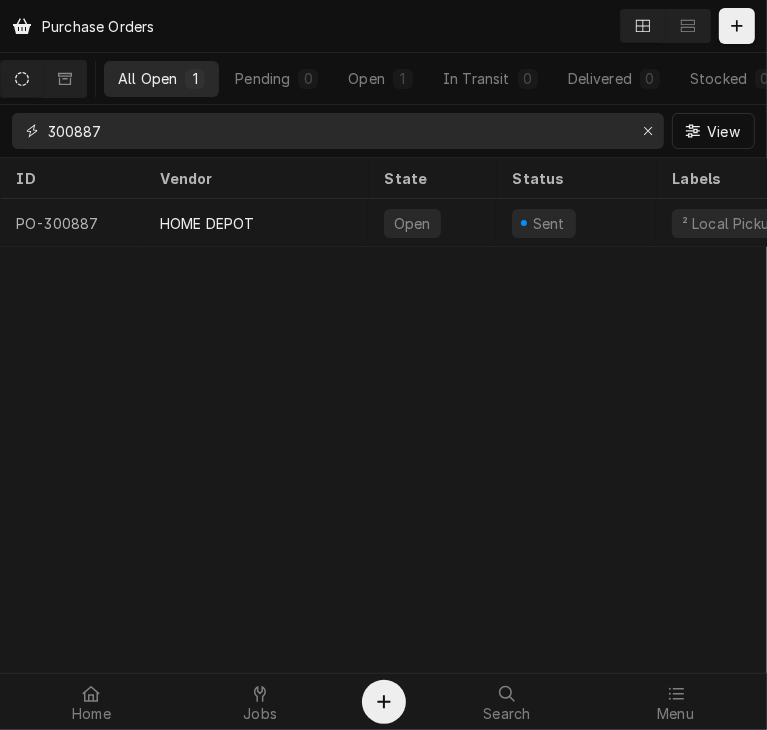 click on "300887" at bounding box center [337, 131] 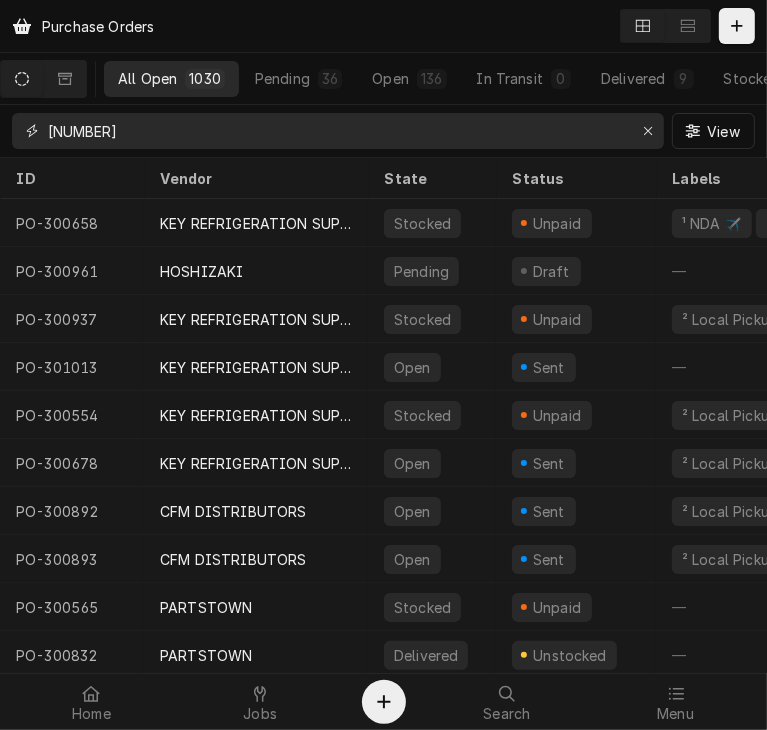 type on "[NUMBER]" 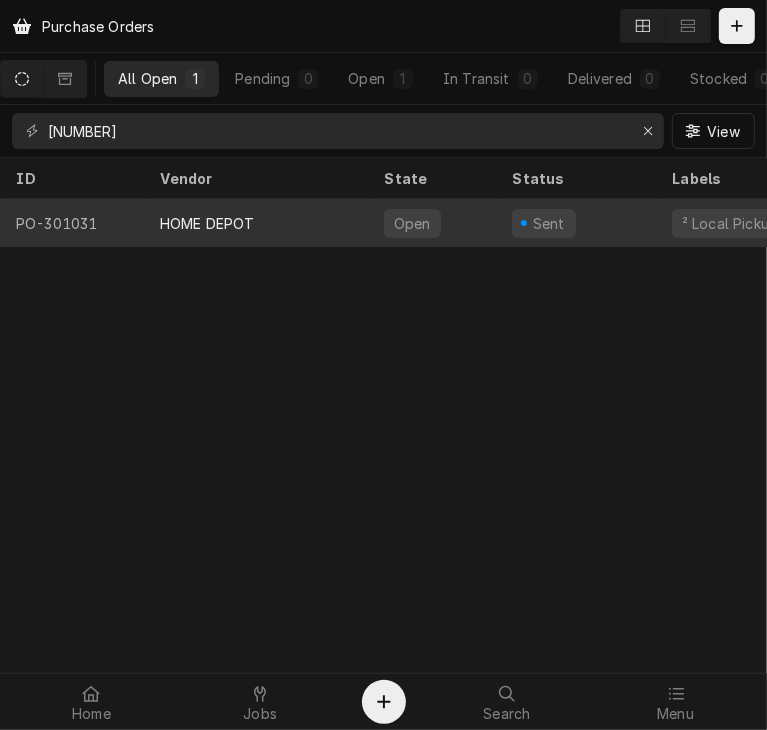 click on "HOME DEPOT" at bounding box center [256, 223] 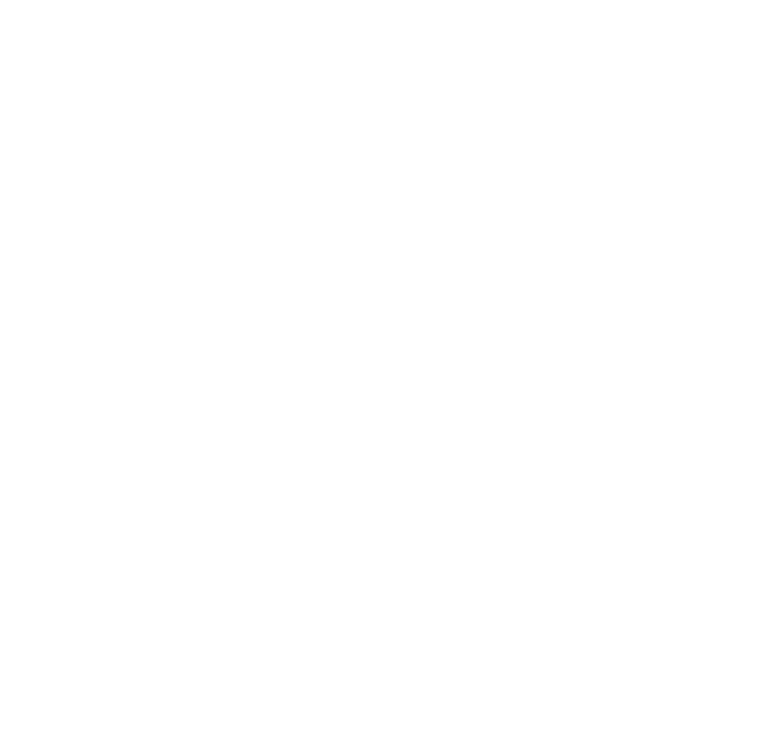 scroll, scrollTop: 0, scrollLeft: 0, axis: both 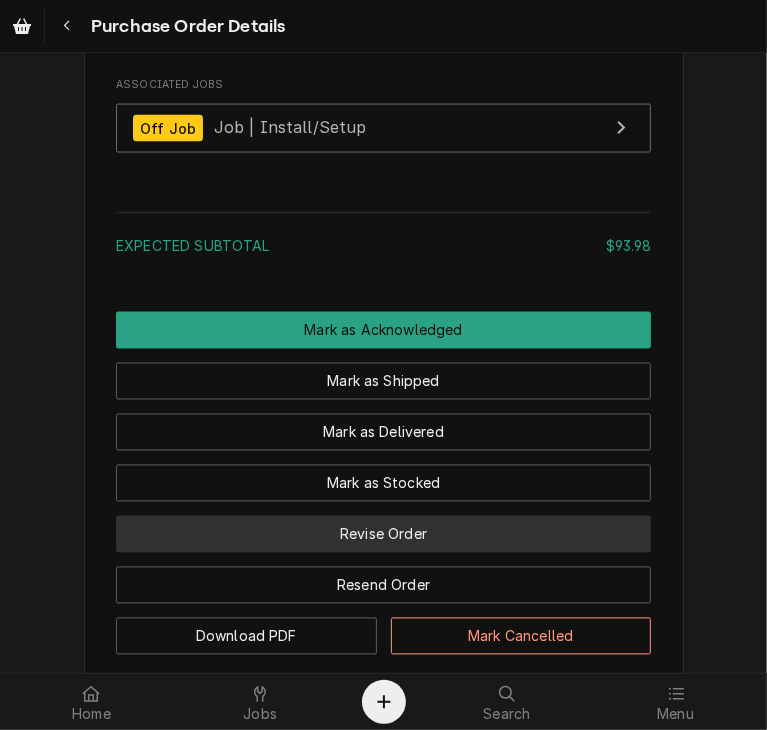 click on "Revise Order" at bounding box center (383, 534) 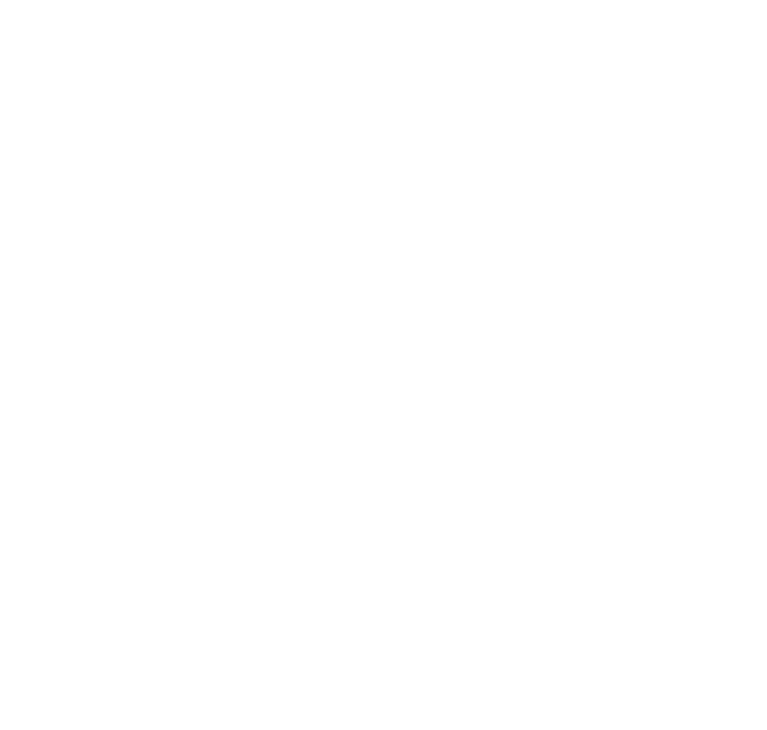 scroll, scrollTop: 0, scrollLeft: 0, axis: both 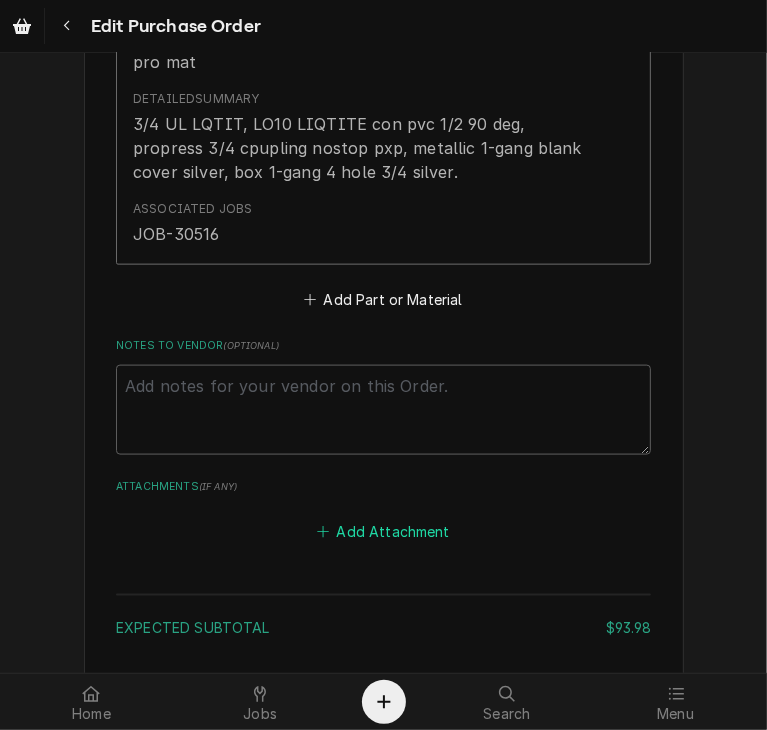 click on "Add Attachment" at bounding box center [384, 531] 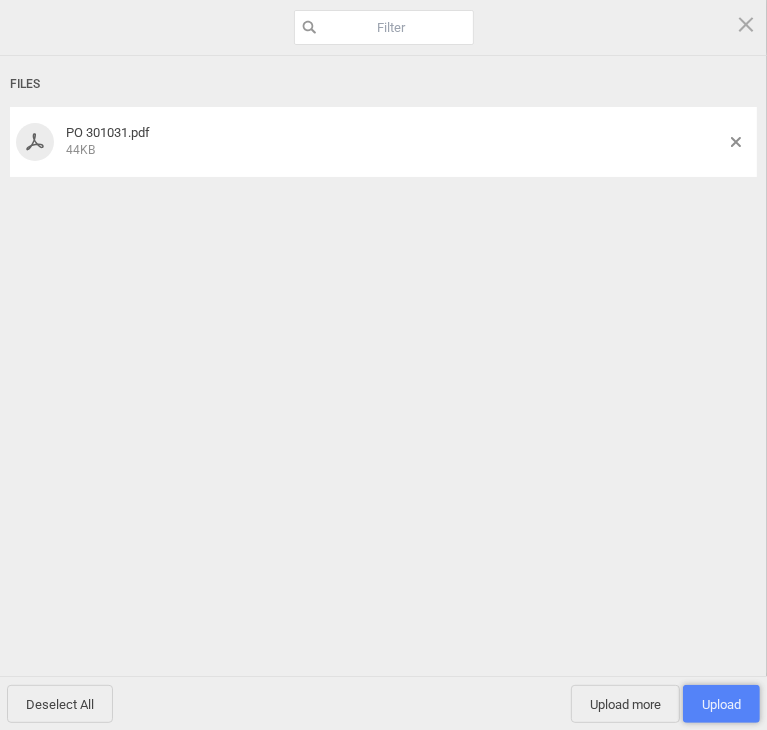click on "Upload
1" at bounding box center (721, 704) 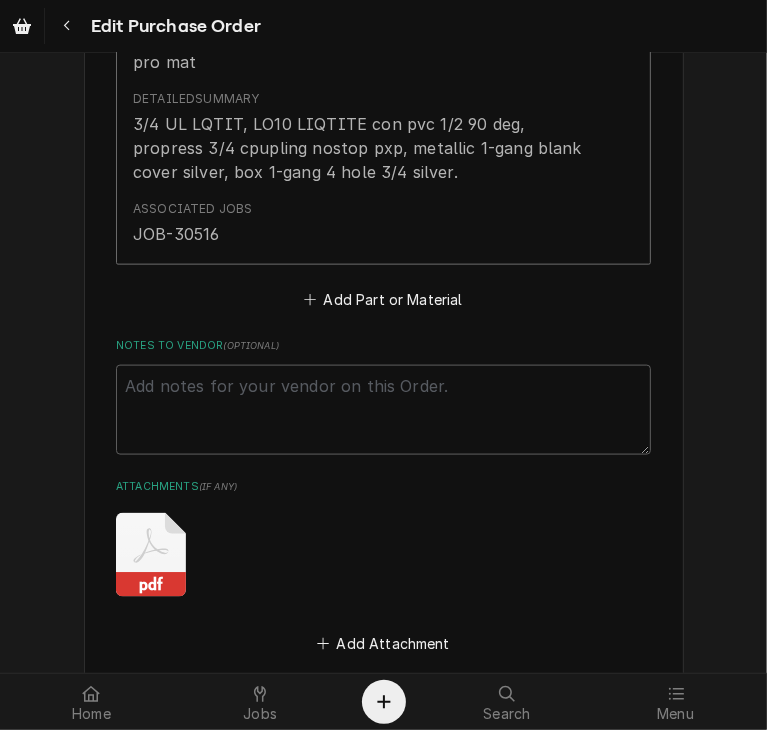 scroll, scrollTop: 1492, scrollLeft: 0, axis: vertical 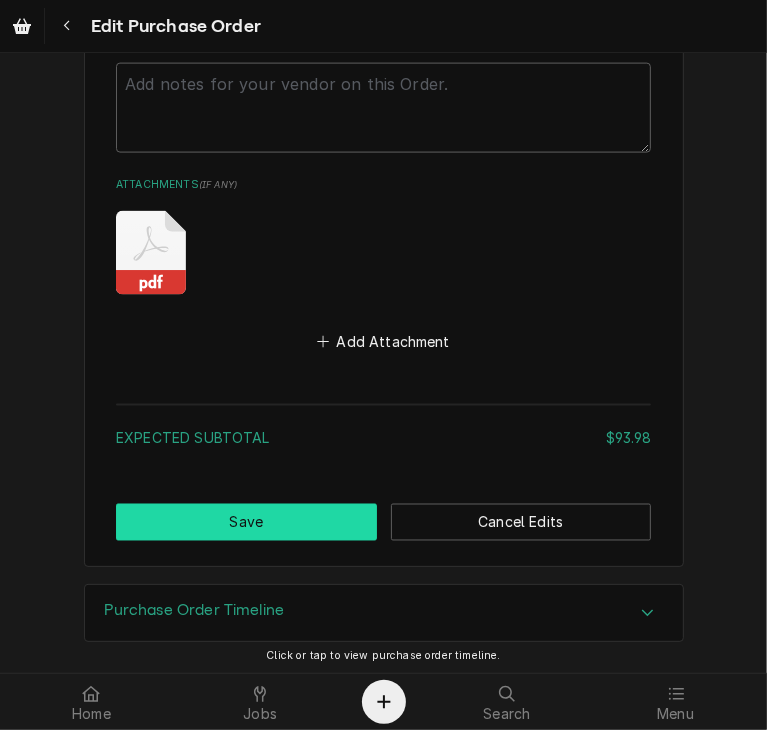 click on "Save" at bounding box center [246, 522] 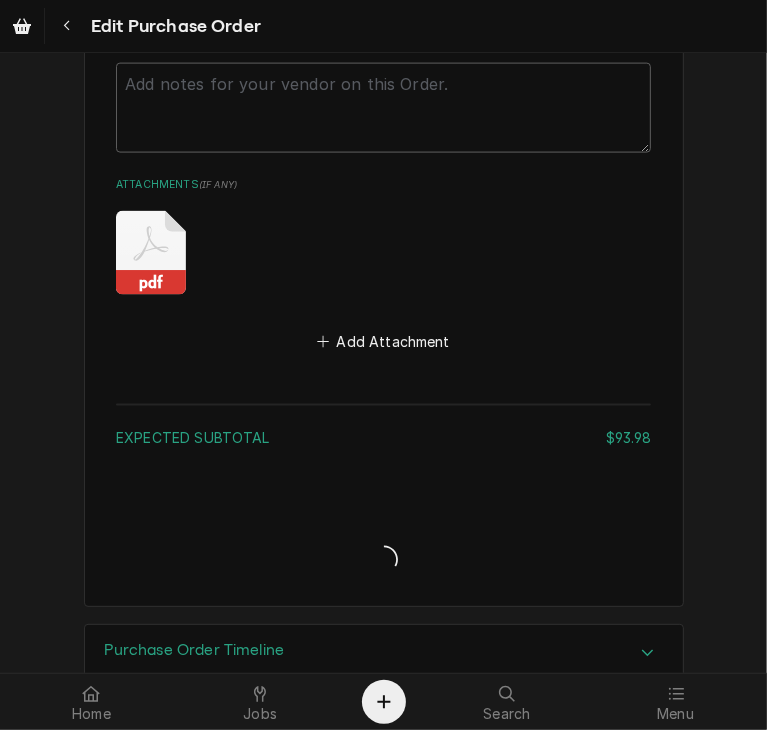 type on "x" 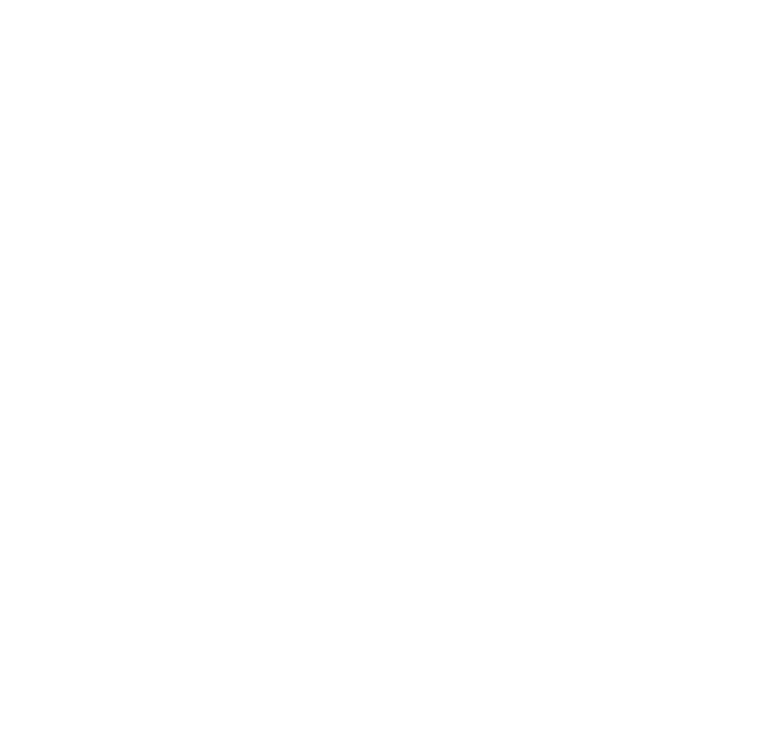 scroll, scrollTop: 0, scrollLeft: 0, axis: both 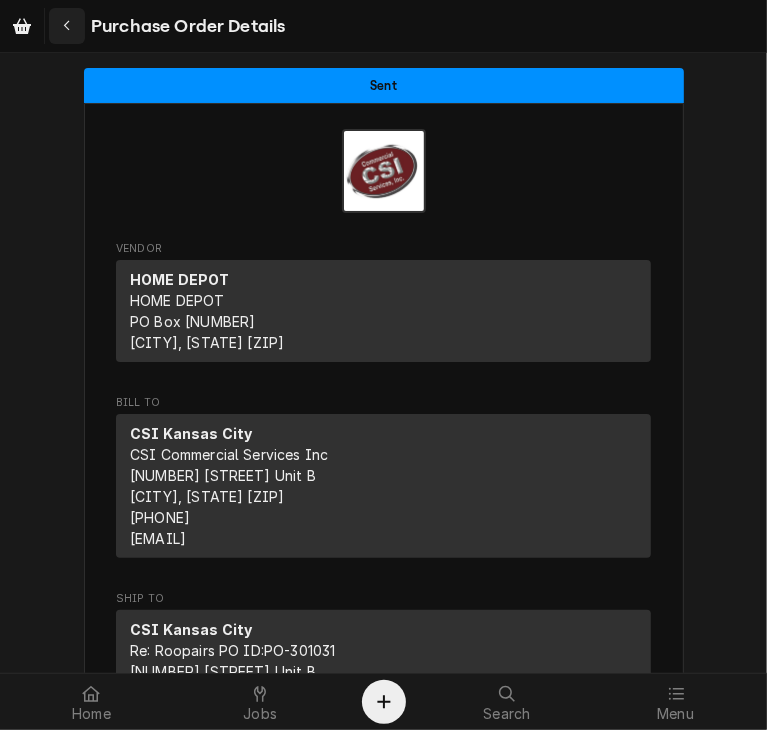 click 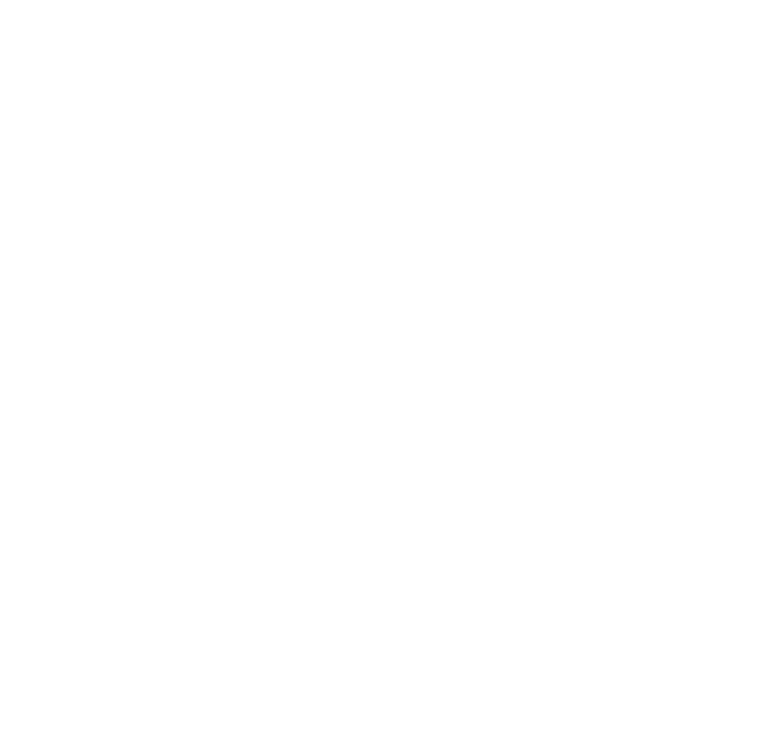 scroll, scrollTop: 0, scrollLeft: 0, axis: both 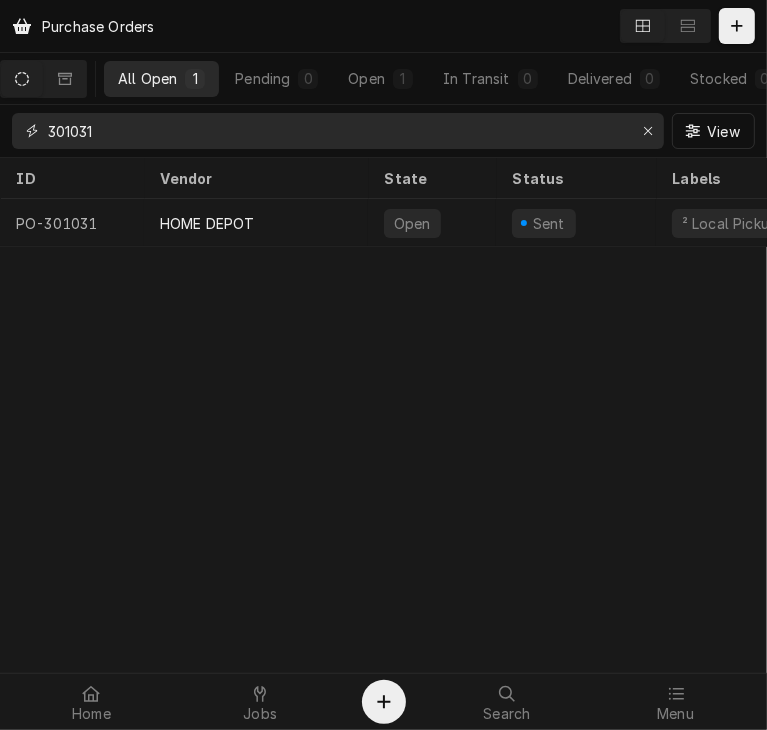 click on "301031" at bounding box center (337, 131) 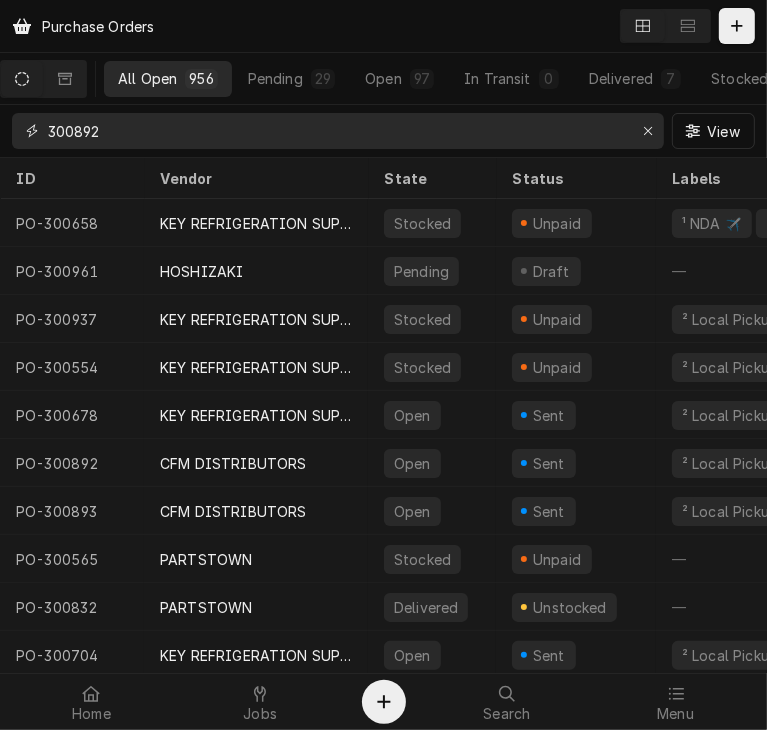 type on "300892" 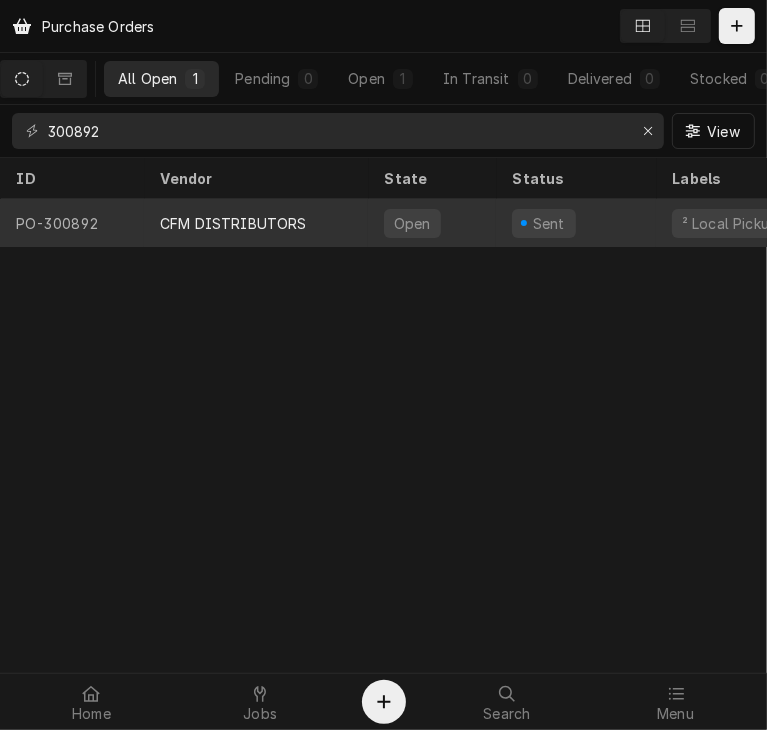 click on "CFM DISTRIBUTORS" at bounding box center (233, 223) 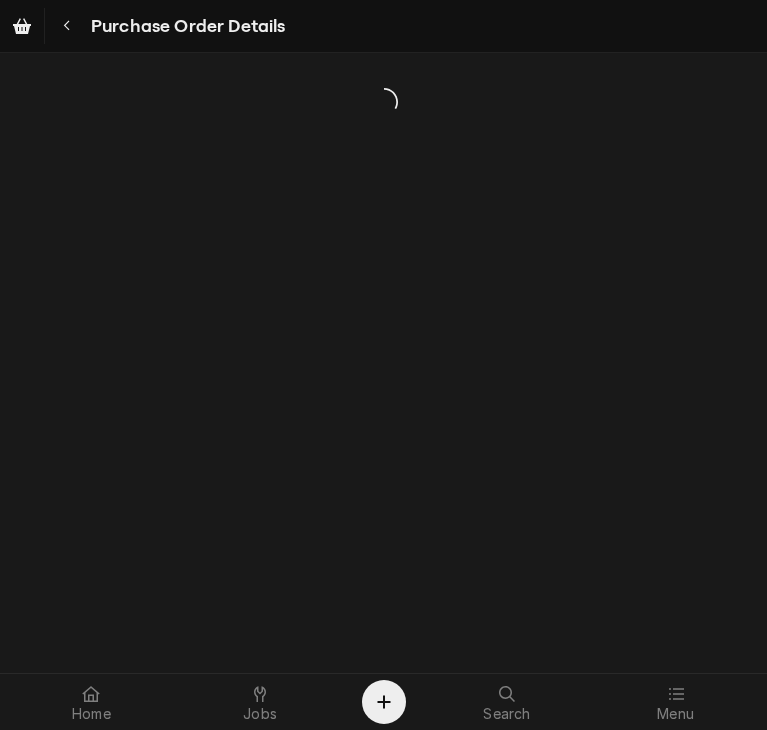 scroll, scrollTop: 0, scrollLeft: 0, axis: both 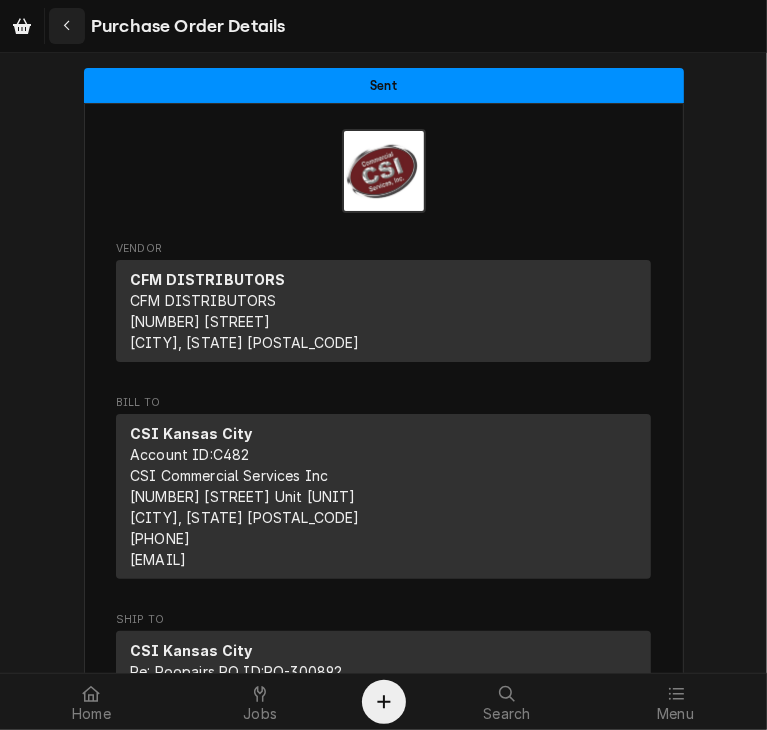 click 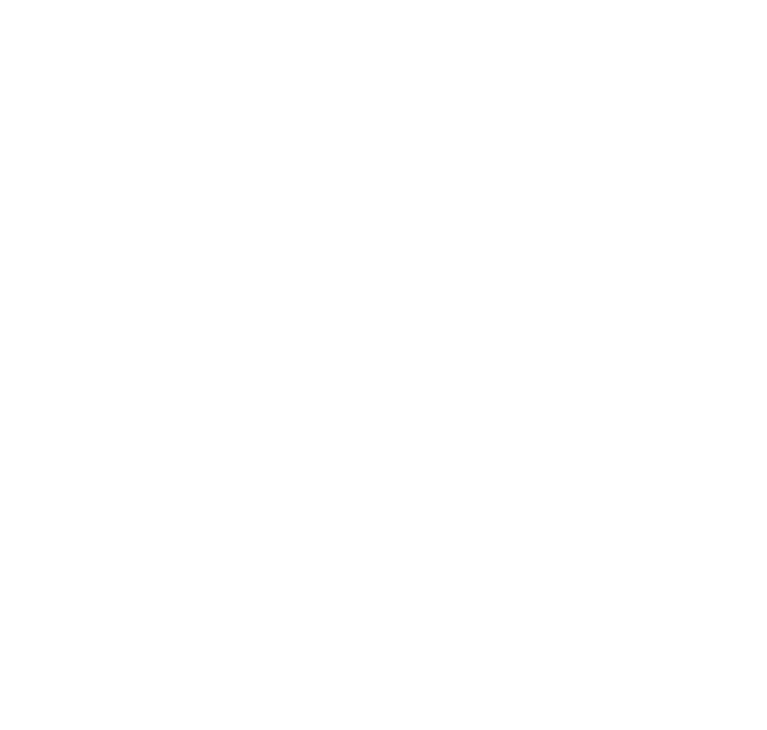 scroll, scrollTop: 0, scrollLeft: 0, axis: both 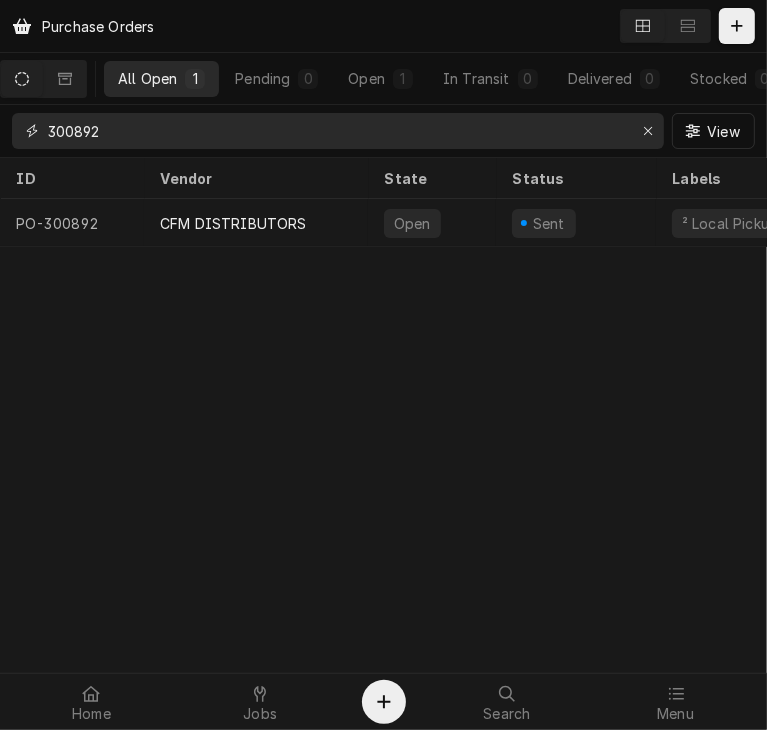 click on "300892" at bounding box center [337, 131] 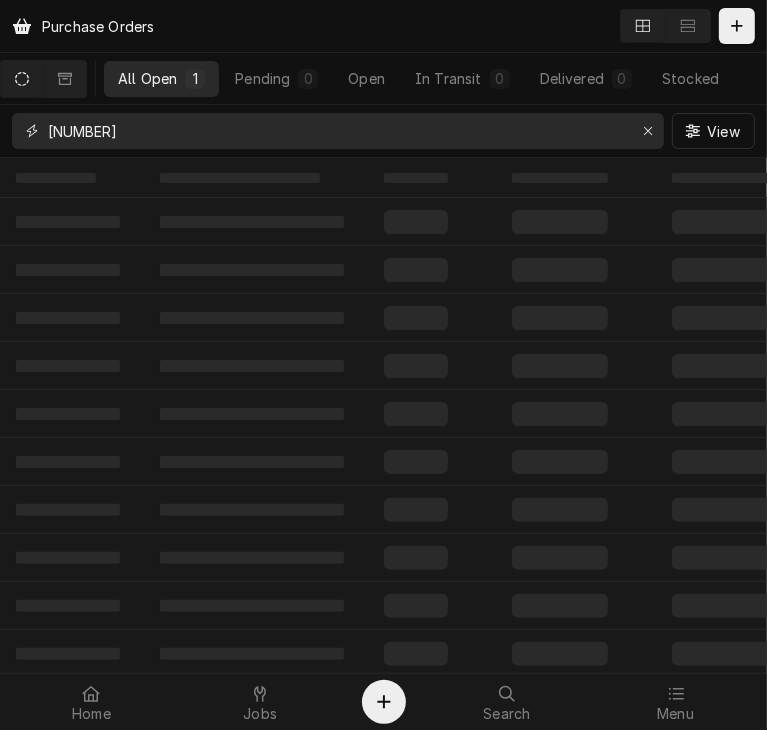 type on "[NUMBER]" 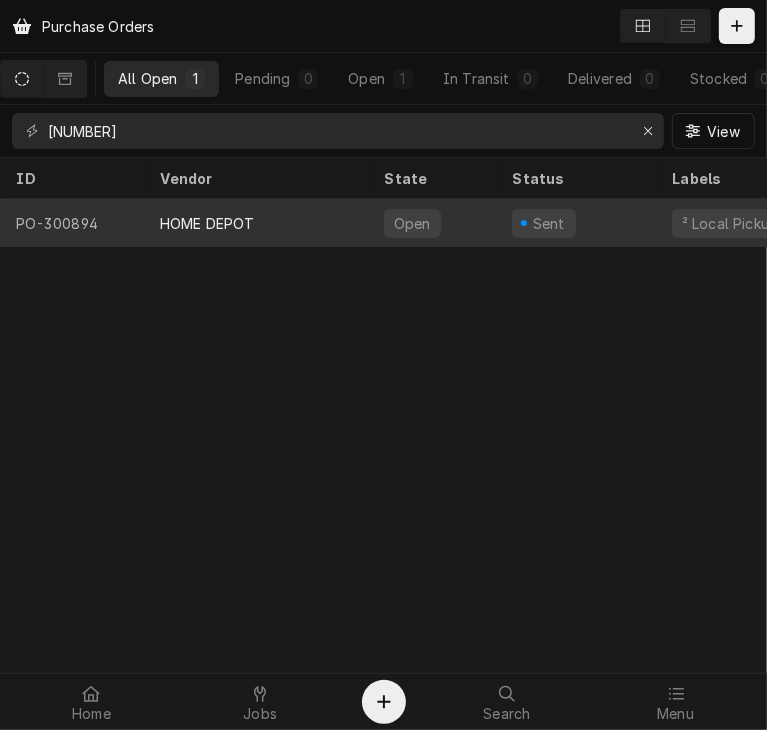 click on "HOME DEPOT" at bounding box center [207, 223] 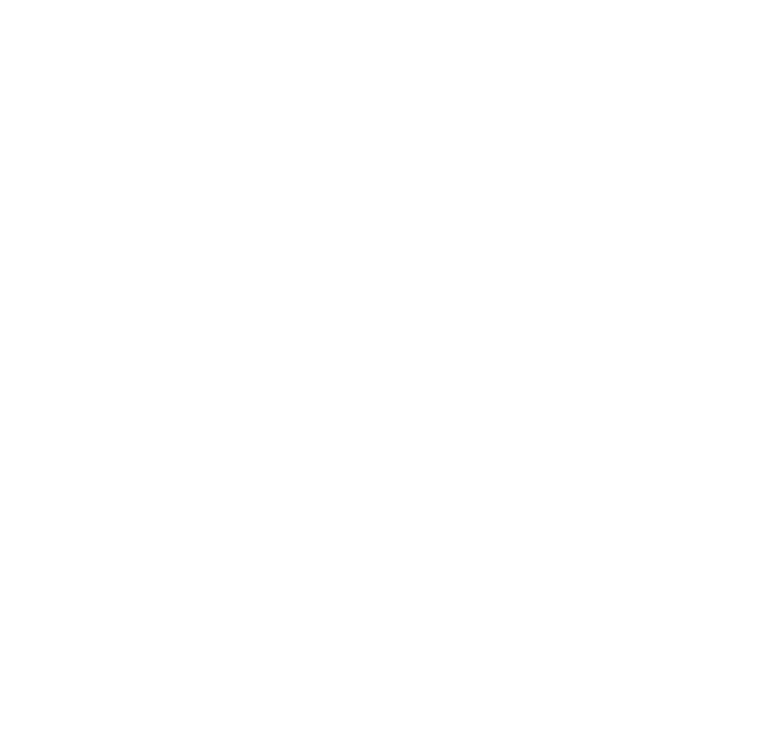 scroll, scrollTop: 0, scrollLeft: 0, axis: both 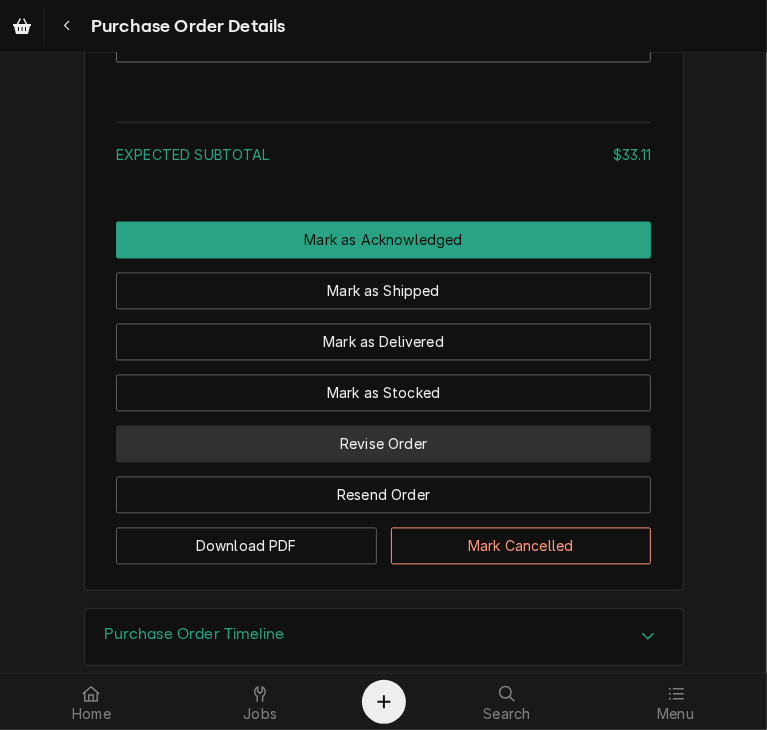 click on "Revise Order" at bounding box center (383, 444) 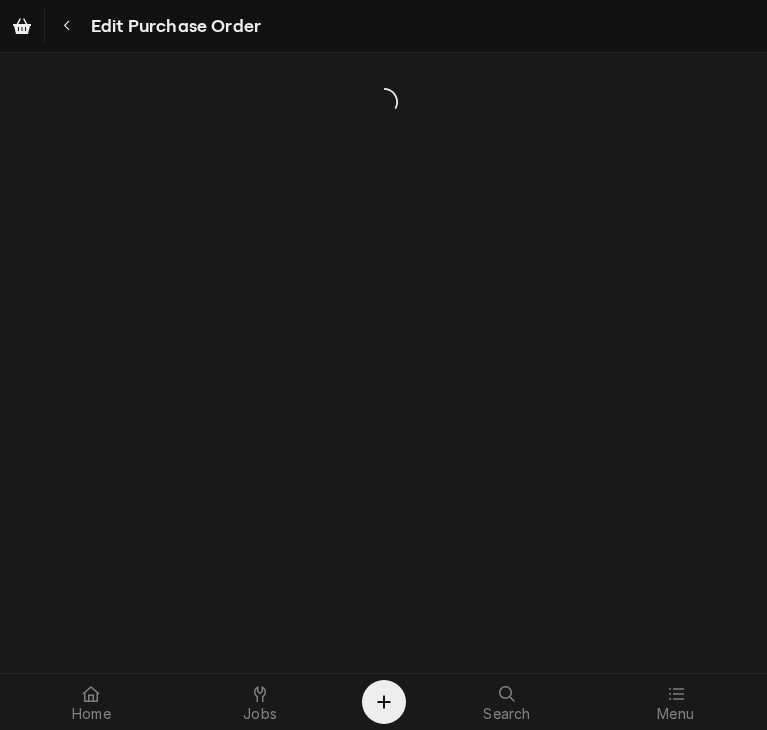 scroll, scrollTop: 0, scrollLeft: 0, axis: both 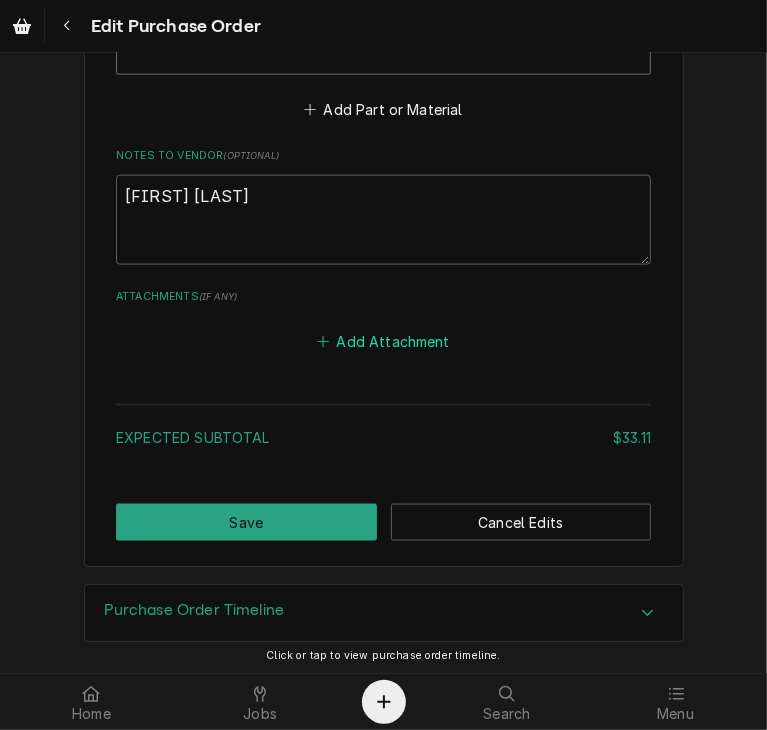click on "Add Attachment" at bounding box center [384, 341] 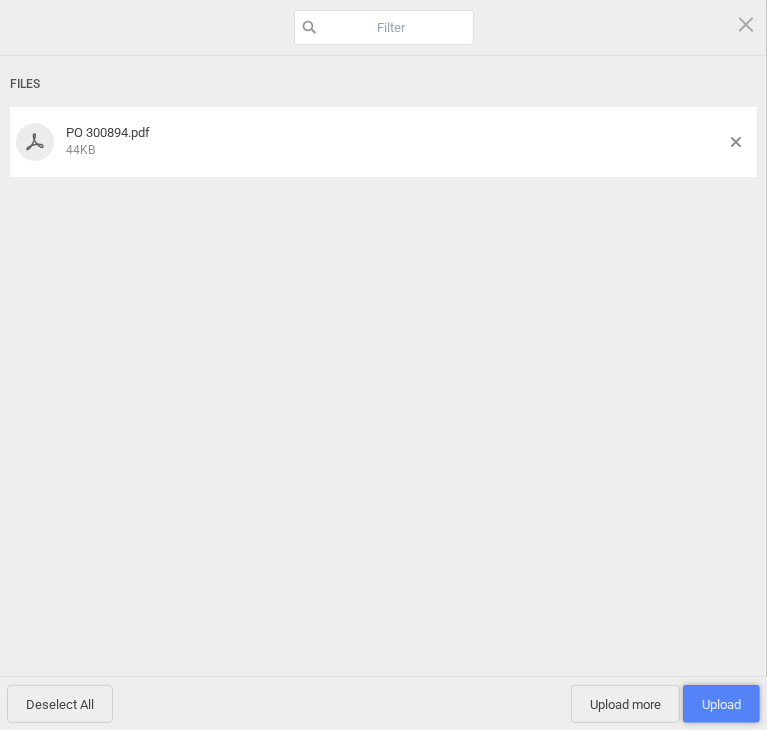 click on "Upload
1" at bounding box center [721, 704] 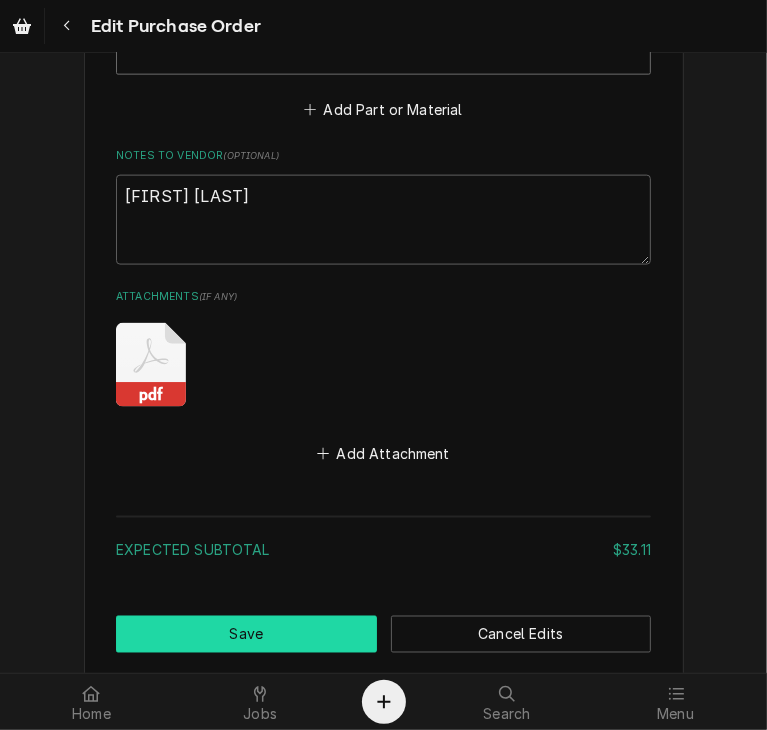 click on "Save" at bounding box center [246, 634] 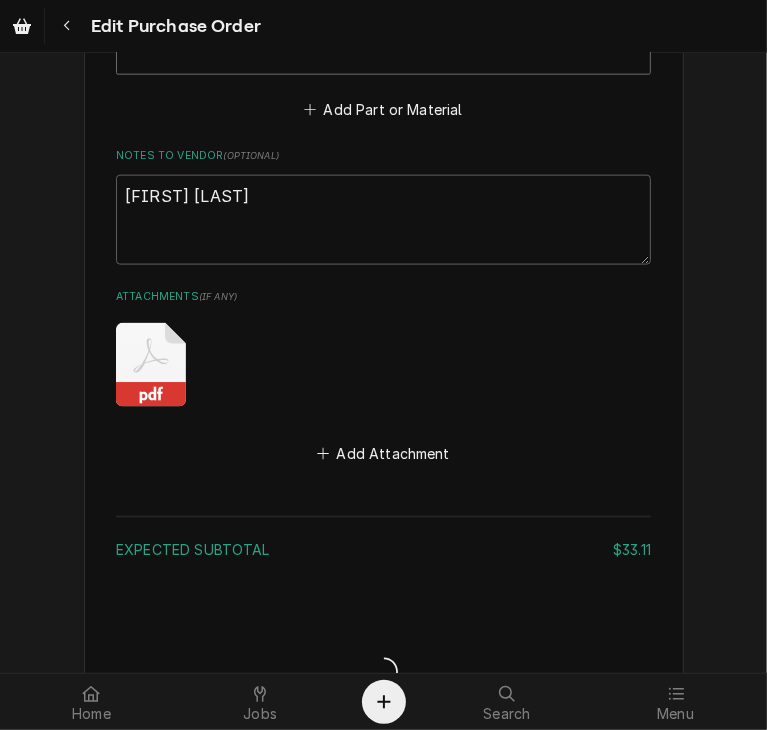 type on "x" 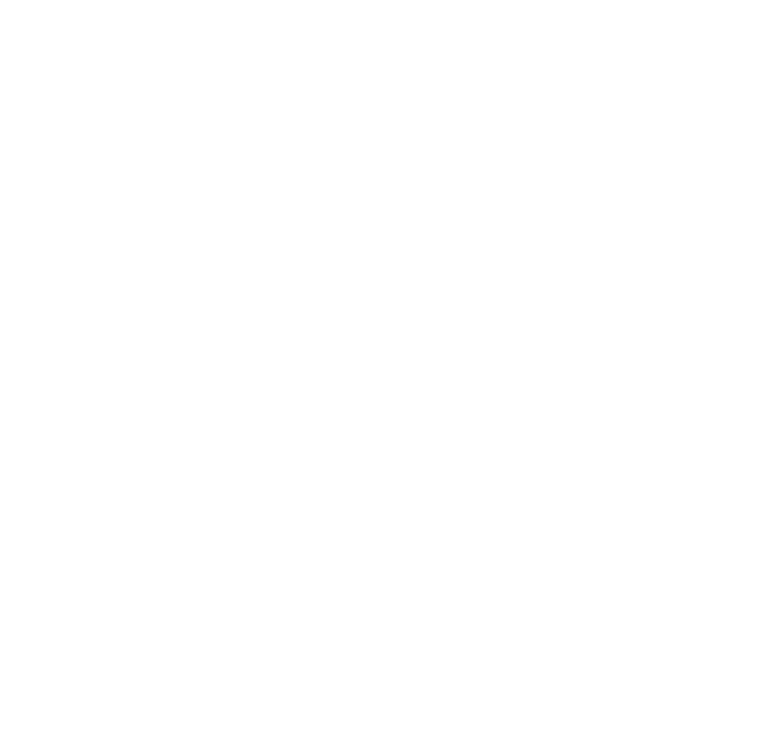 scroll, scrollTop: 0, scrollLeft: 0, axis: both 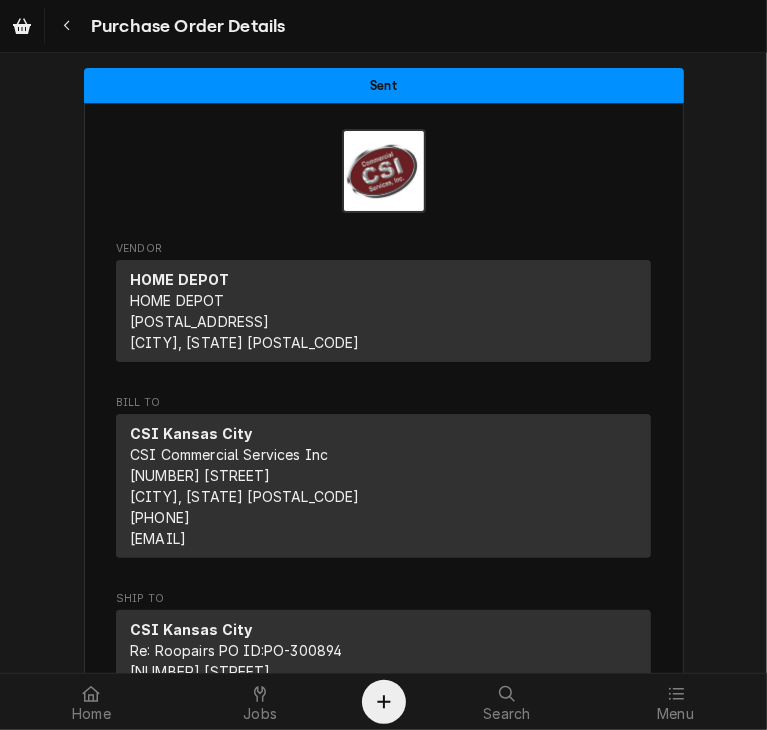 click at bounding box center (383, 171) 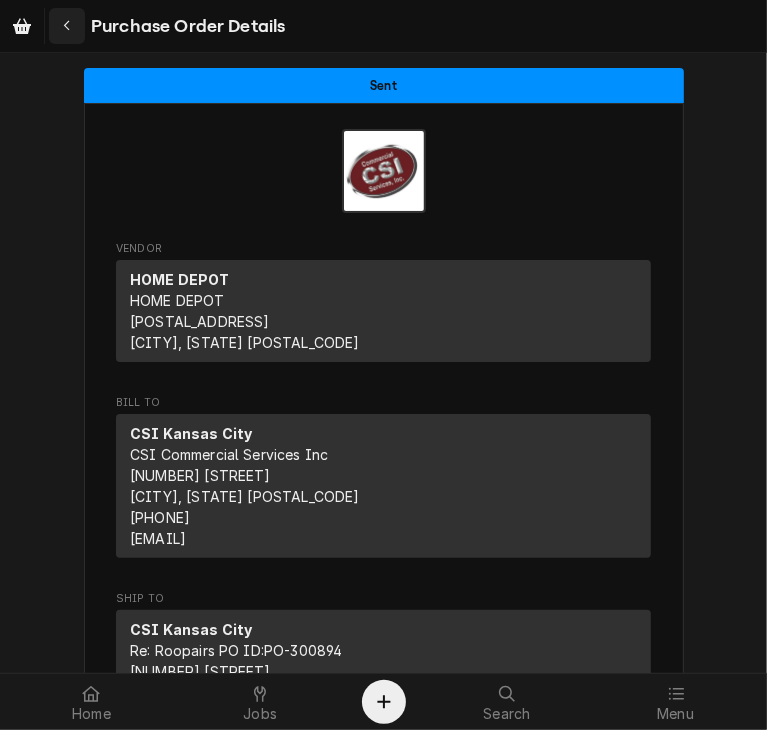 click at bounding box center (67, 26) 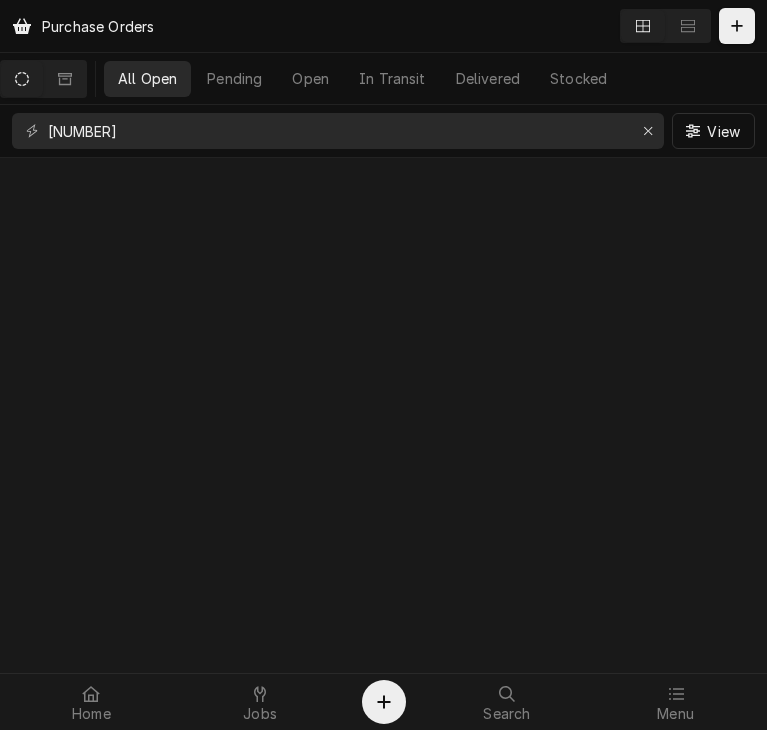 scroll, scrollTop: 0, scrollLeft: 0, axis: both 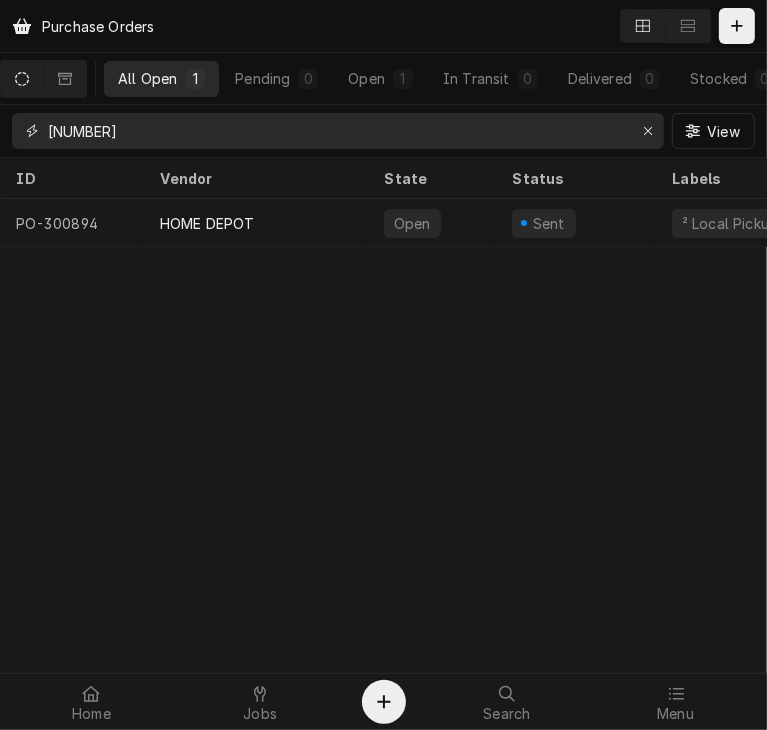 click on "300894" at bounding box center (337, 131) 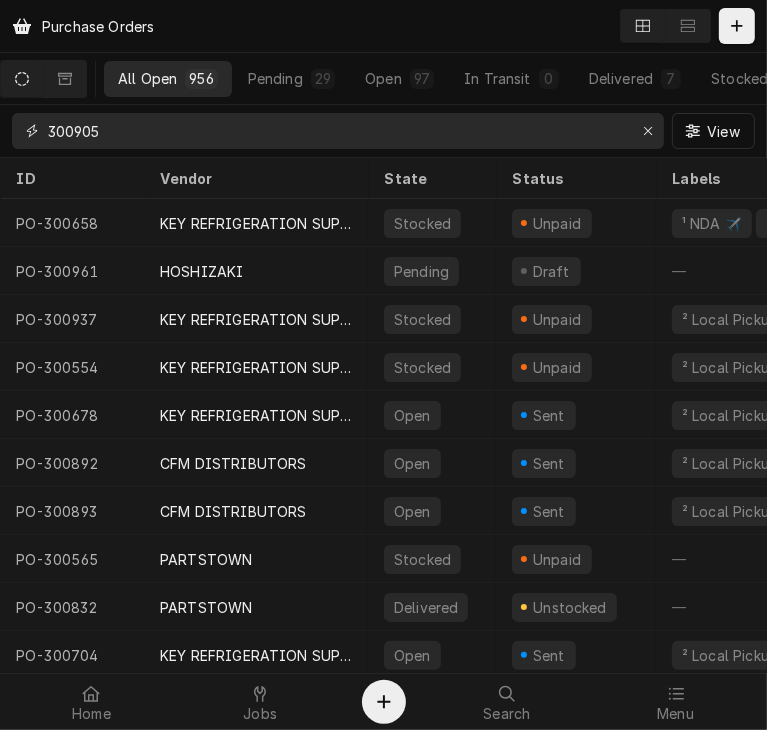 type on "300905" 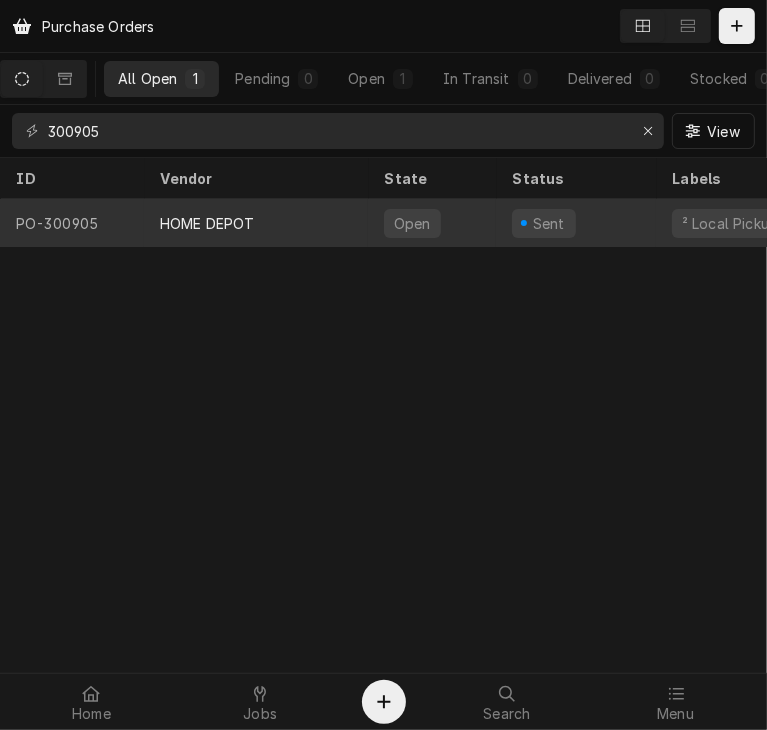 click on "HOME DEPOT" at bounding box center [207, 223] 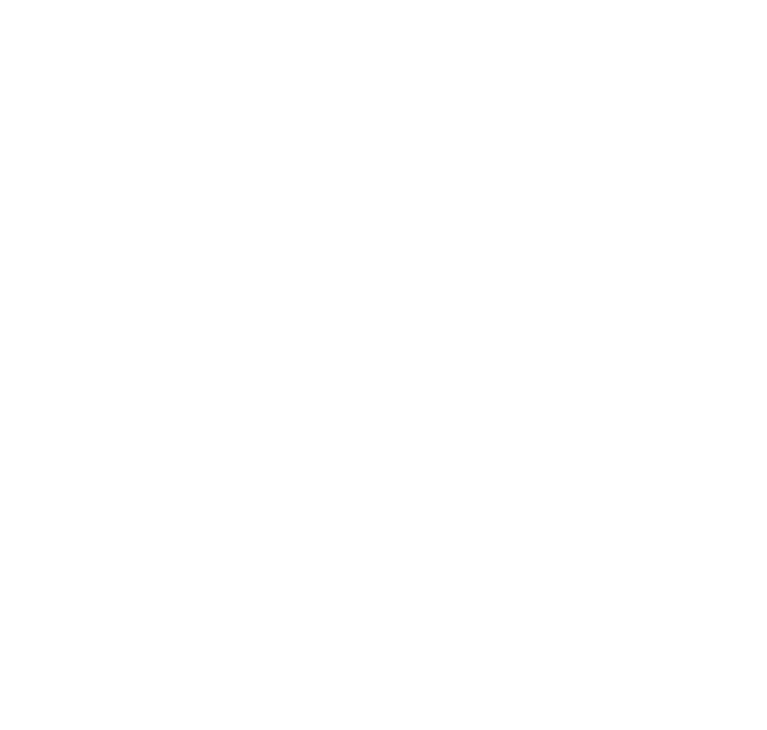scroll, scrollTop: 0, scrollLeft: 0, axis: both 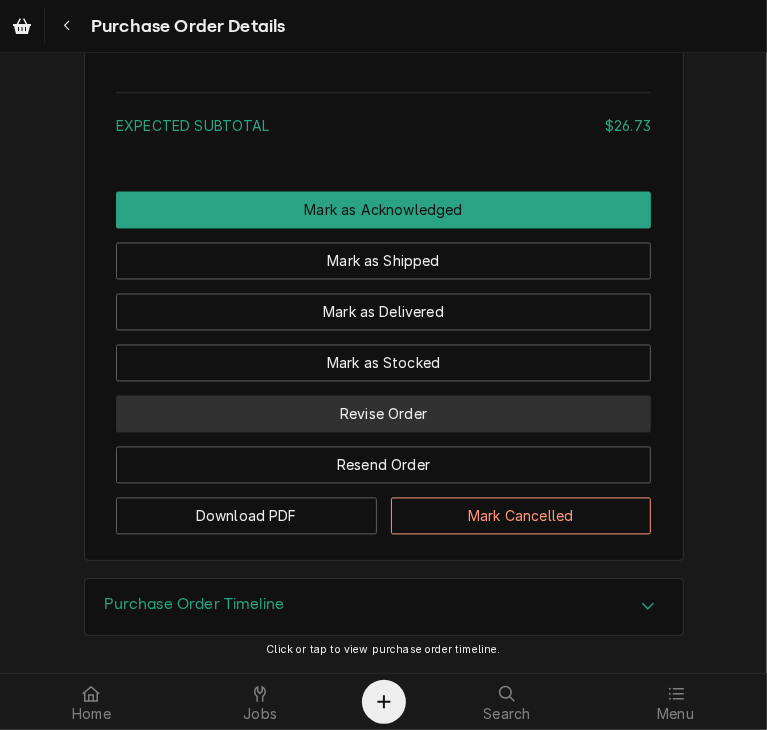 click on "Revise Order" at bounding box center [383, 414] 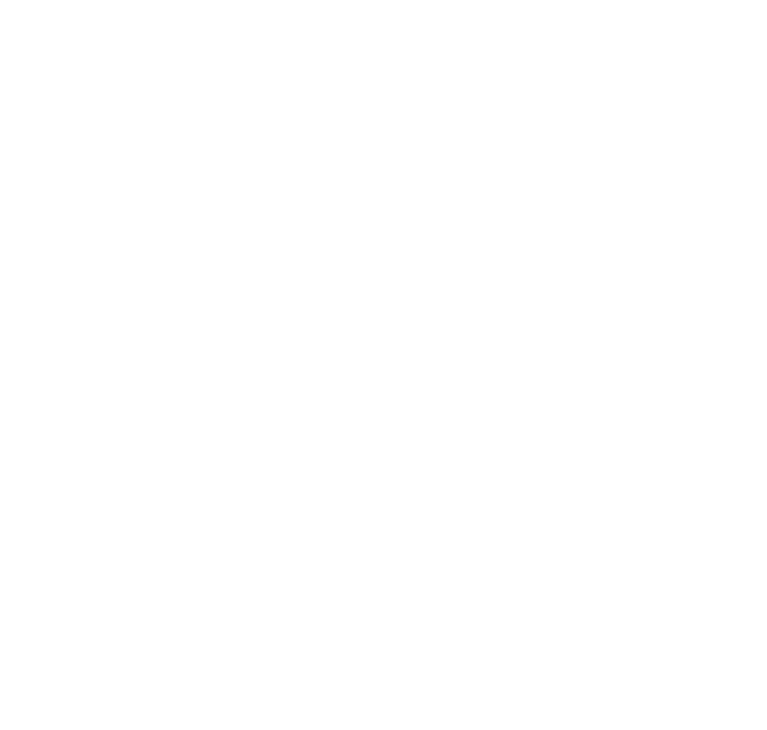 scroll, scrollTop: 0, scrollLeft: 0, axis: both 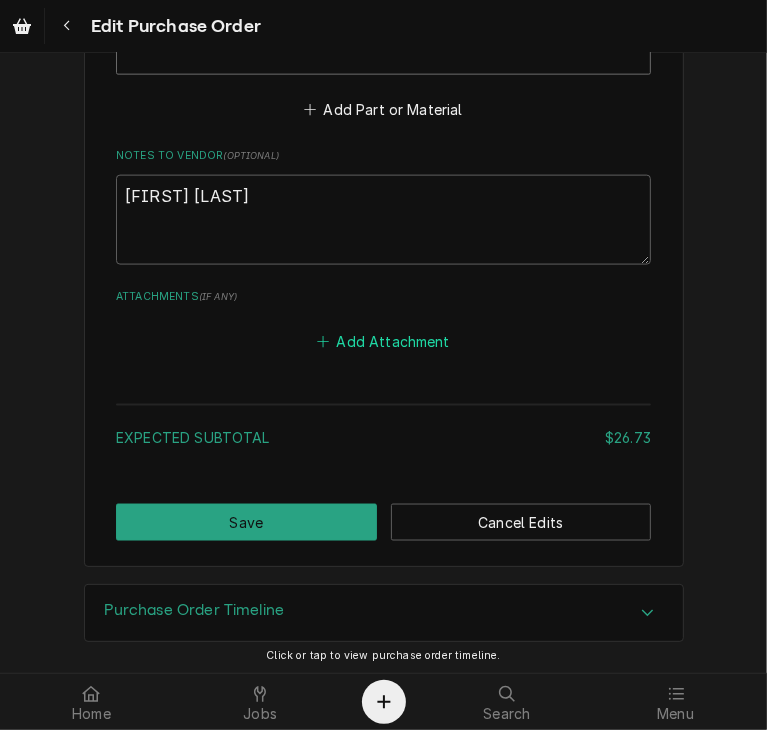 click on "Add Attachment" at bounding box center (384, 341) 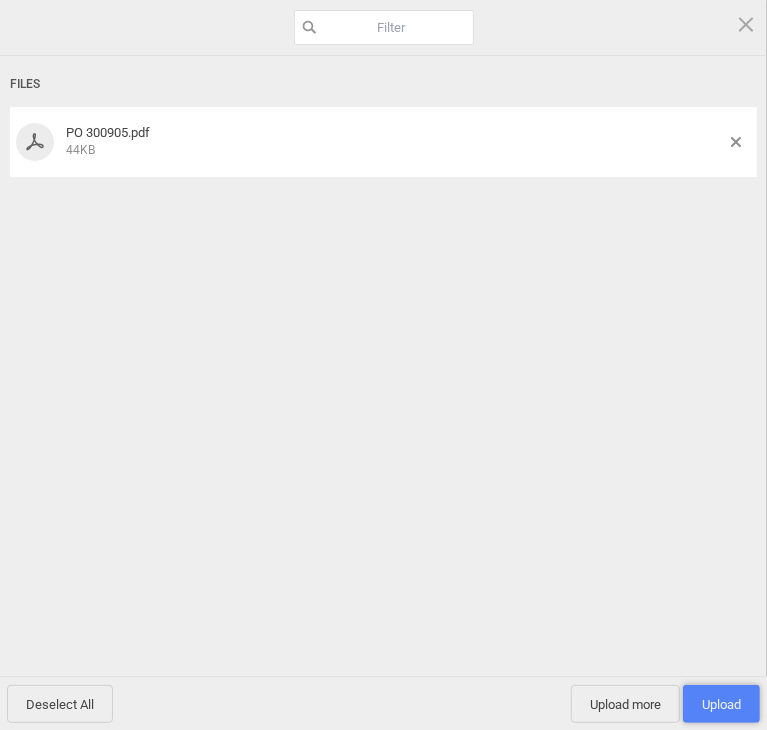 click on "Upload
1" at bounding box center (721, 704) 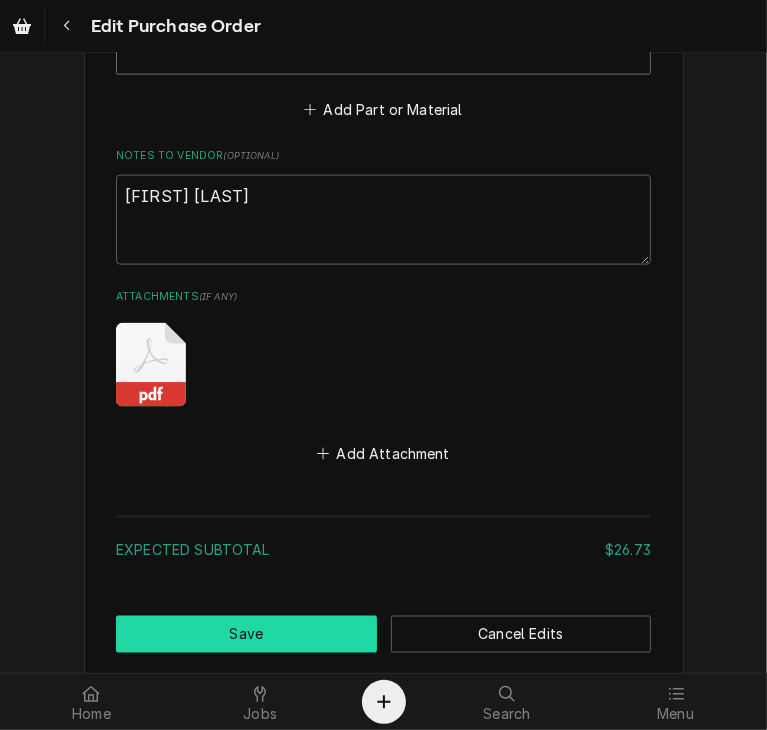 click on "Save" at bounding box center [246, 634] 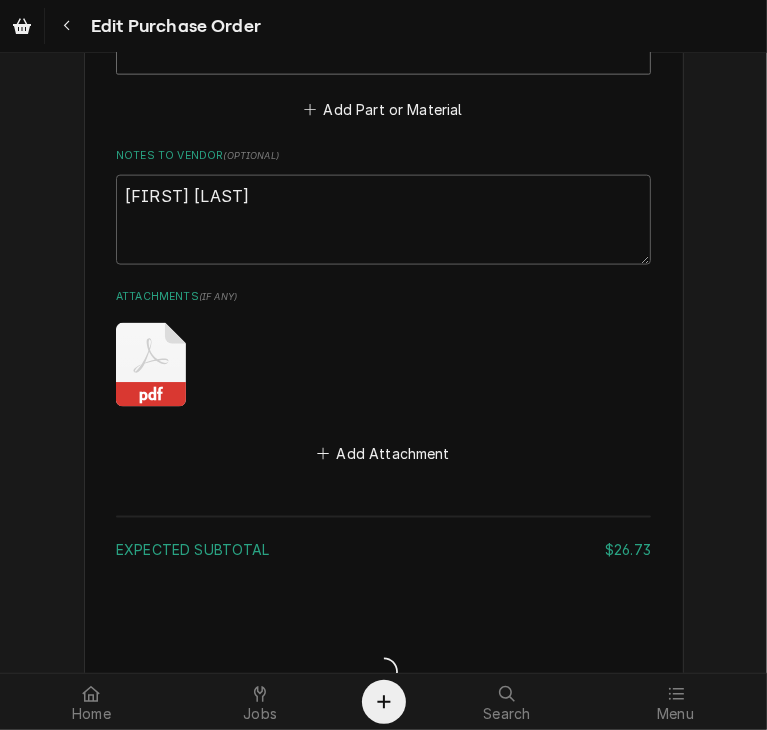 type on "x" 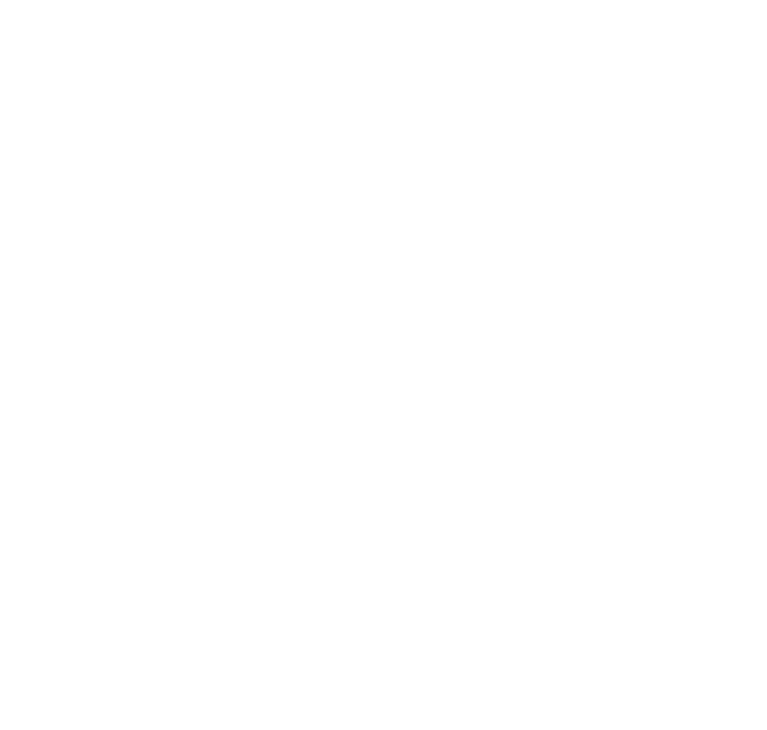 scroll, scrollTop: 0, scrollLeft: 0, axis: both 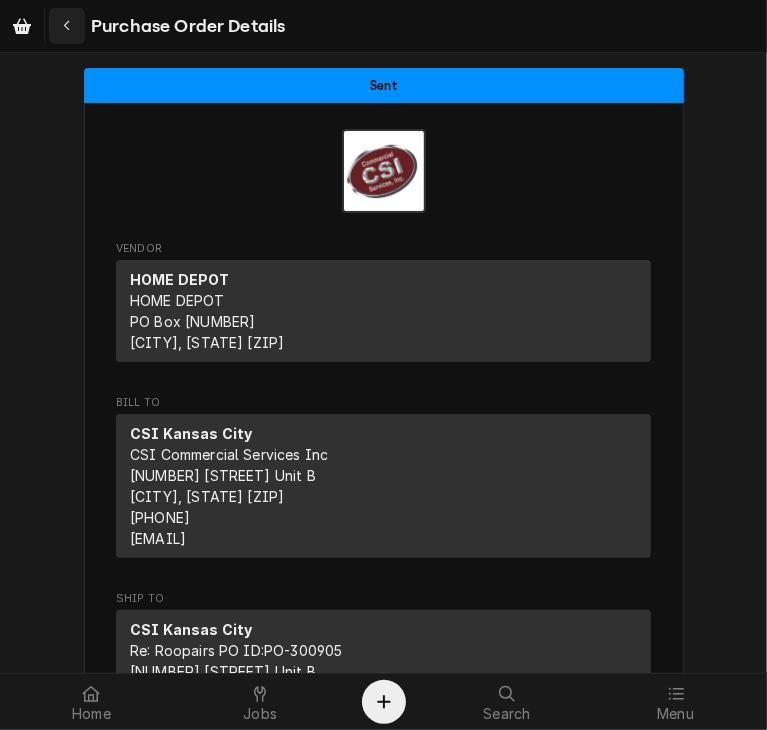 click 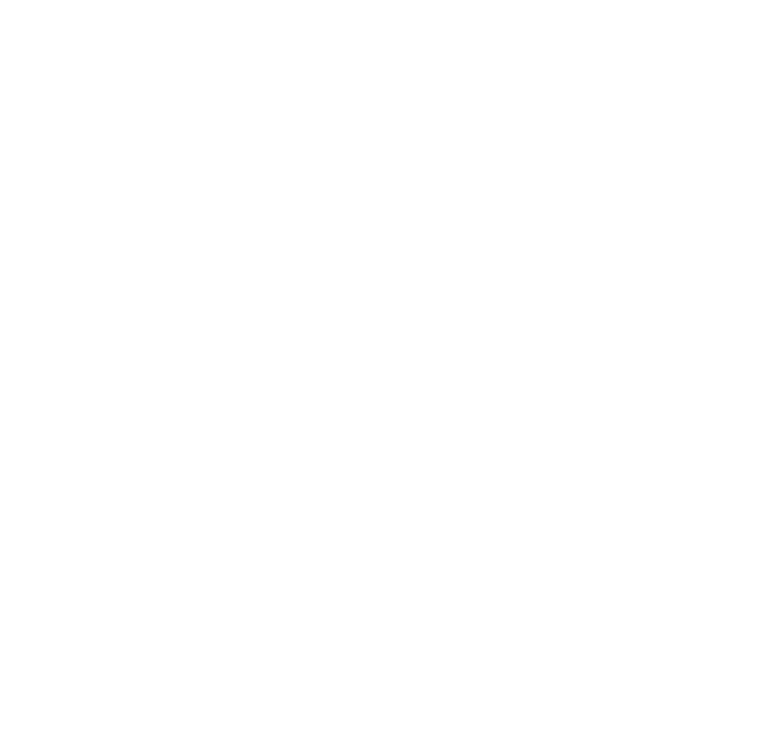 scroll, scrollTop: 0, scrollLeft: 0, axis: both 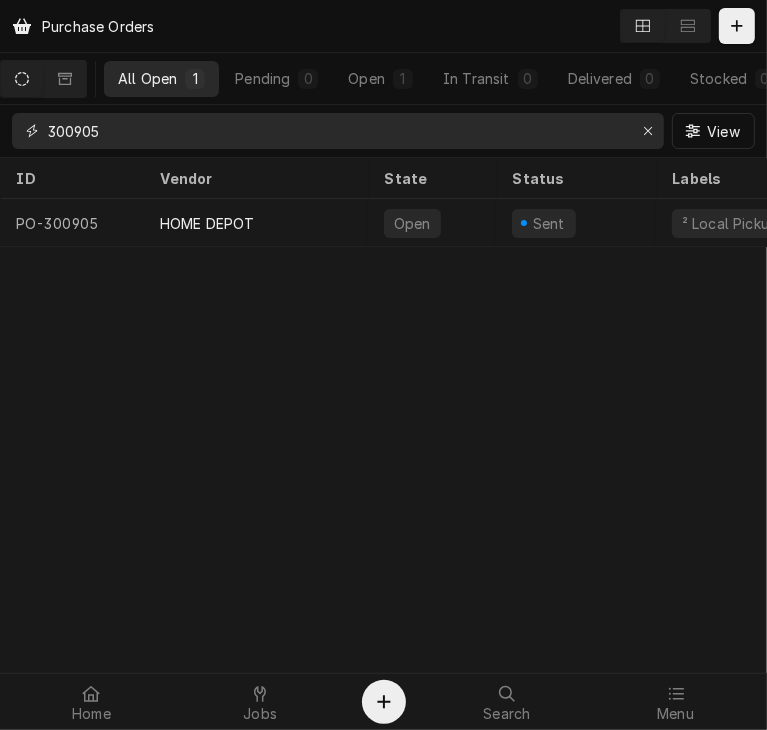click on "300905" at bounding box center [337, 131] 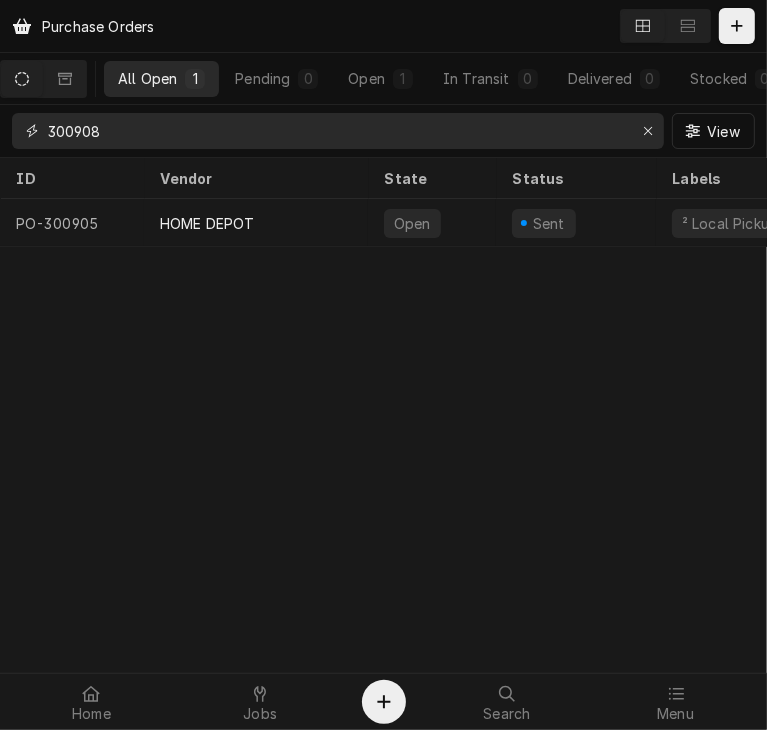 type on "300908" 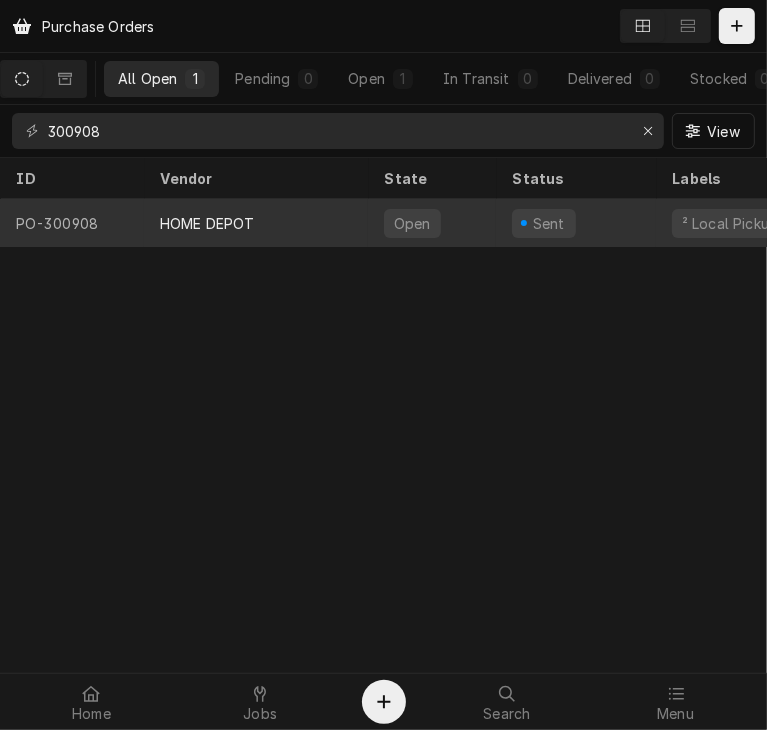click on "HOME DEPOT" at bounding box center [256, 223] 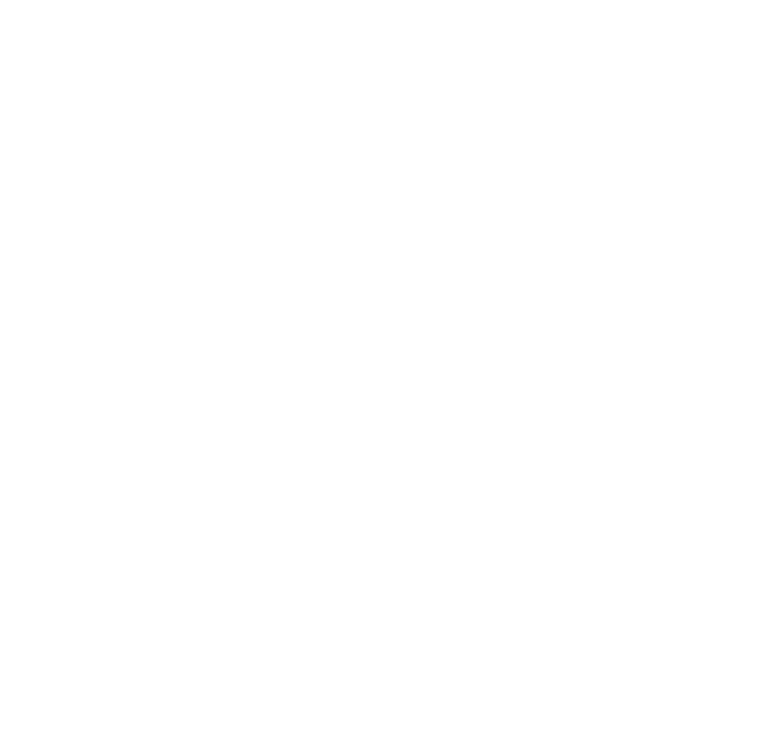 scroll, scrollTop: 0, scrollLeft: 0, axis: both 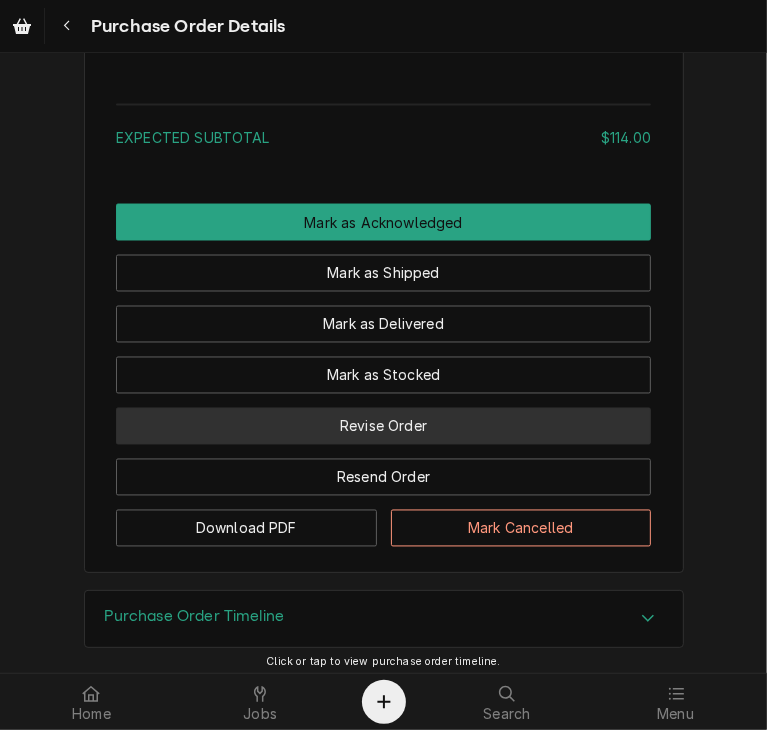 click on "Revise Order" at bounding box center [383, 426] 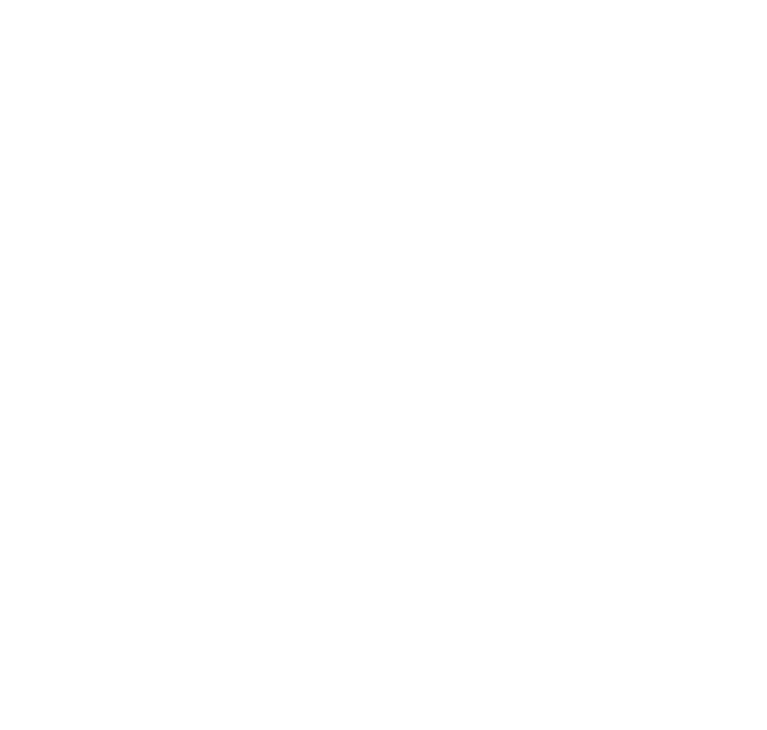 scroll, scrollTop: 0, scrollLeft: 0, axis: both 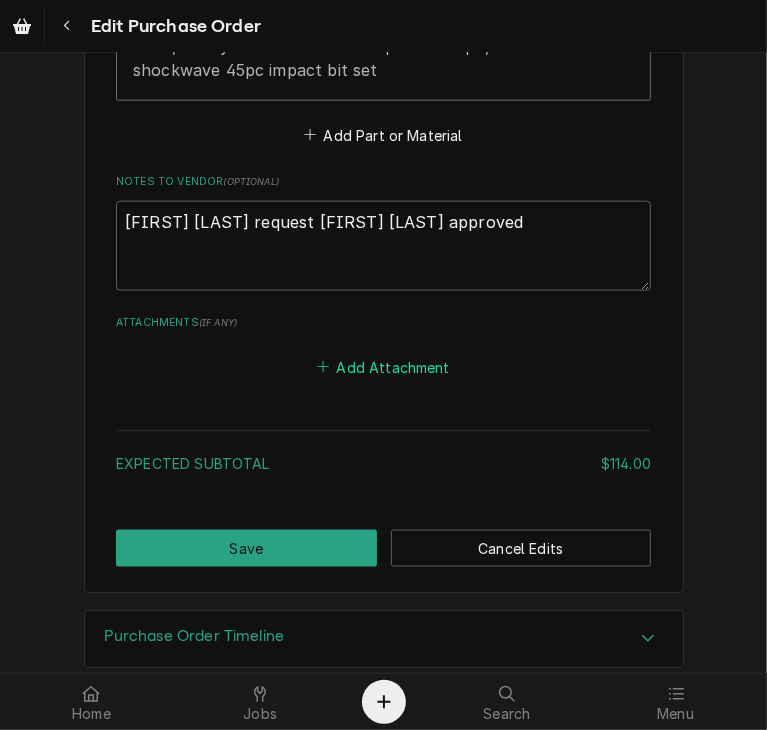 click on "Add Attachment" at bounding box center [384, 367] 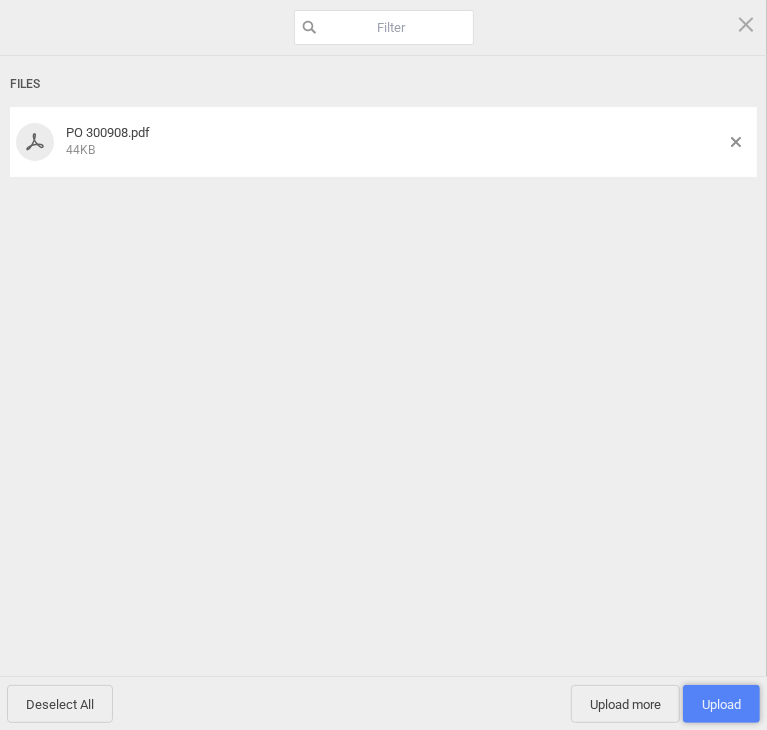 click on "Upload
1" at bounding box center [721, 704] 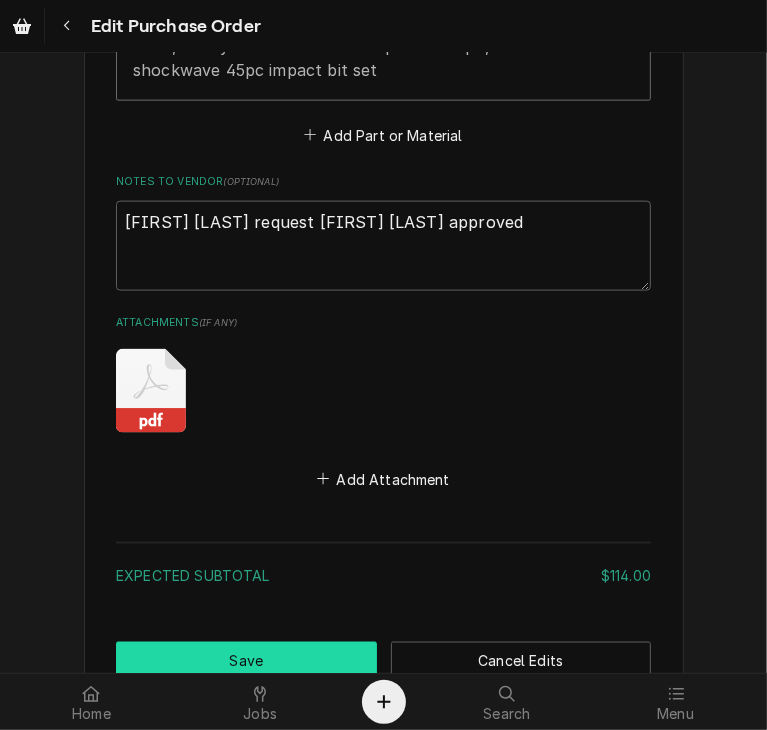 click on "Save" at bounding box center [246, 660] 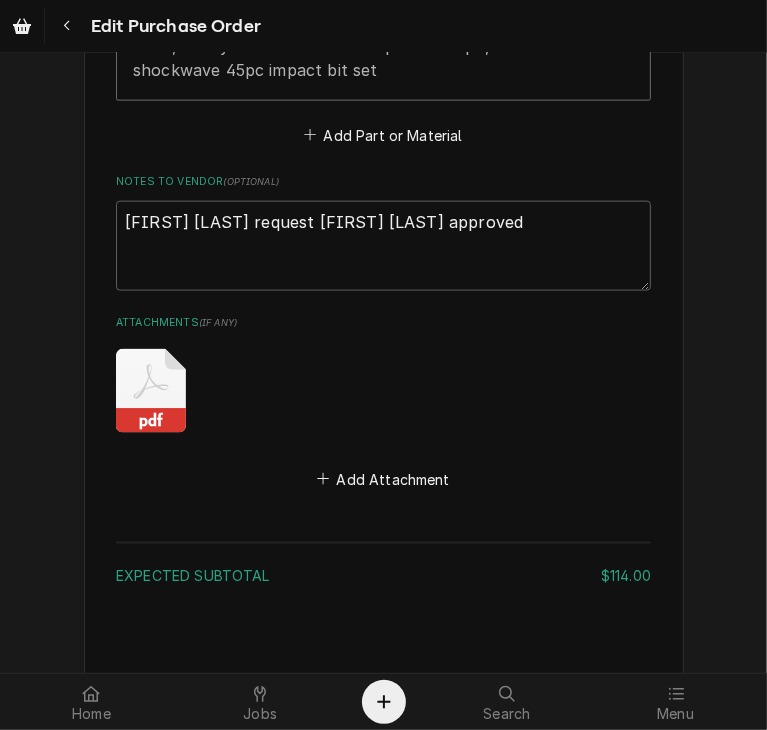 type on "x" 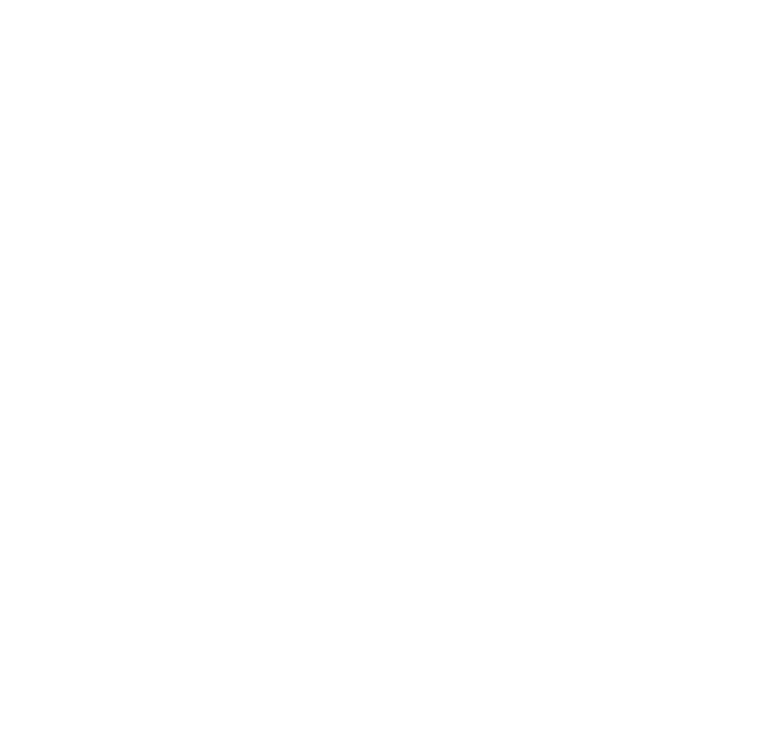 scroll, scrollTop: 0, scrollLeft: 0, axis: both 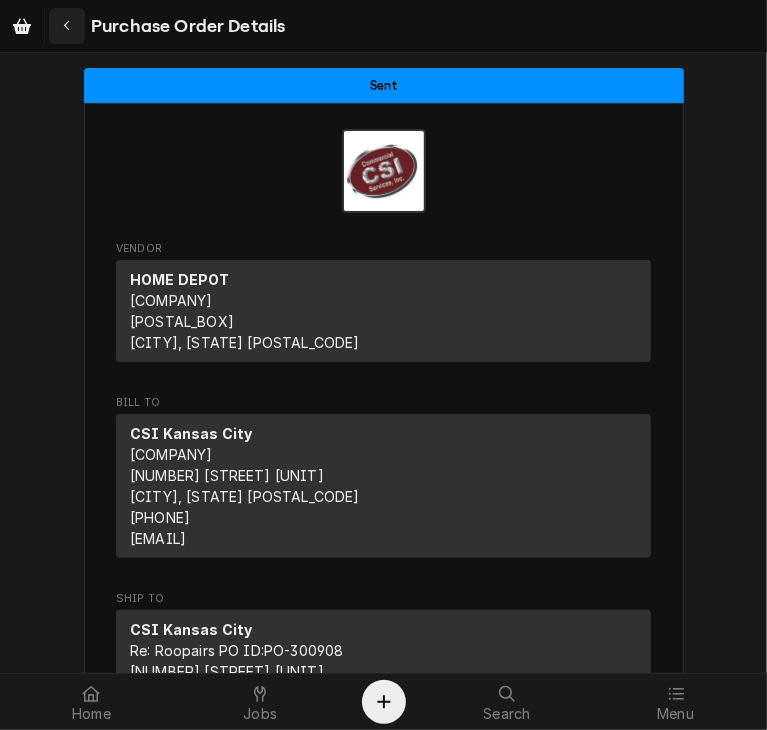 click 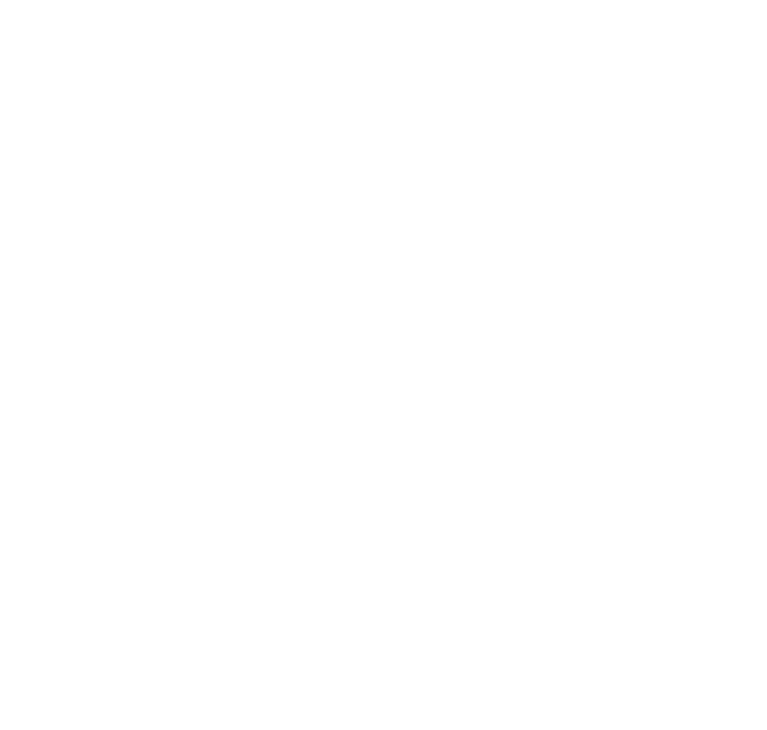 scroll, scrollTop: 0, scrollLeft: 0, axis: both 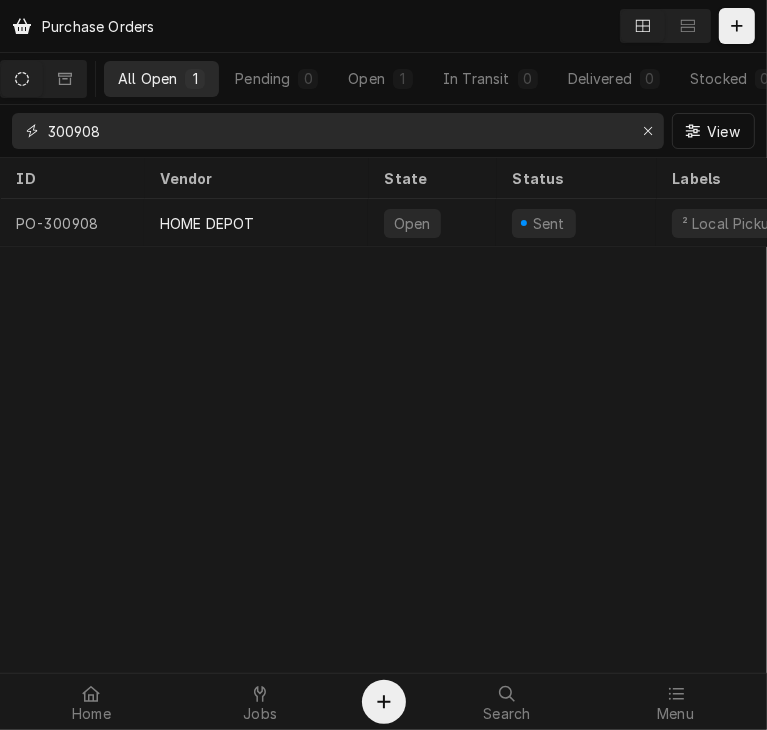 click on "300908" at bounding box center (337, 131) 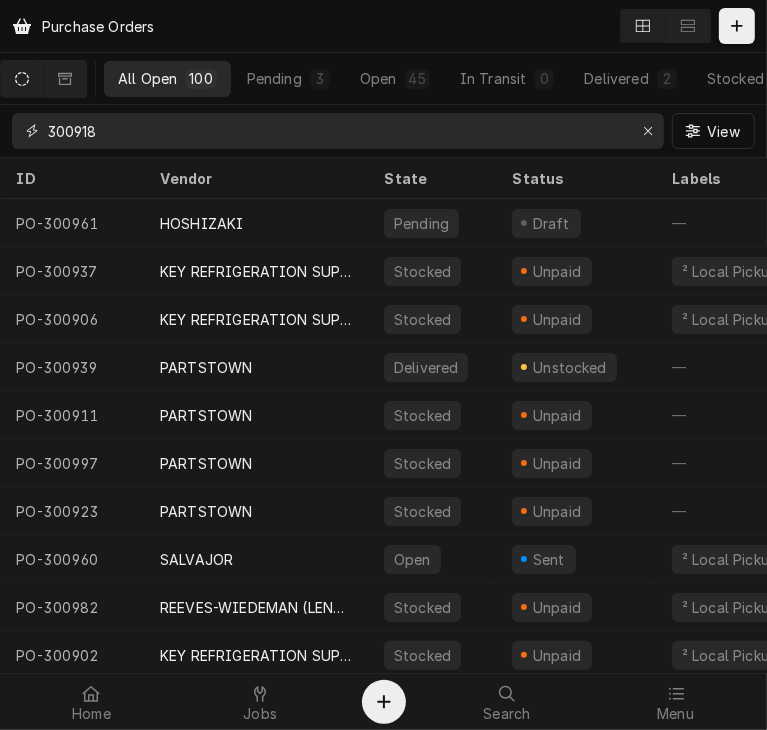 type on "300918" 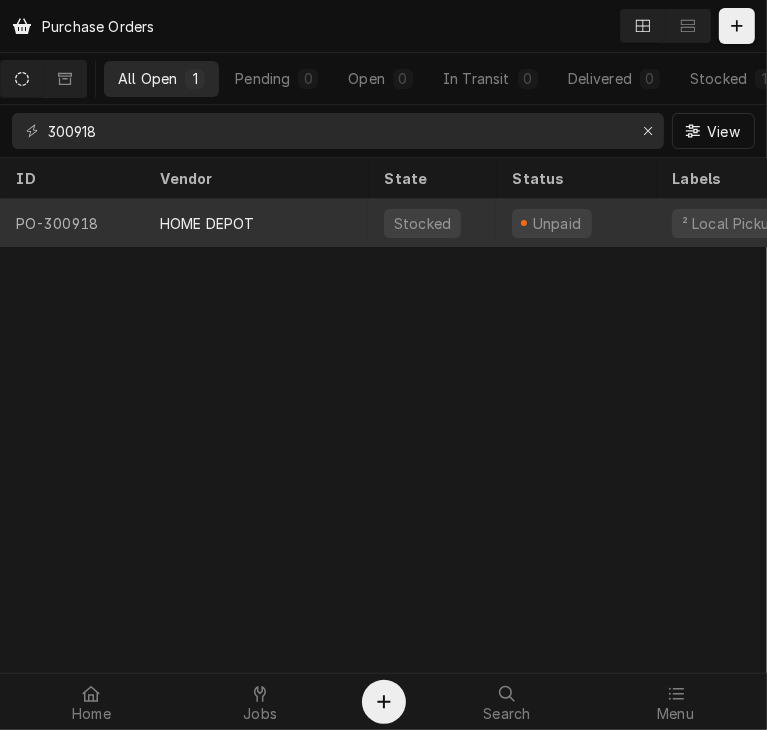 click on "HOME DEPOT" at bounding box center [207, 223] 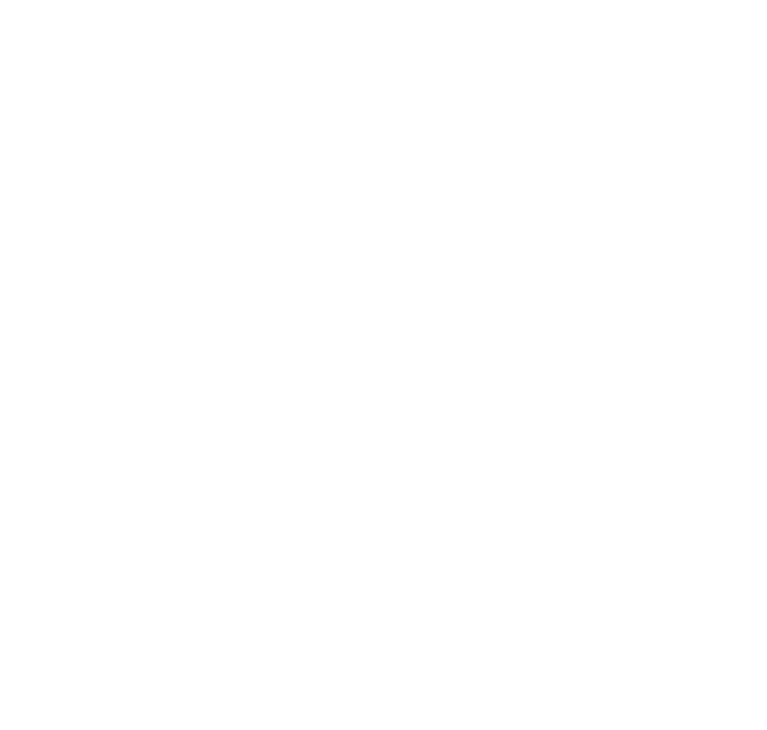 scroll, scrollTop: 0, scrollLeft: 0, axis: both 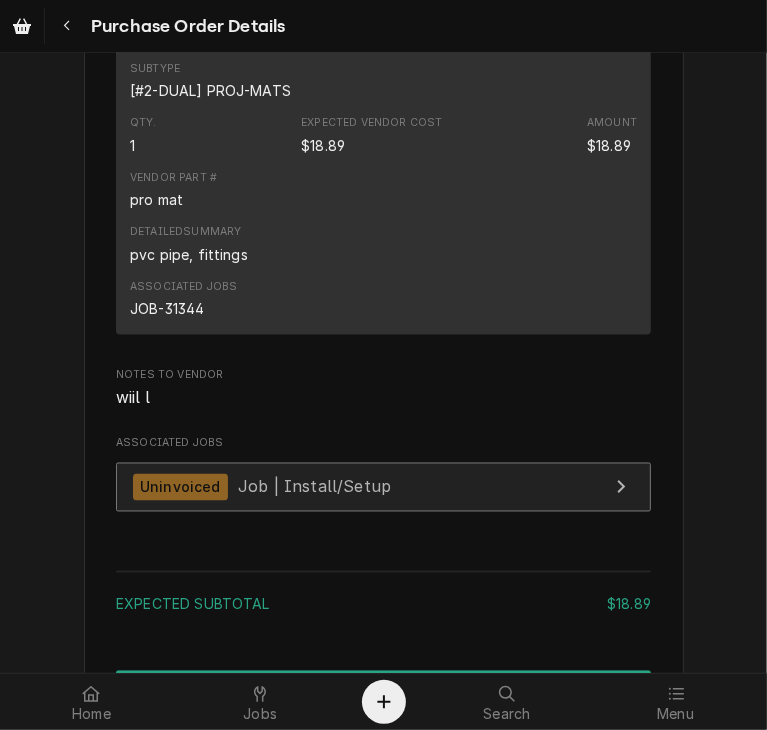 click on "Uninvoiced Job | Install/Setup" at bounding box center (383, 487) 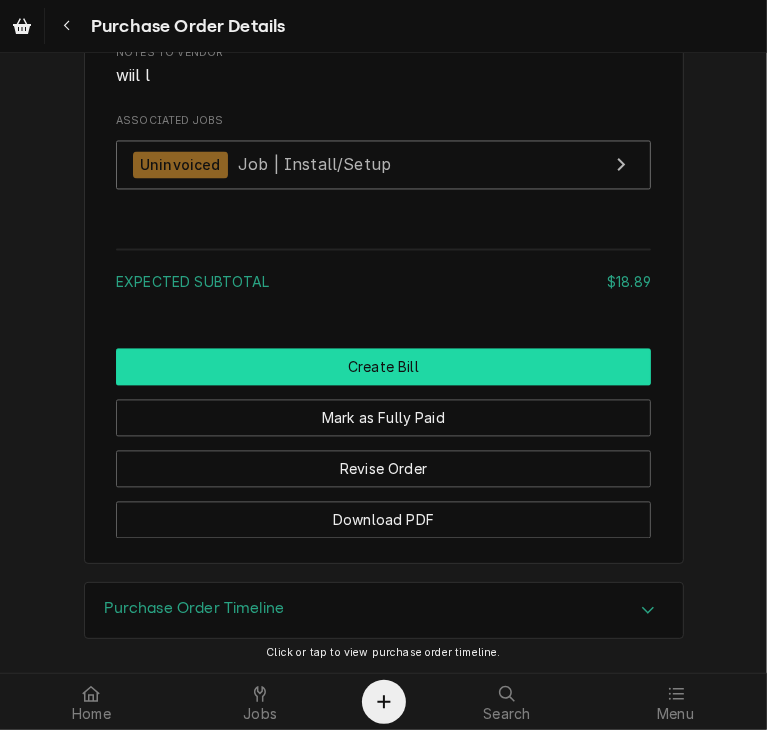 click on "Create Bill" at bounding box center [383, 367] 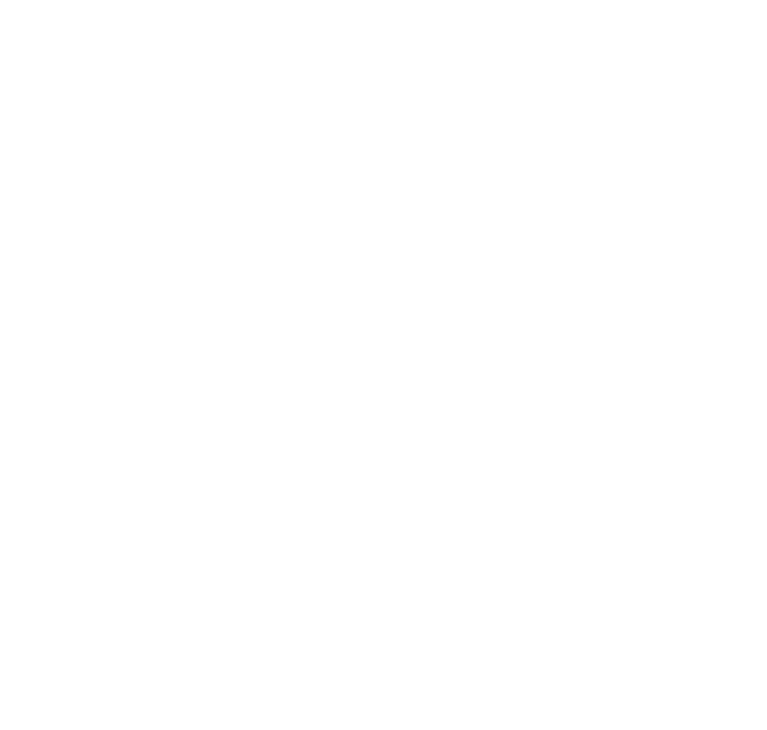scroll, scrollTop: 0, scrollLeft: 0, axis: both 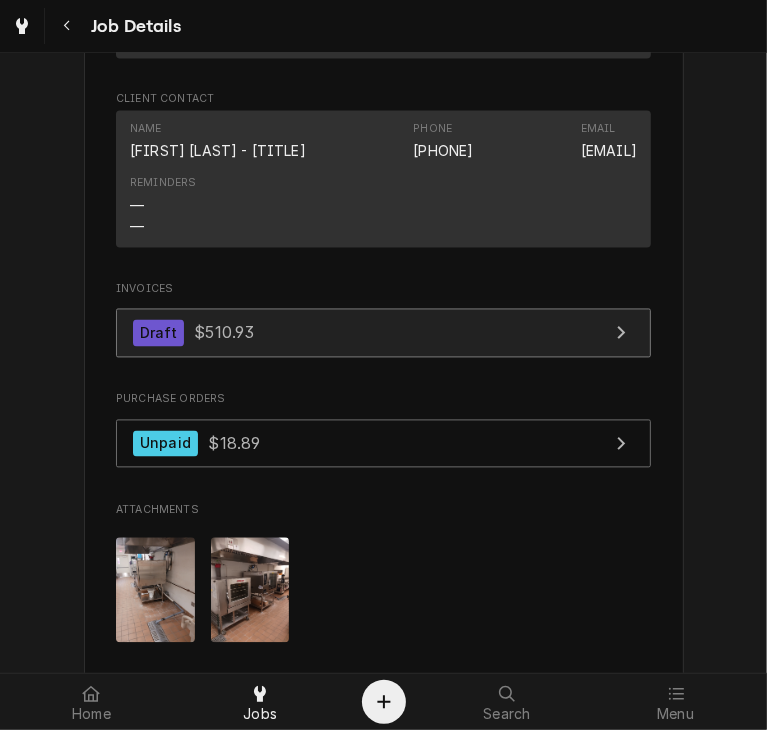 click on "$510.93" at bounding box center (224, 333) 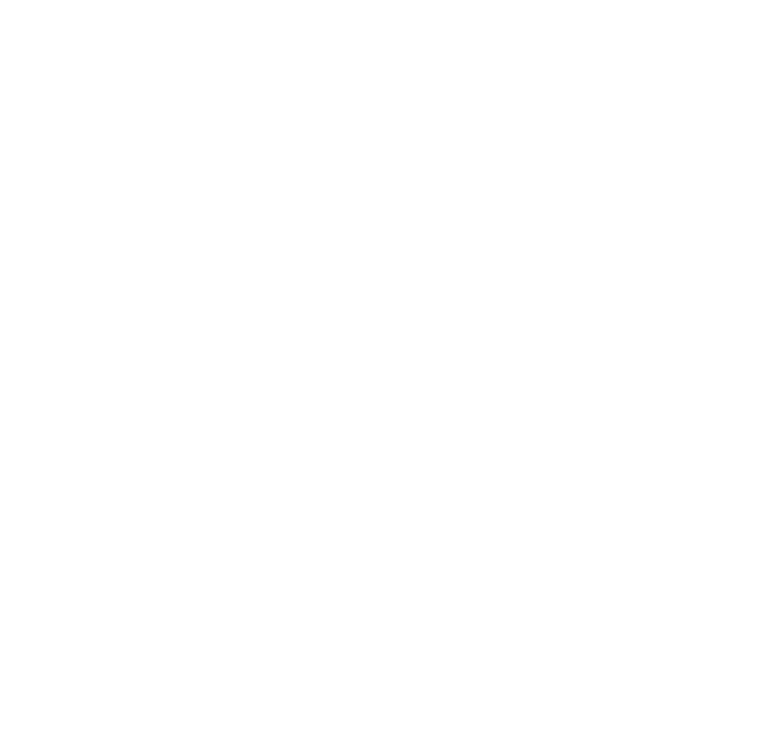 scroll, scrollTop: 0, scrollLeft: 0, axis: both 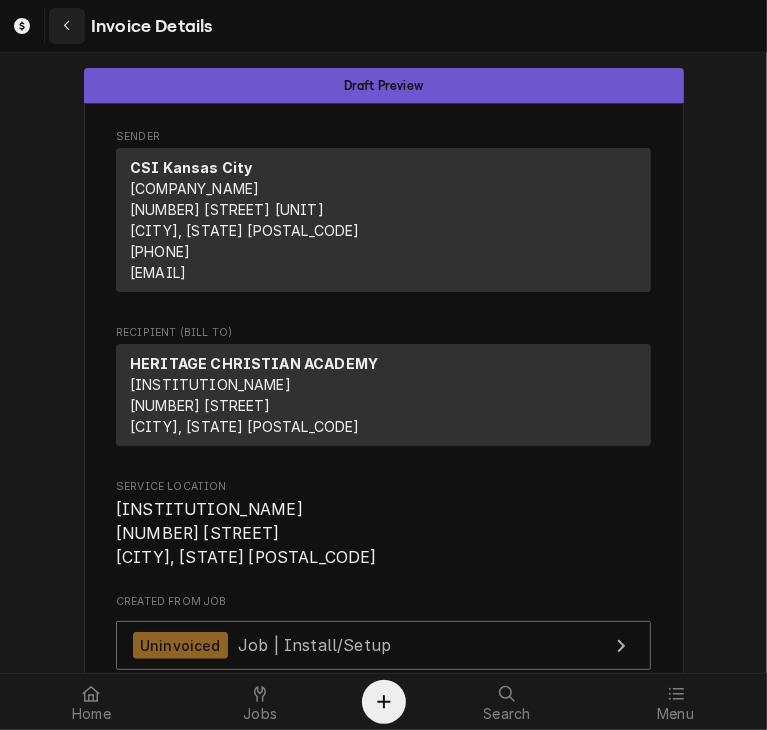click at bounding box center (67, 26) 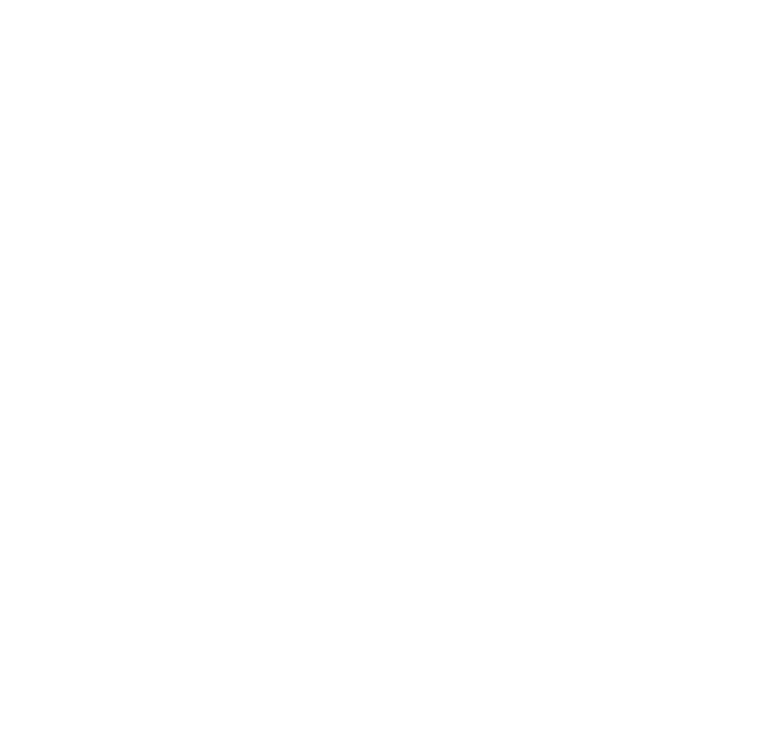 scroll, scrollTop: 0, scrollLeft: 0, axis: both 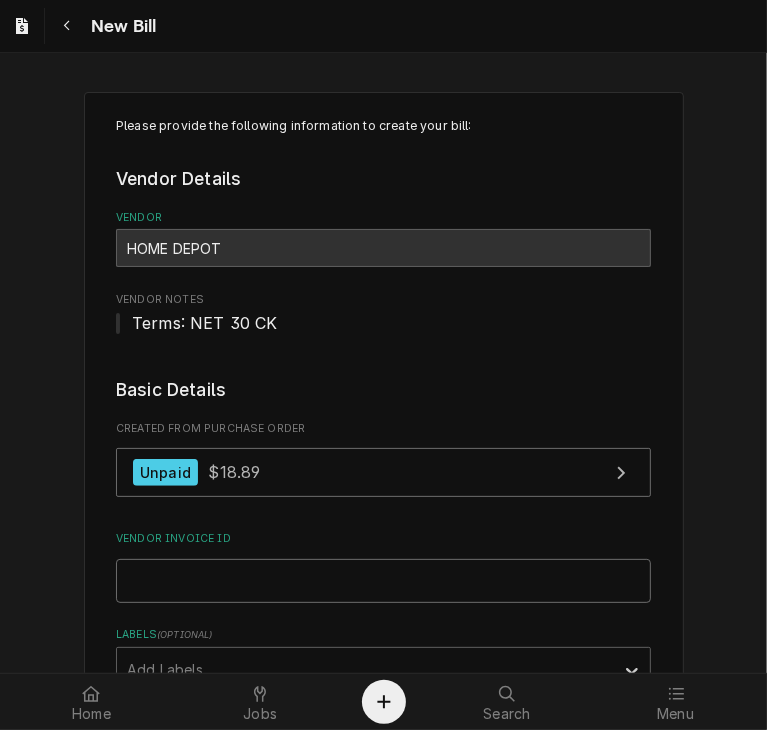 click on "Vendor Invoice ID" at bounding box center (383, 581) 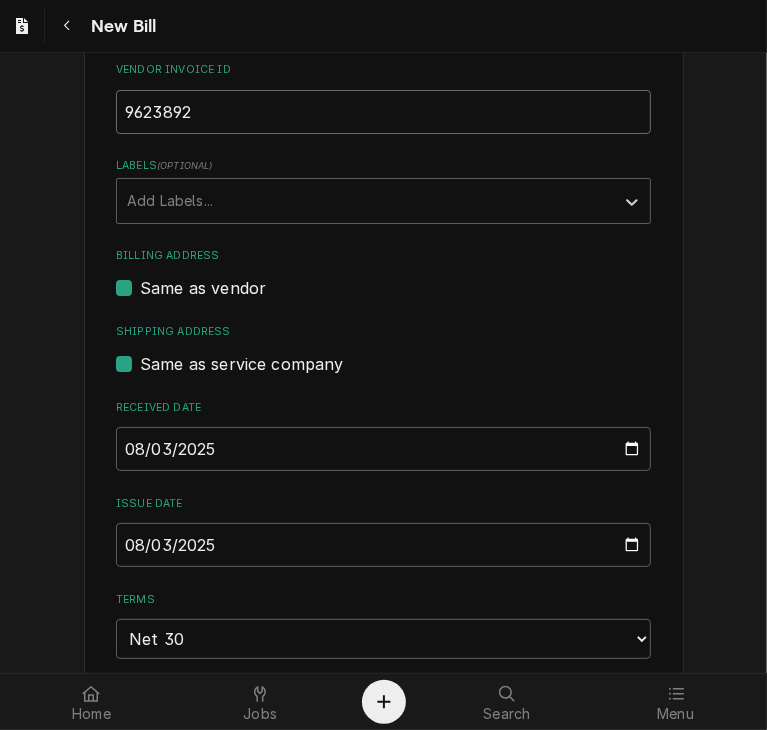scroll, scrollTop: 479, scrollLeft: 0, axis: vertical 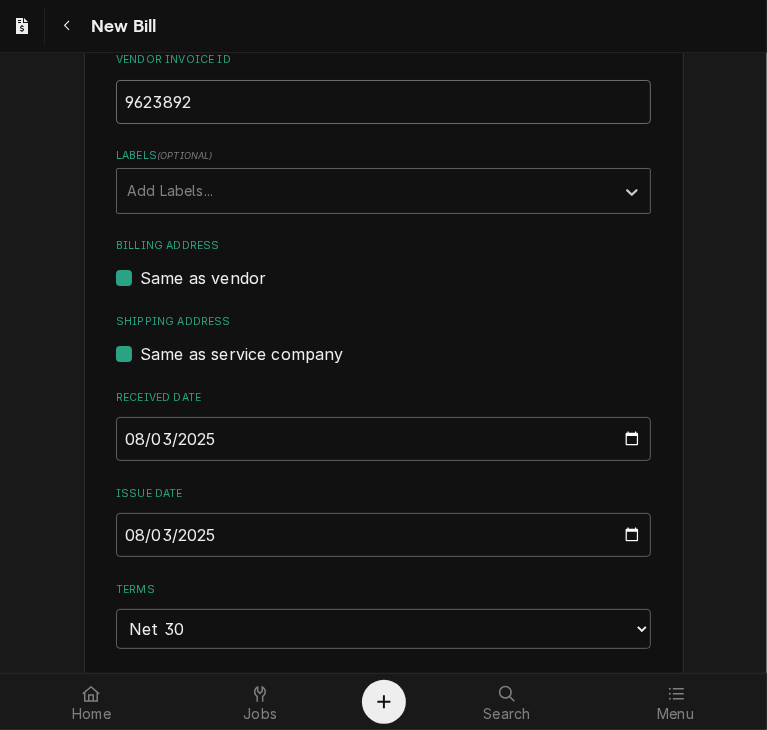 type on "9623892" 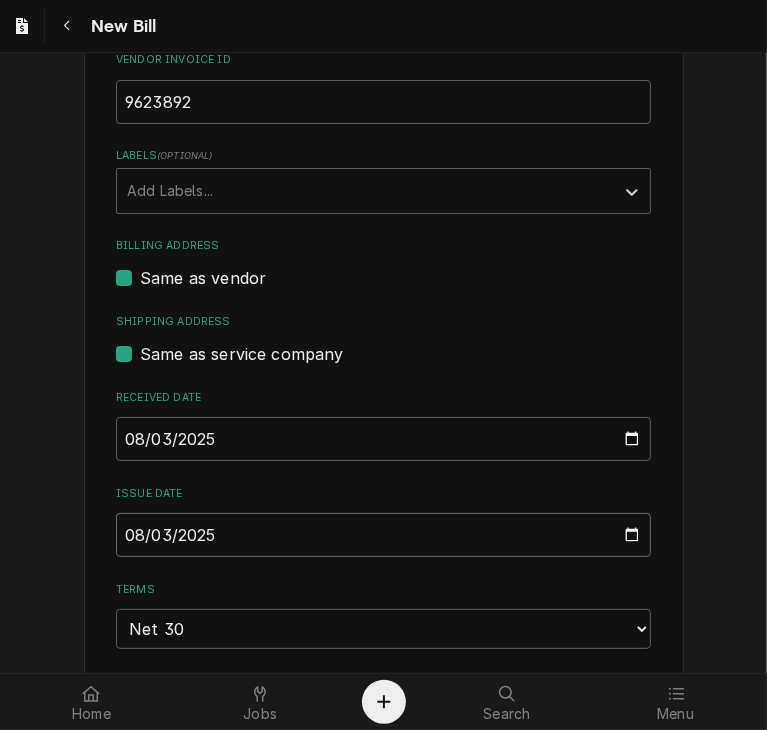 click on "2025-08-03" at bounding box center [383, 535] 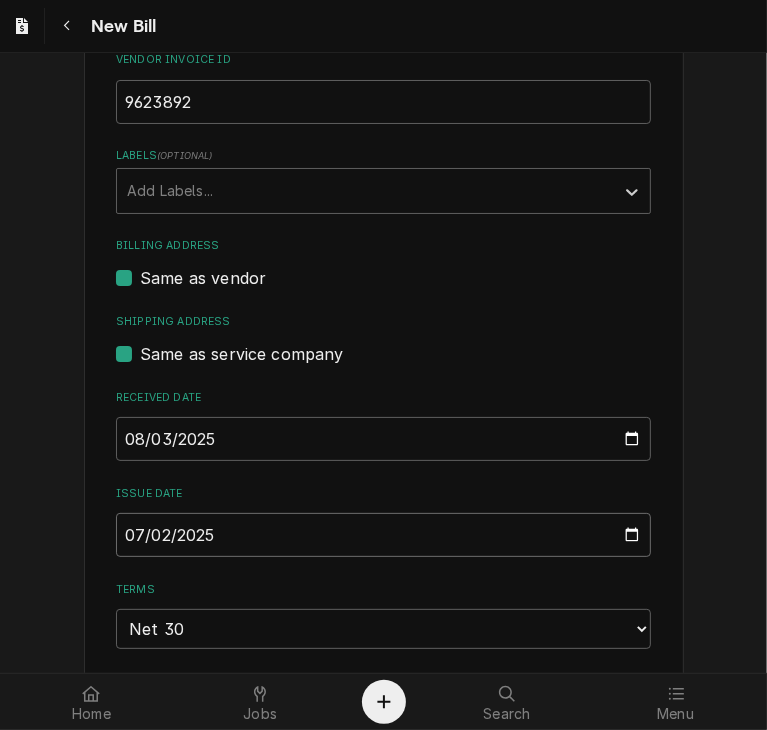 type on "2025-07-21" 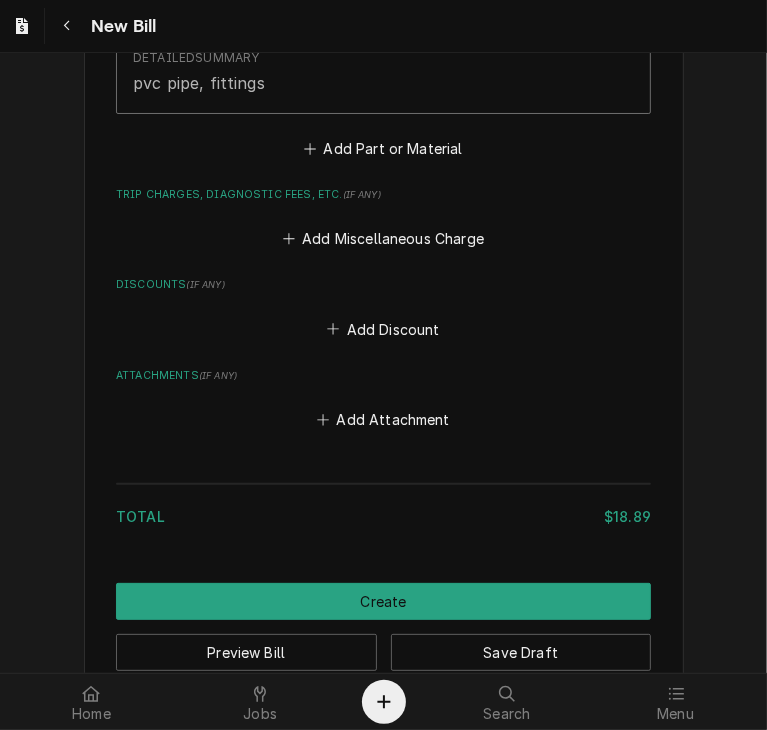 scroll, scrollTop: 1683, scrollLeft: 0, axis: vertical 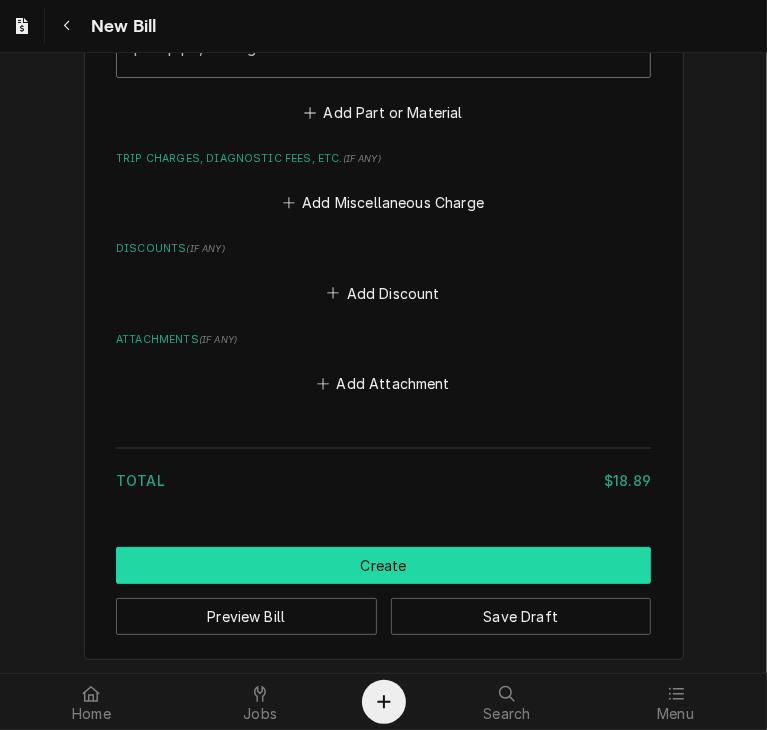 click on "Create" at bounding box center [383, 565] 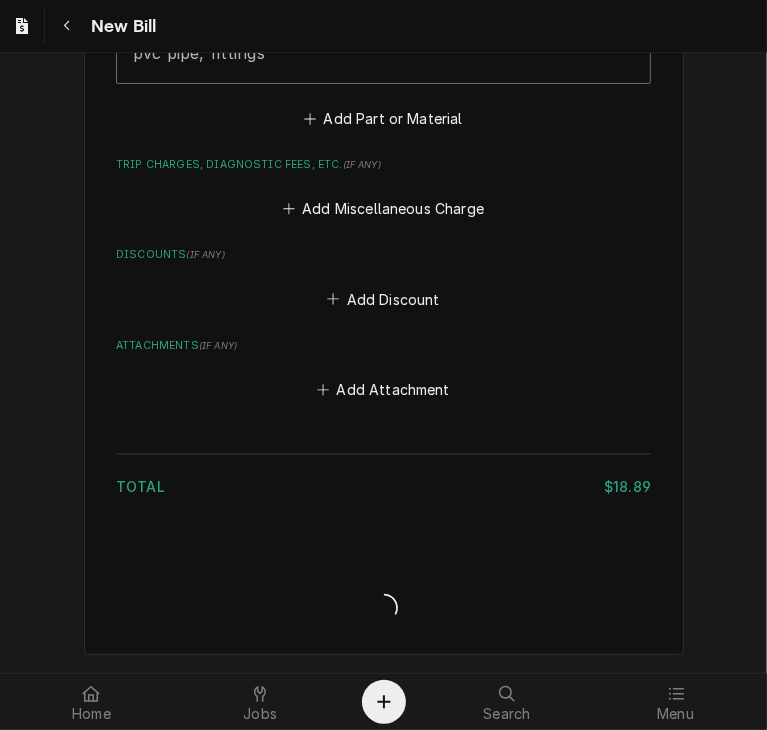 scroll, scrollTop: 1672, scrollLeft: 0, axis: vertical 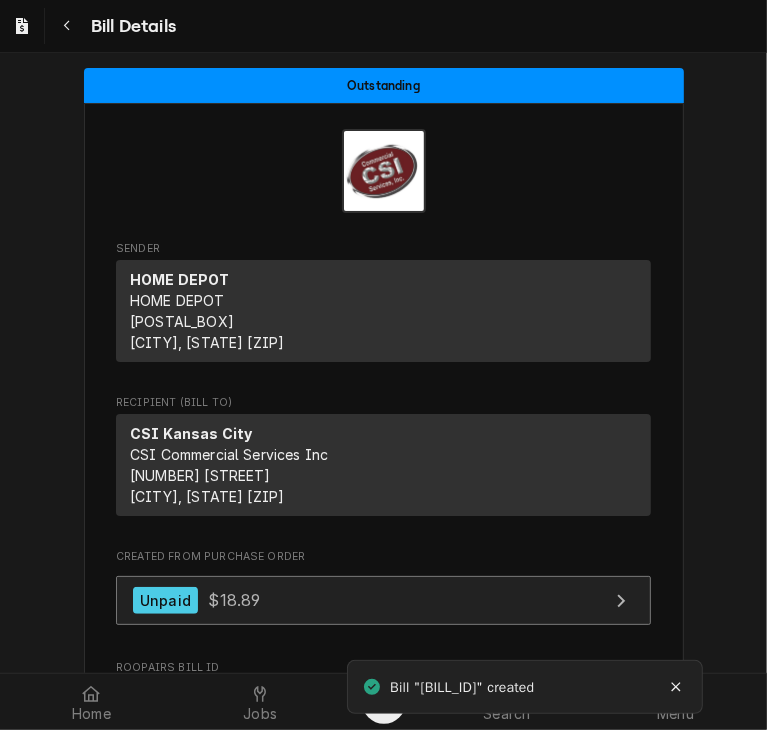 click on "Unpaid $18.89" at bounding box center (383, 600) 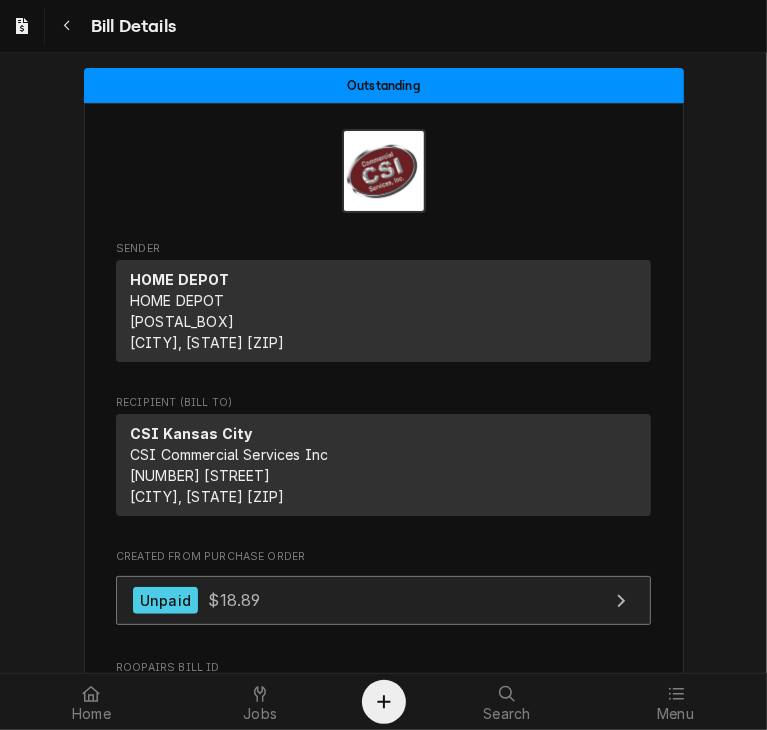 click on "$18.89" at bounding box center [234, 600] 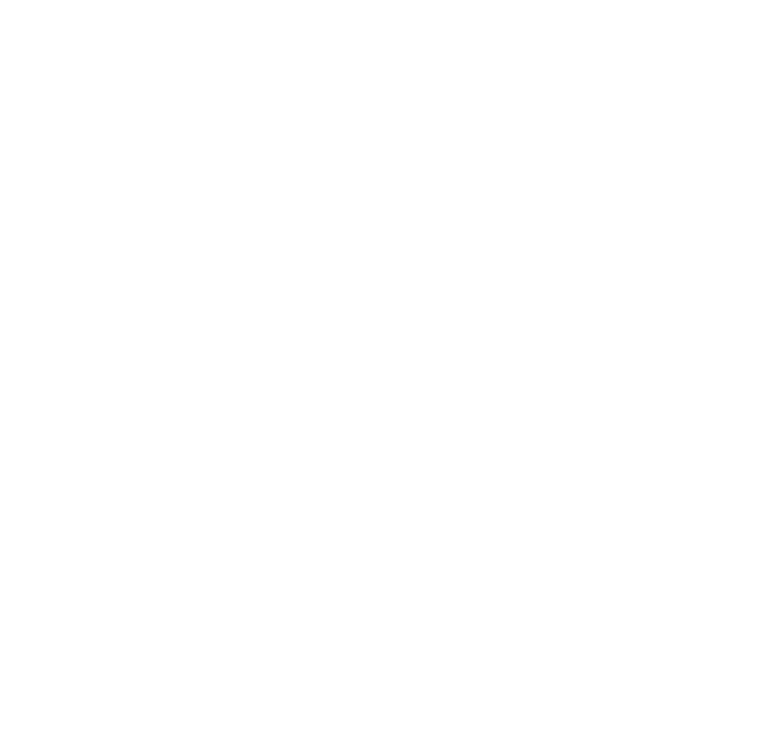 scroll, scrollTop: 0, scrollLeft: 0, axis: both 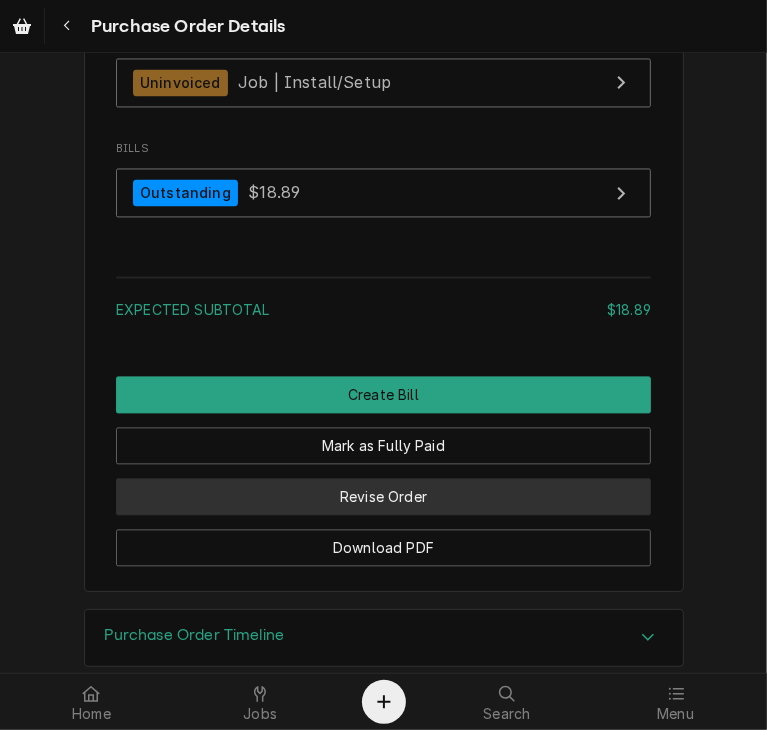 click on "Revise Order" at bounding box center [383, 496] 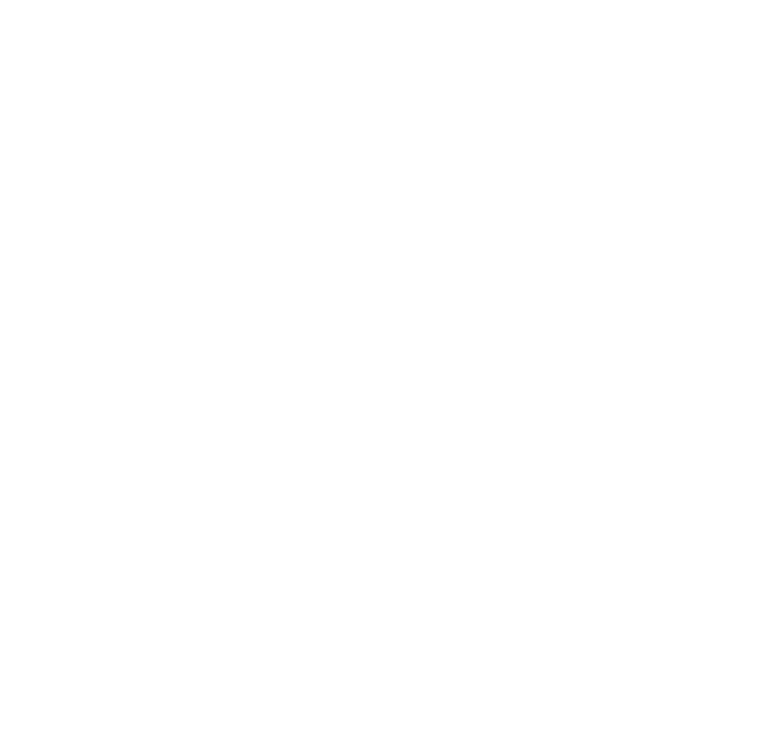 scroll, scrollTop: 0, scrollLeft: 0, axis: both 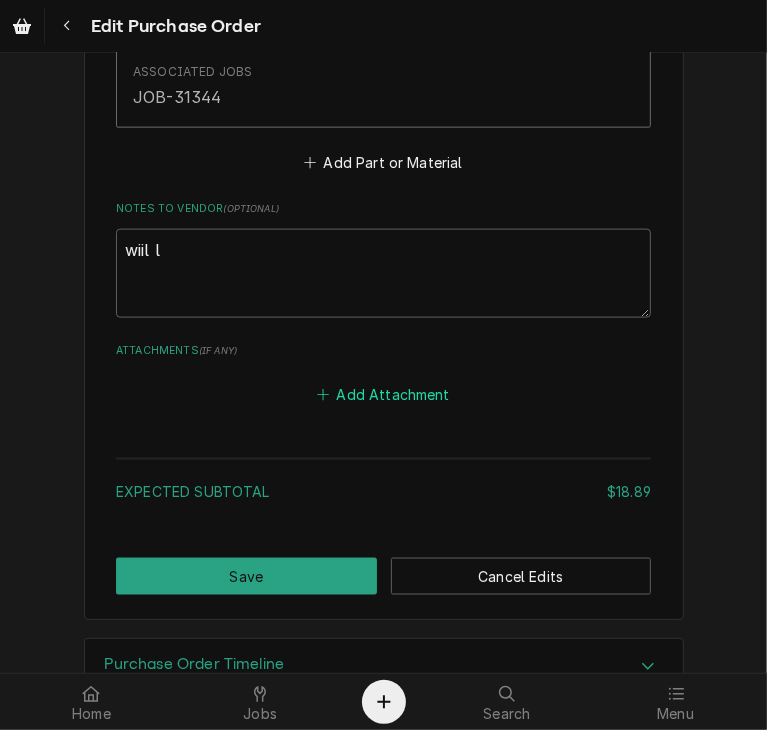 click on "Add Attachment" at bounding box center [384, 395] 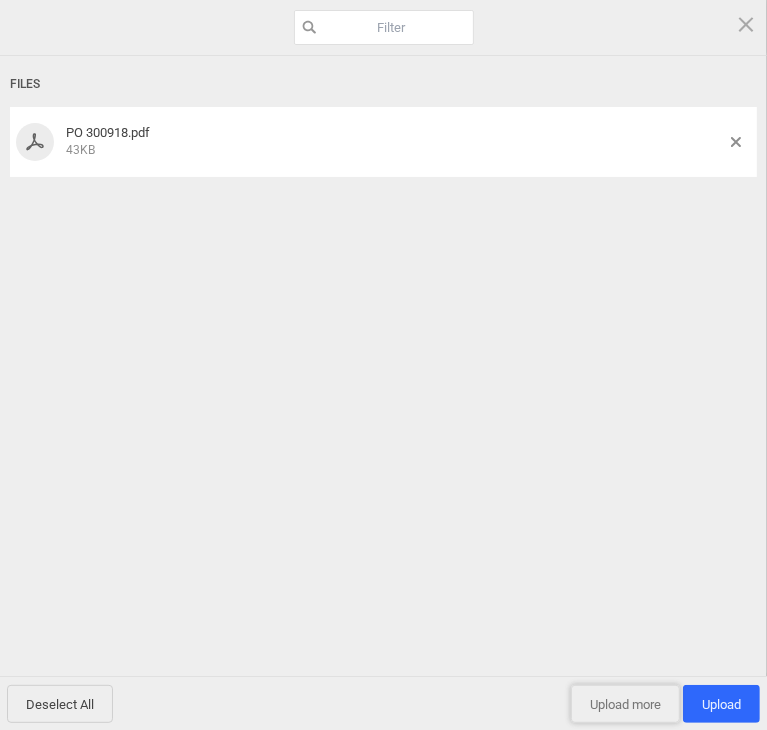 click on "Upload more" at bounding box center [625, 704] 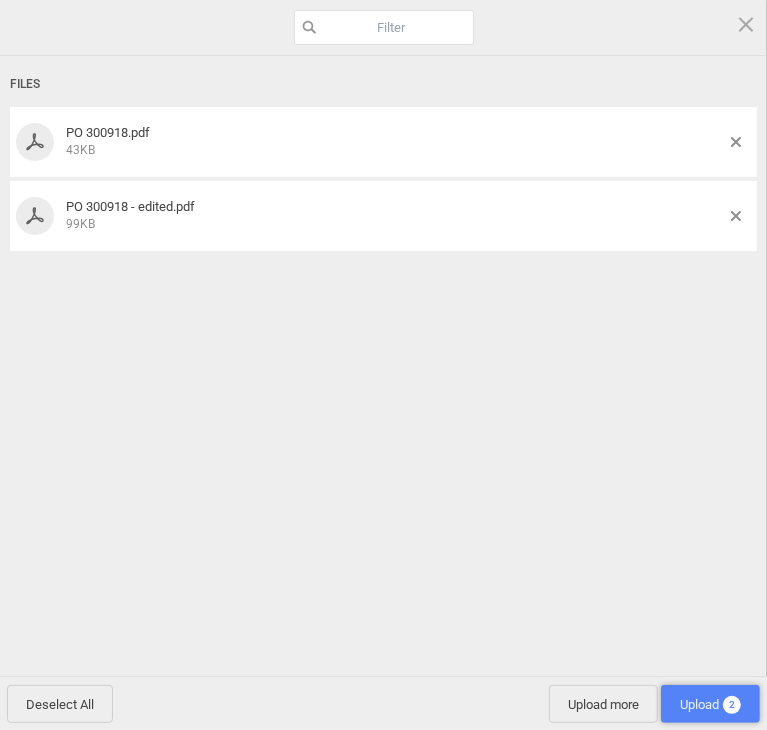 click on "2" at bounding box center (732, 705) 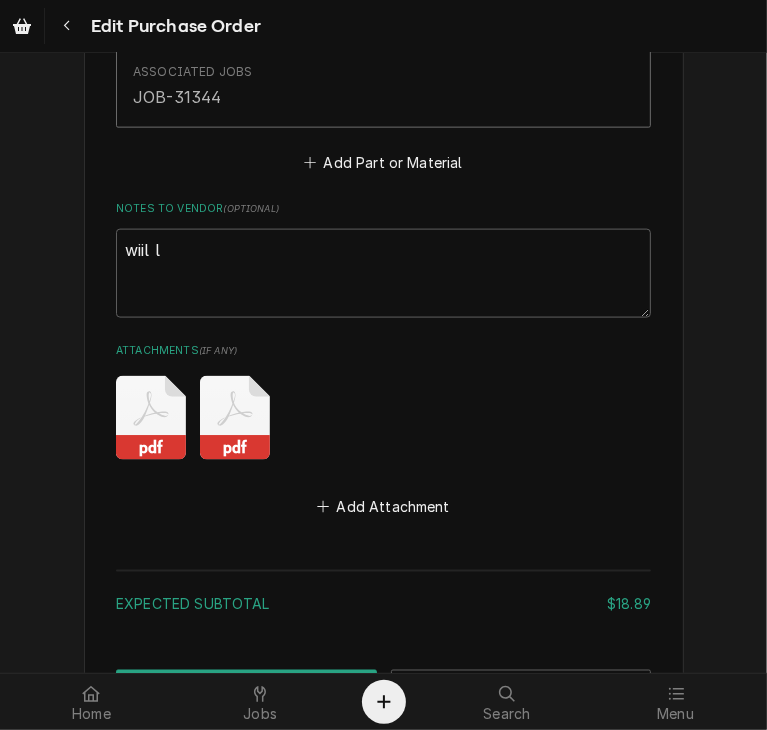 scroll, scrollTop: 1490, scrollLeft: 0, axis: vertical 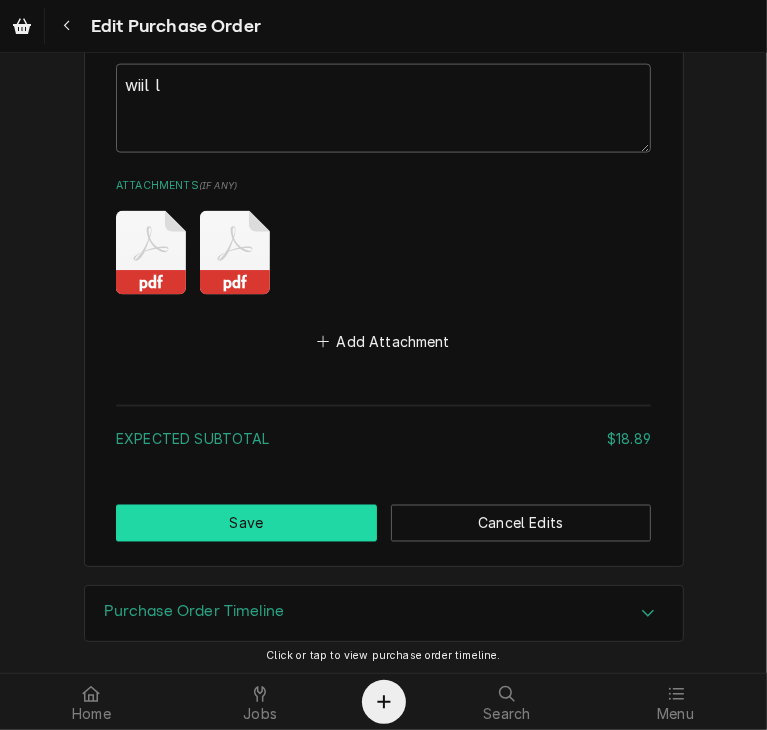 click on "Save" at bounding box center [246, 523] 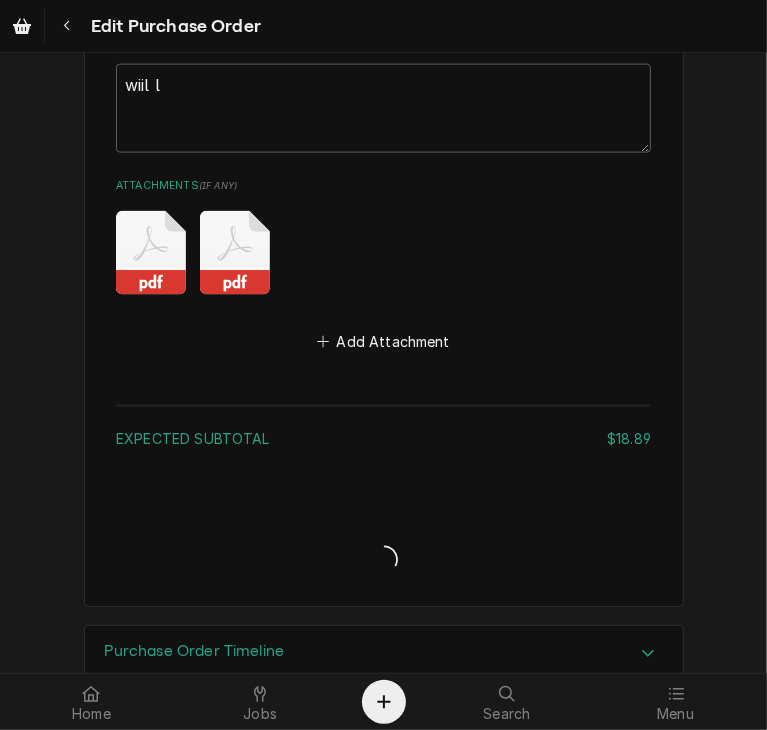 type on "x" 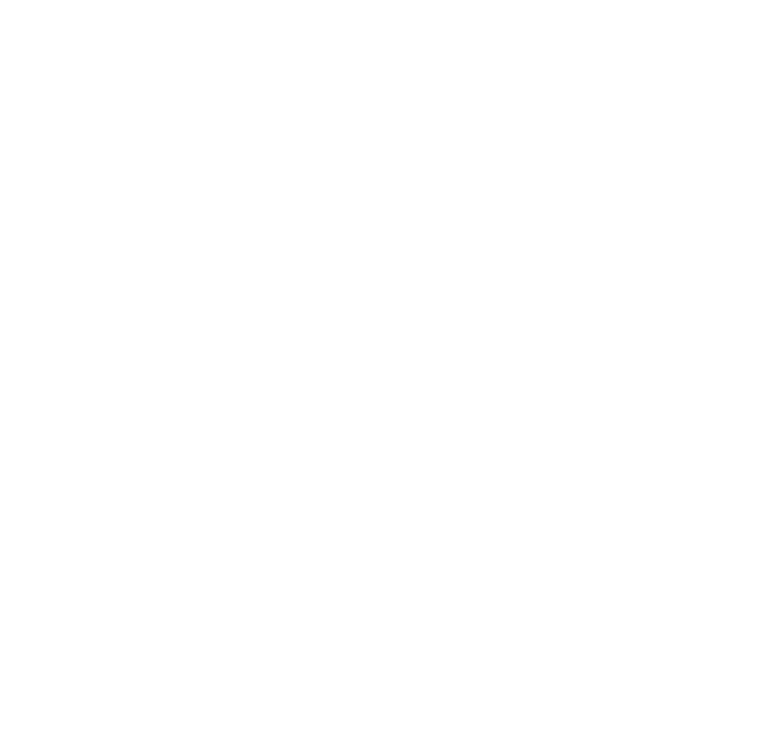scroll, scrollTop: 0, scrollLeft: 0, axis: both 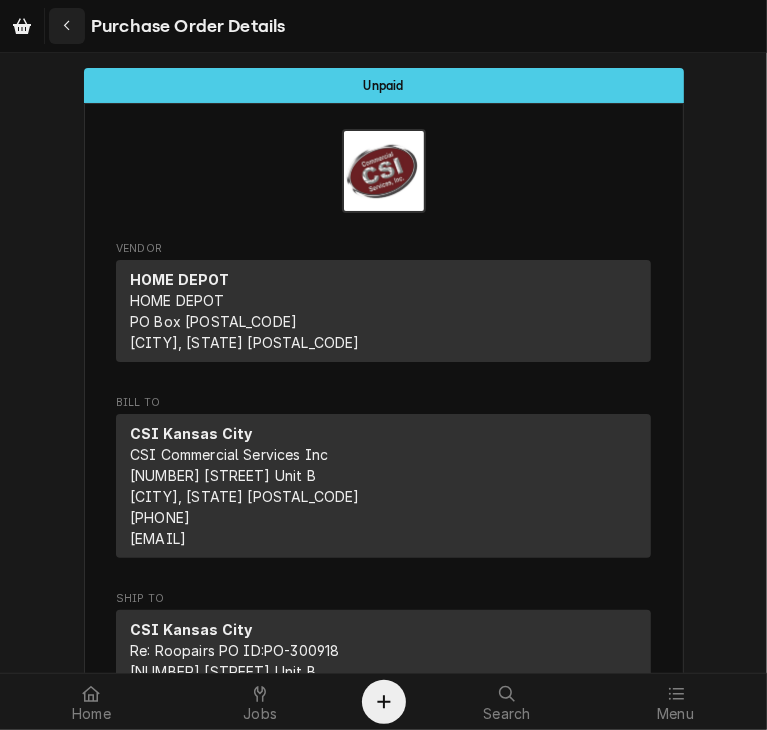click 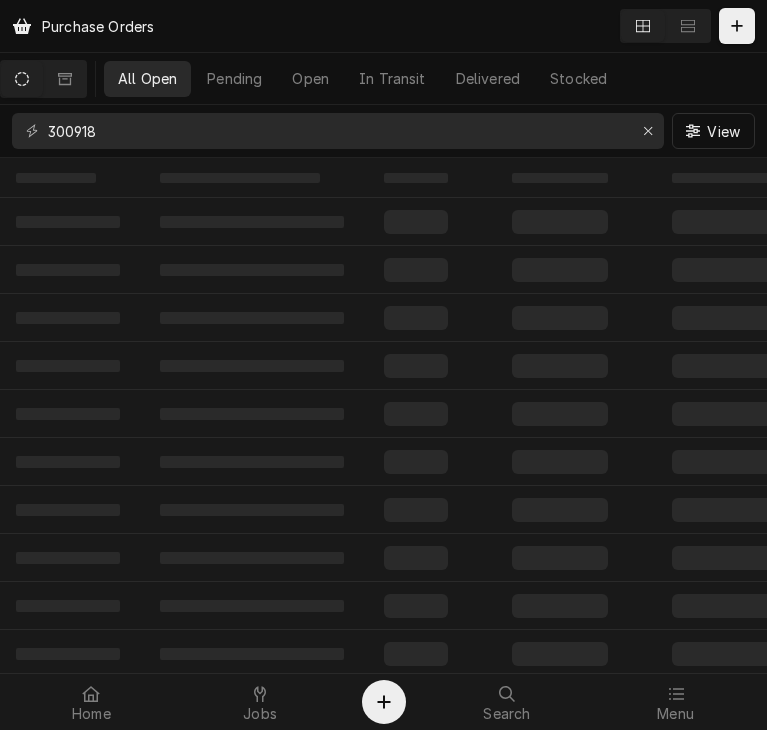 scroll, scrollTop: 0, scrollLeft: 0, axis: both 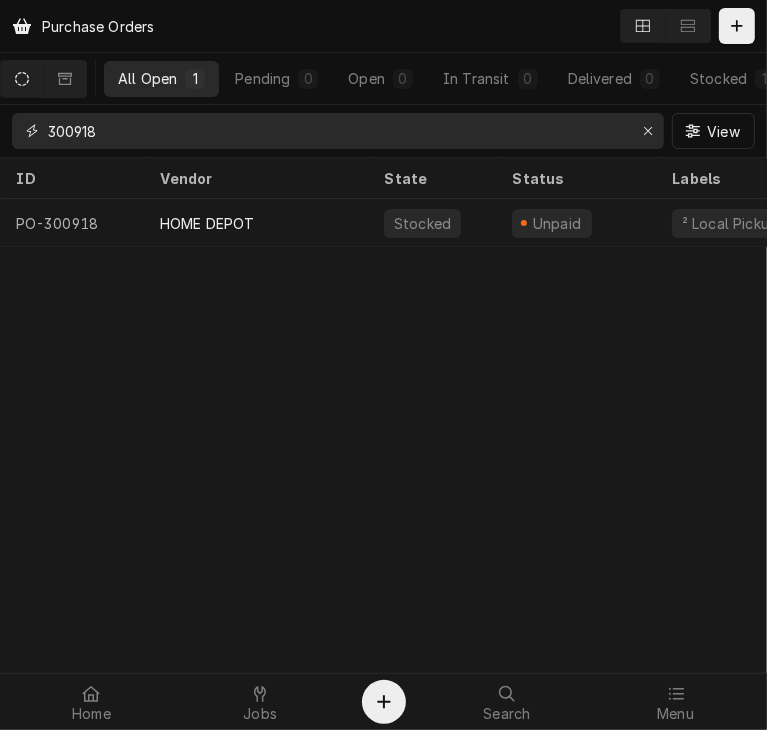 click on "300918" at bounding box center (337, 131) 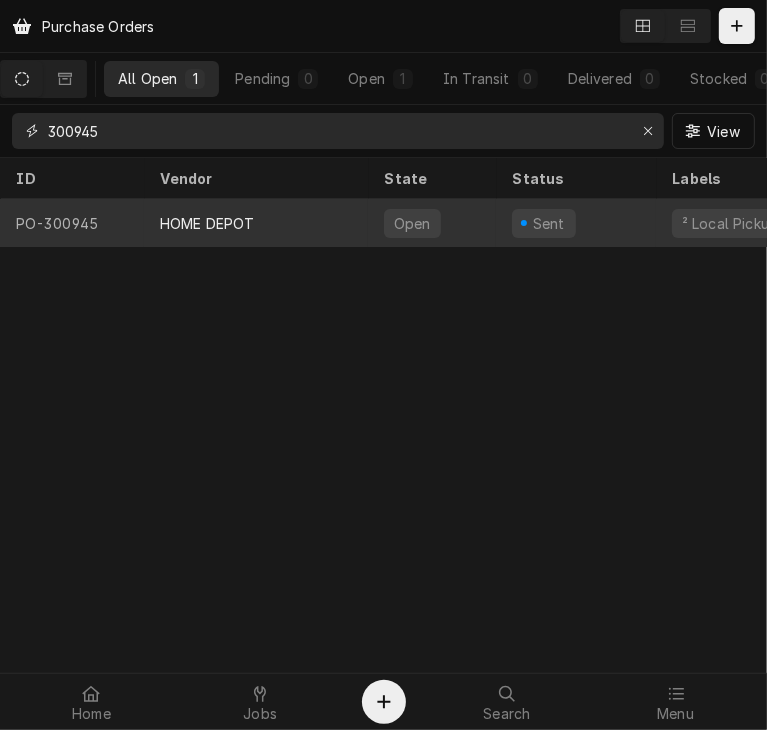 type on "300945" 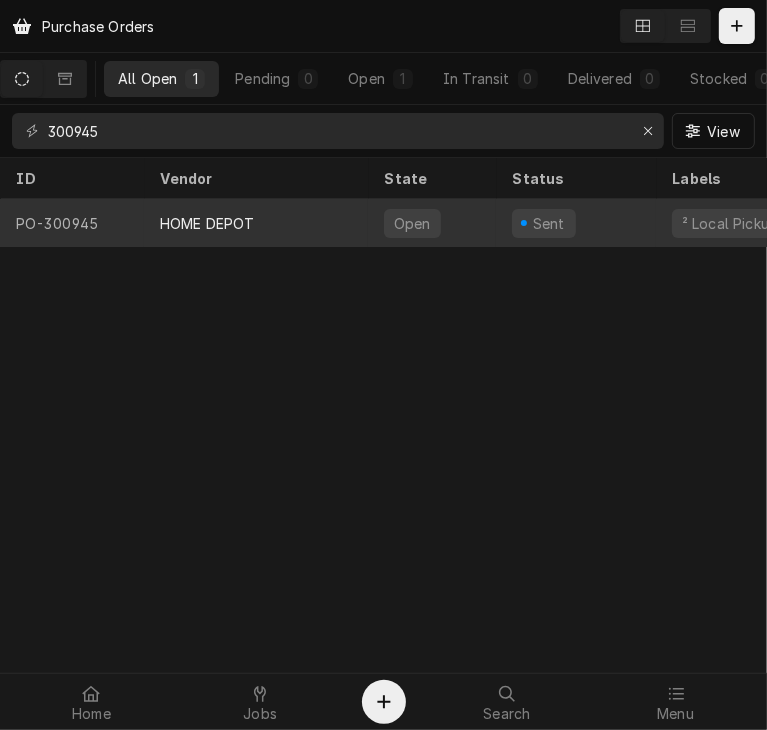click on "HOME DEPOT" at bounding box center [207, 223] 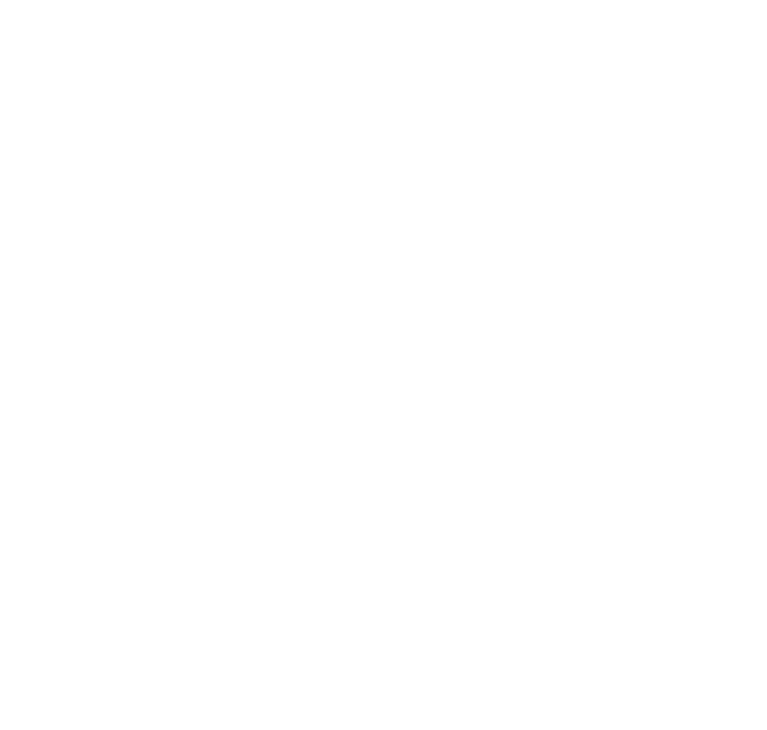 scroll, scrollTop: 0, scrollLeft: 0, axis: both 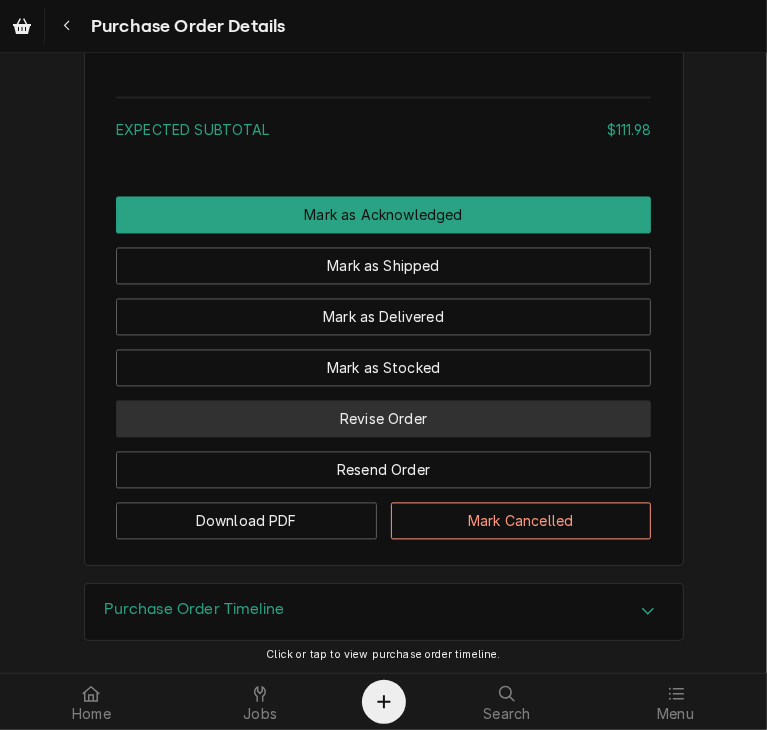 click on "Revise Order" at bounding box center (383, 419) 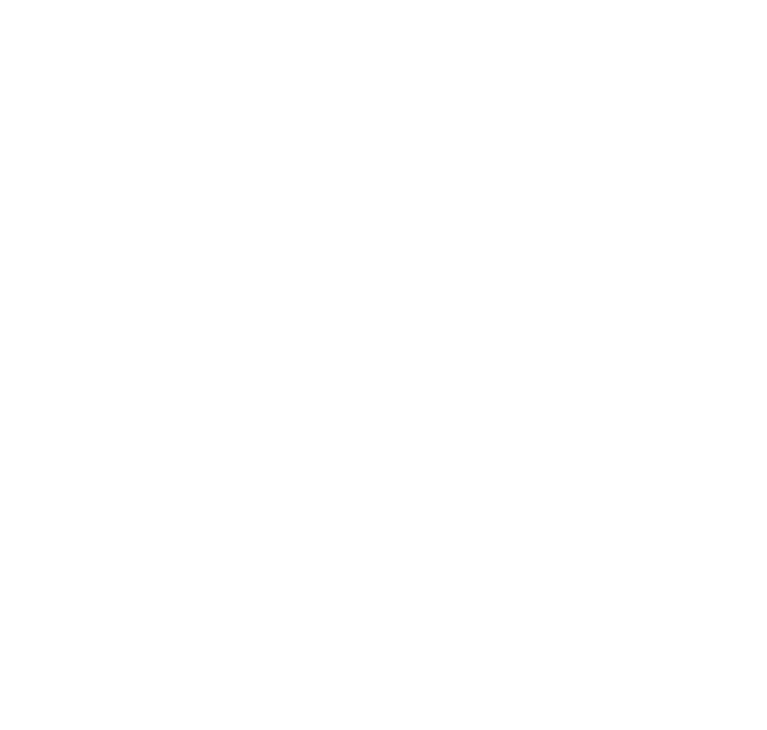 scroll, scrollTop: 0, scrollLeft: 0, axis: both 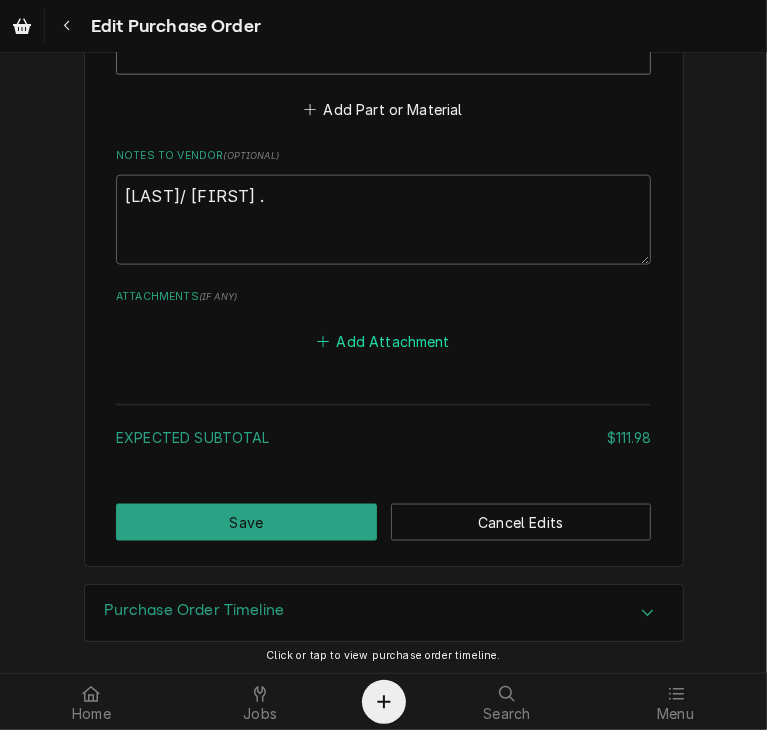 click on "Add Attachment" at bounding box center [384, 341] 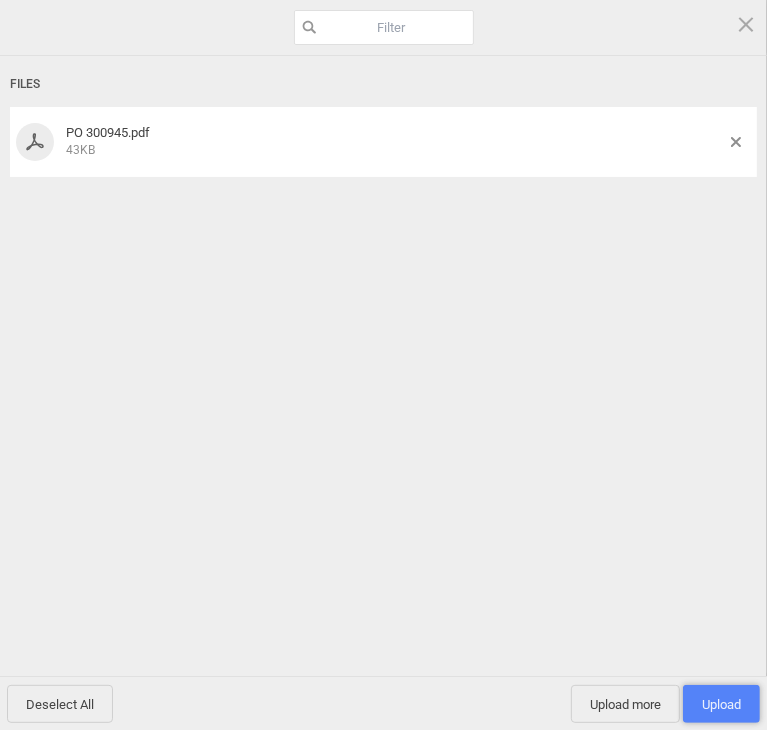 click on "Upload
1" at bounding box center (721, 704) 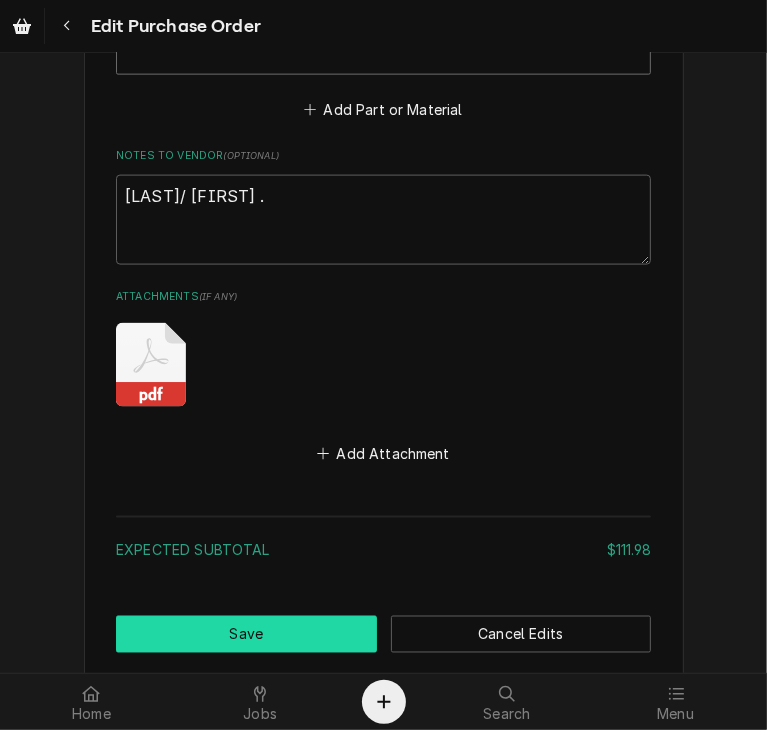 click on "Save" at bounding box center (246, 634) 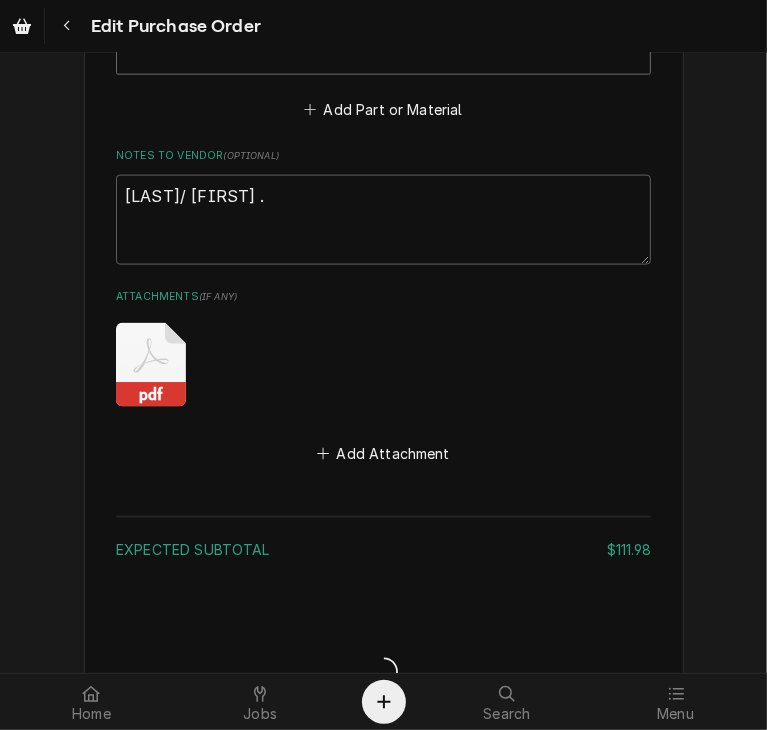 type on "x" 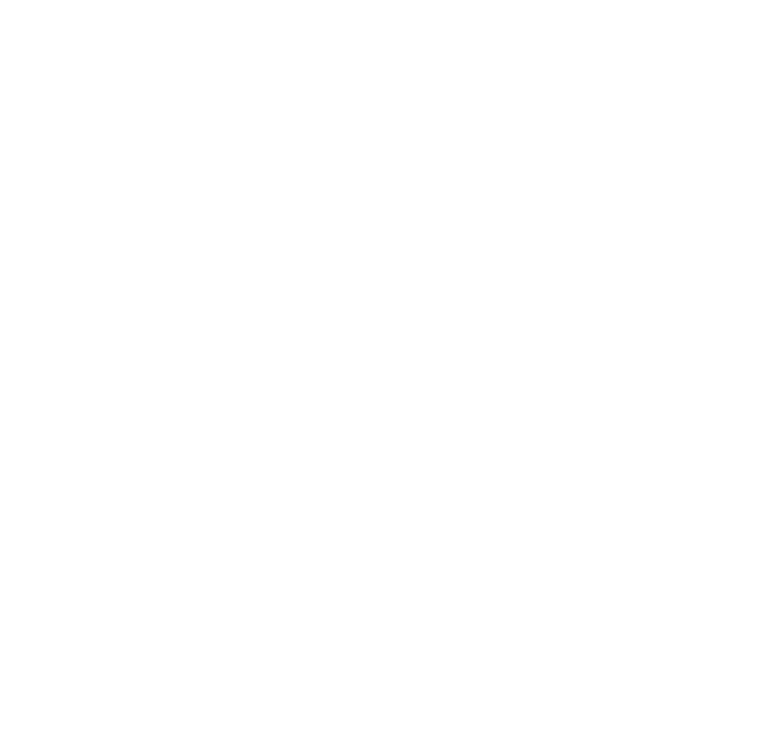 scroll, scrollTop: 0, scrollLeft: 0, axis: both 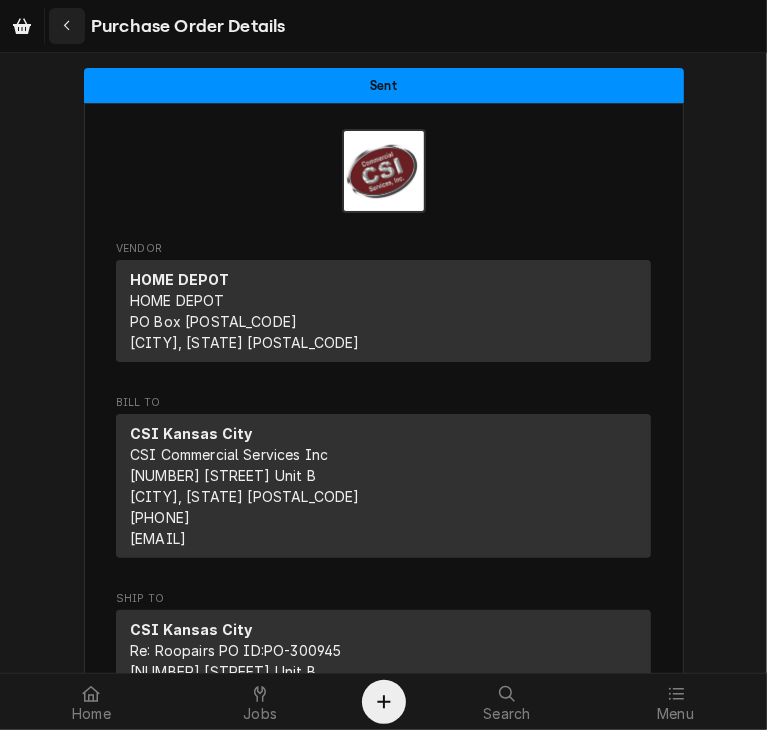 click at bounding box center [67, 26] 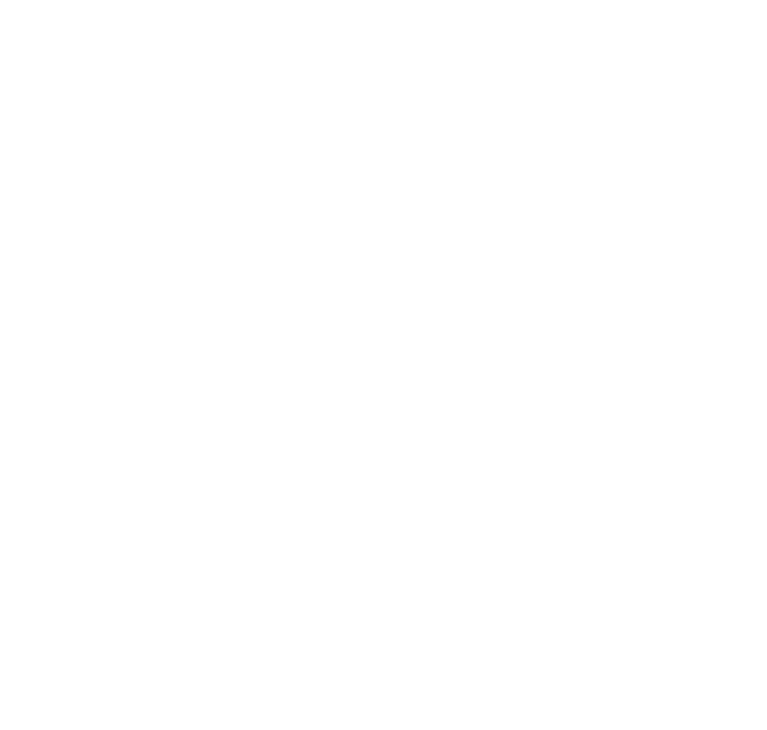 scroll, scrollTop: 0, scrollLeft: 0, axis: both 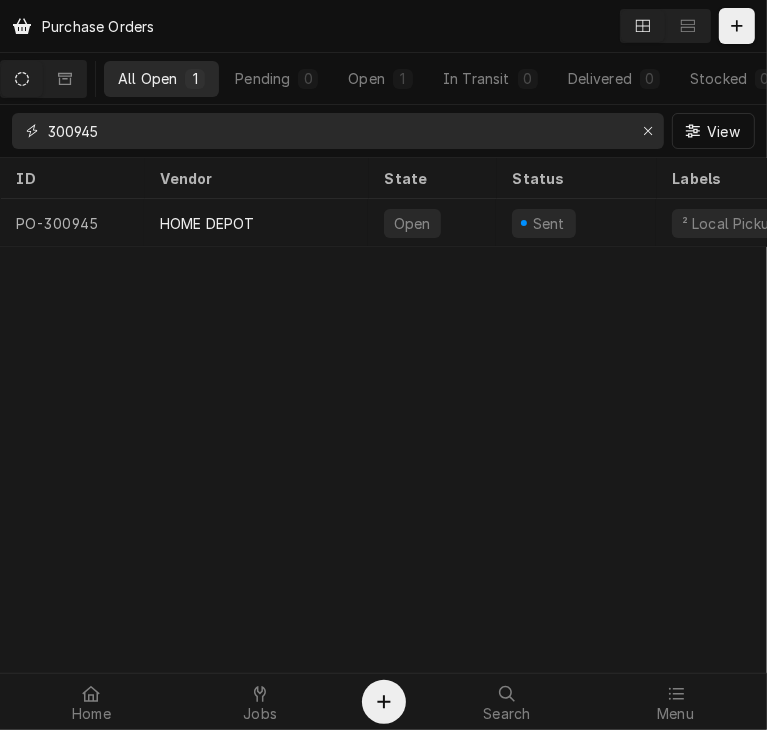 click on "300945" at bounding box center [337, 131] 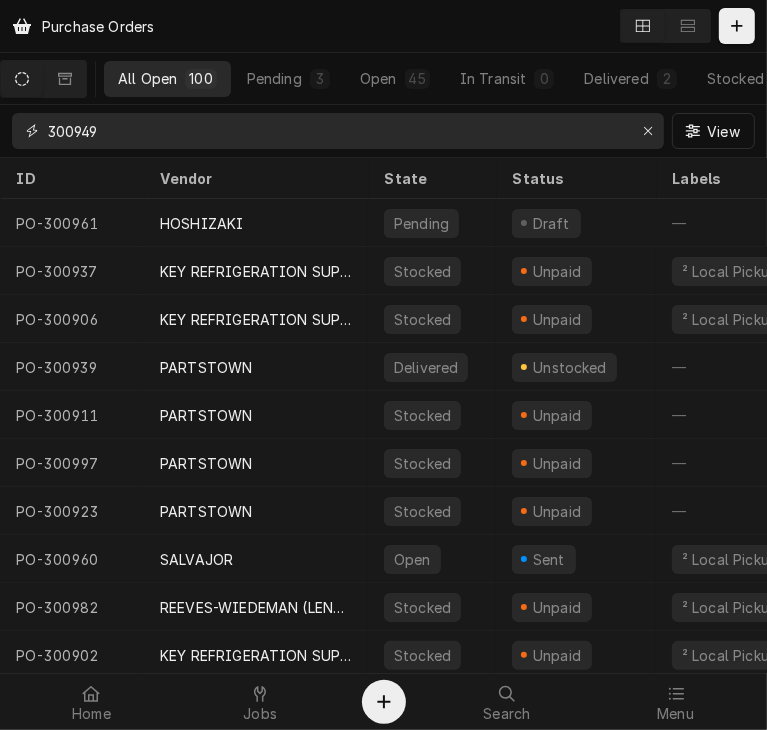 type on "300949" 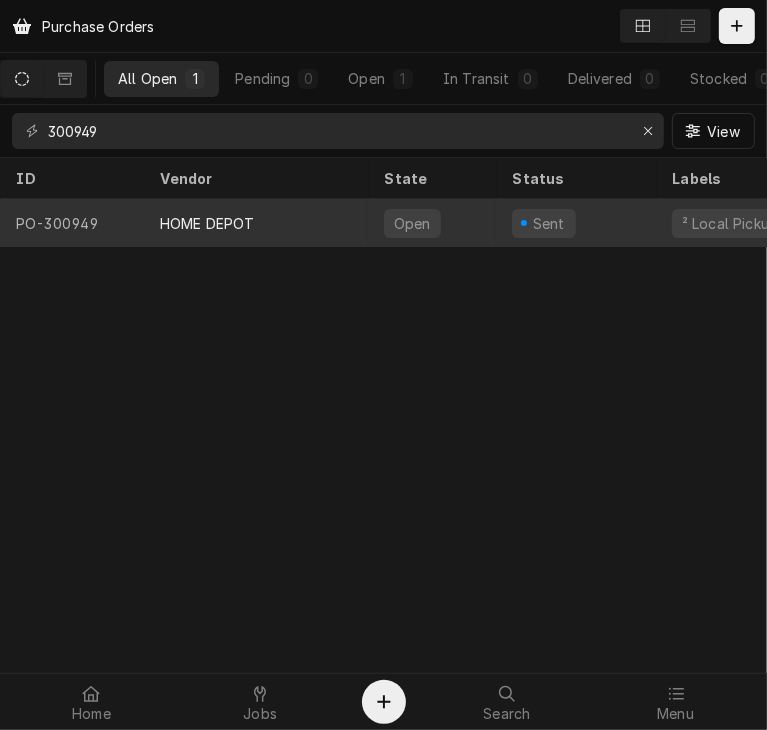 click on "HOME DEPOT" at bounding box center [207, 223] 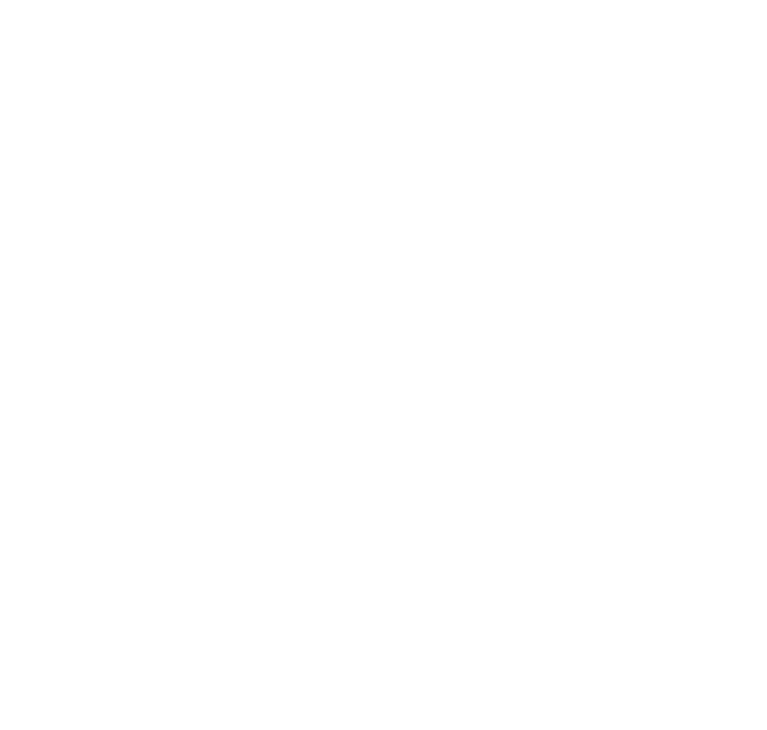 scroll, scrollTop: 0, scrollLeft: 0, axis: both 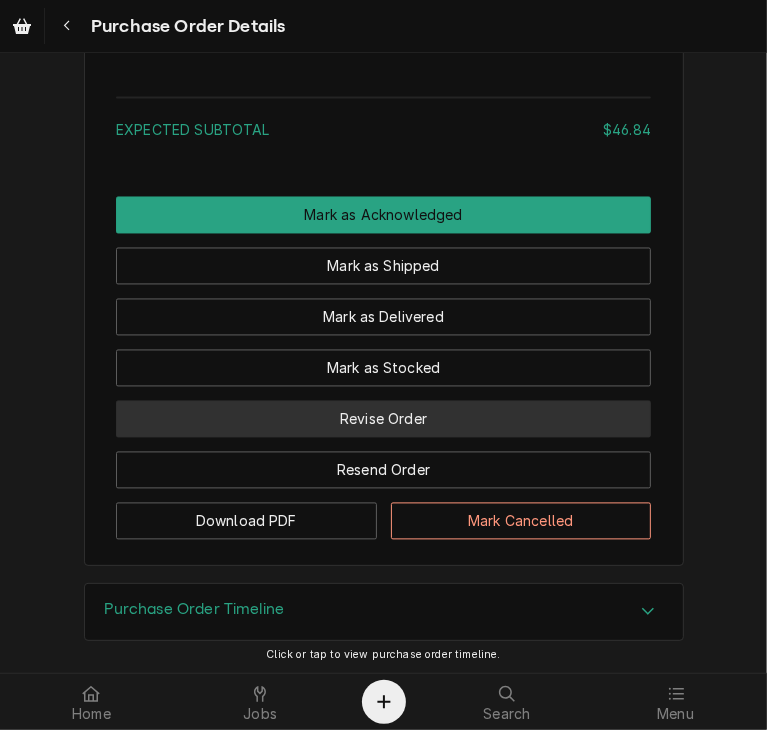 click on "Revise Order" at bounding box center [383, 419] 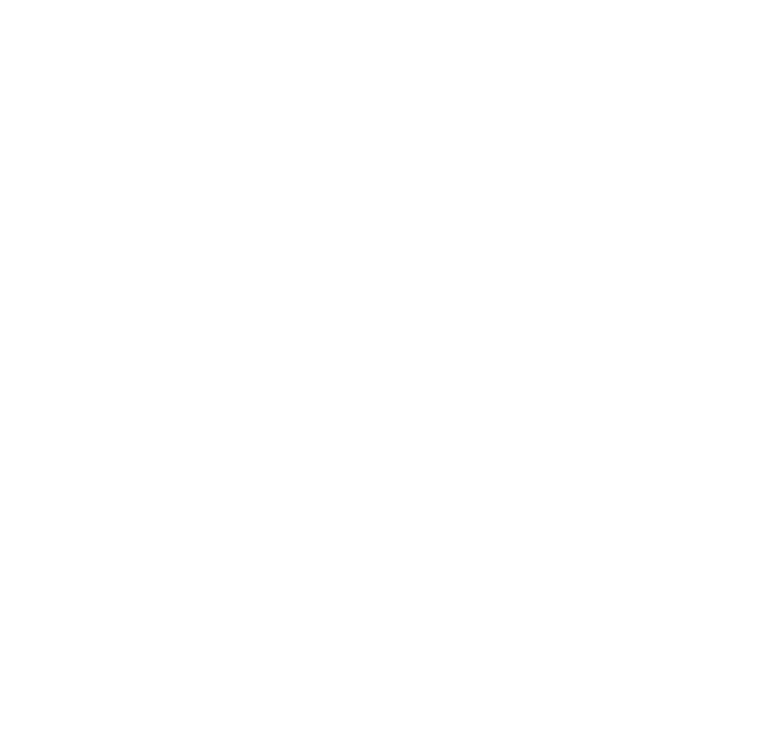 scroll, scrollTop: 0, scrollLeft: 0, axis: both 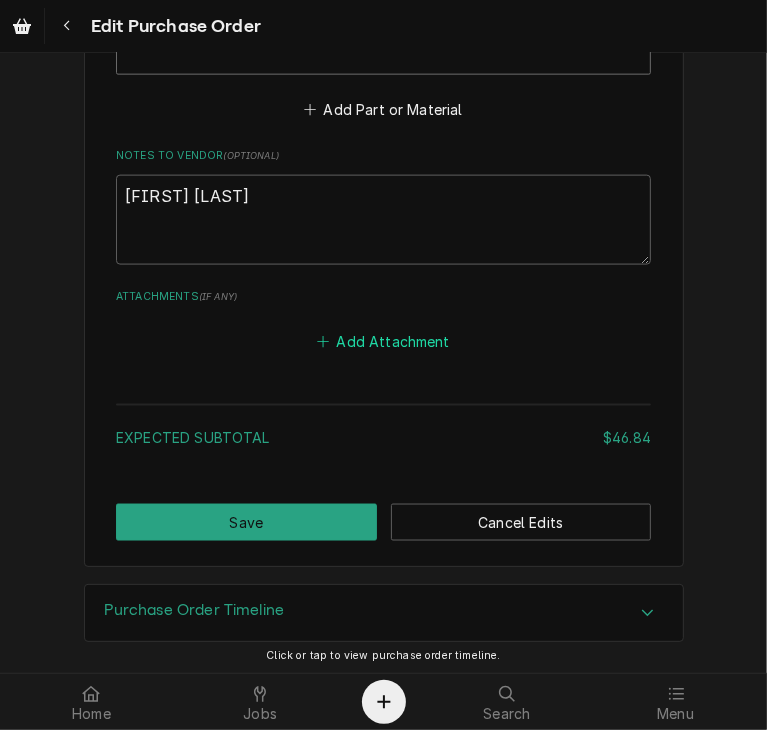 click on "Add Attachment" at bounding box center (384, 341) 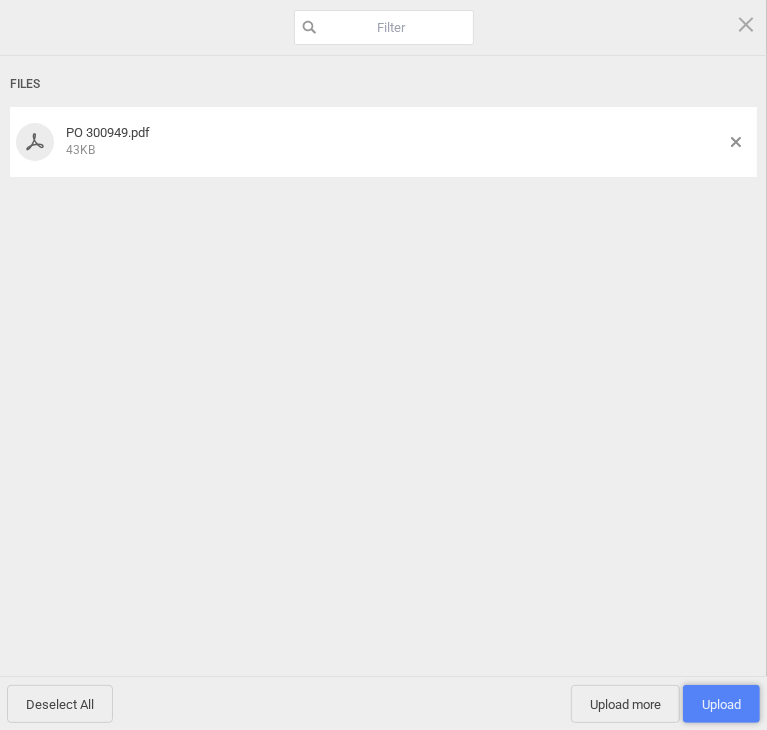 click on "Upload
1" at bounding box center [721, 704] 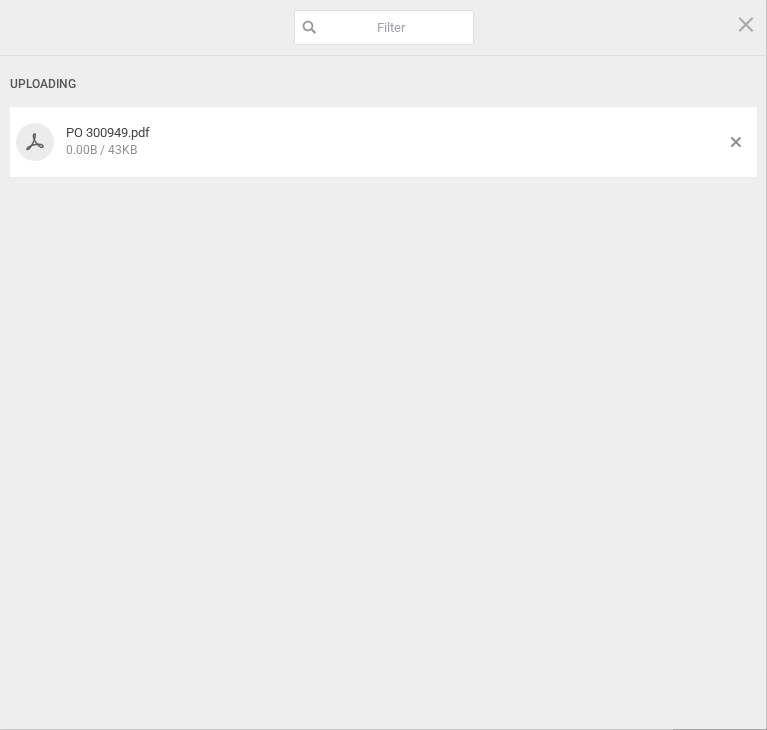 click on "Uploading
PO 300949.pdf
0.00B /
43KB" at bounding box center (383, 376) 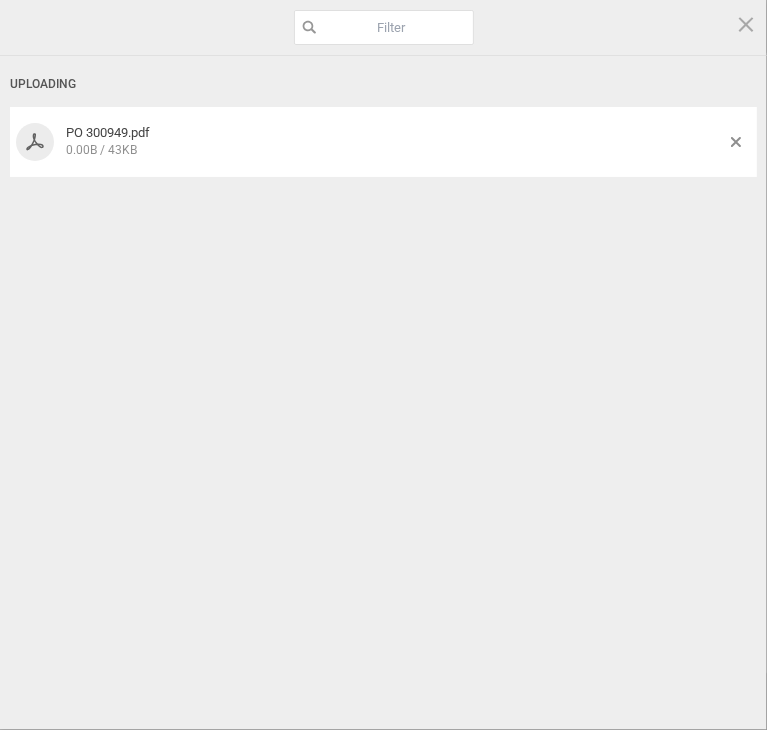click on "PO 300949.pdf
0.00B /
43KB" at bounding box center (395, 141) 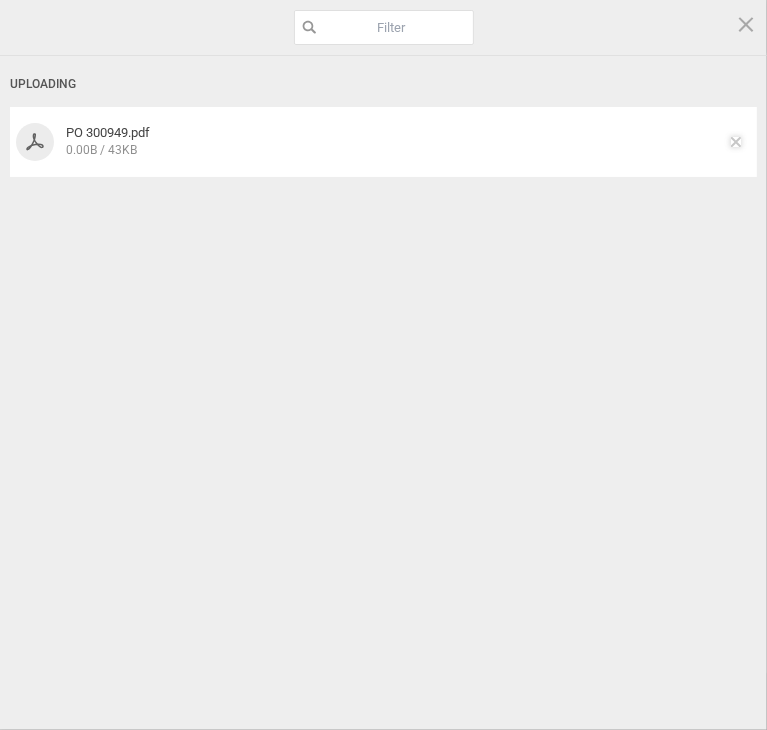 click at bounding box center [736, 142] 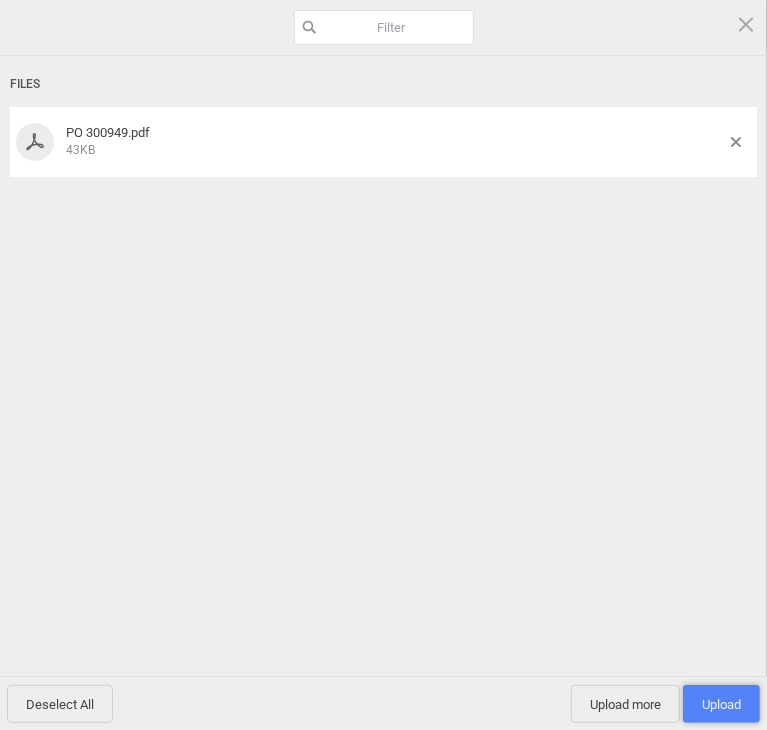click on "Upload
1" at bounding box center [721, 704] 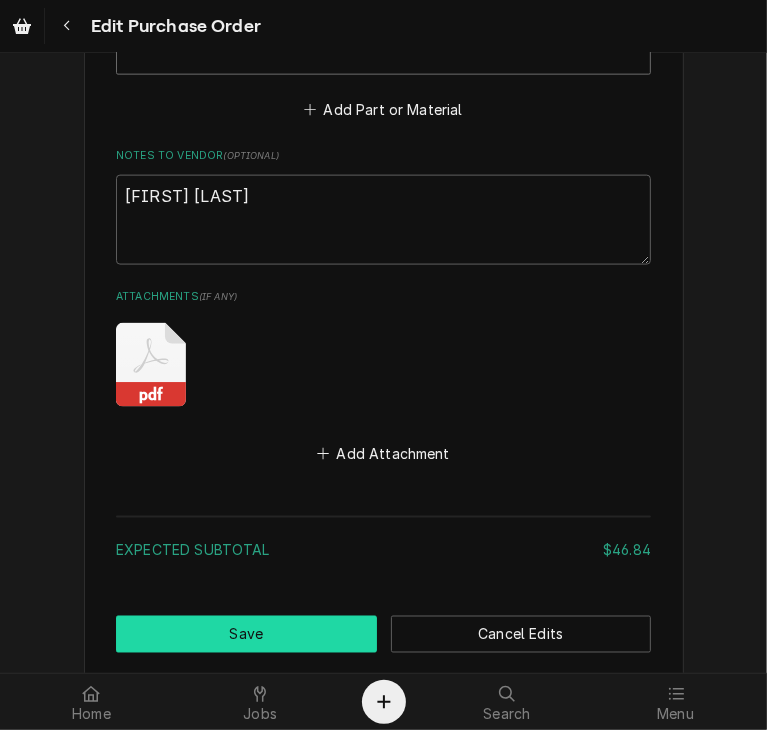 click on "Save" at bounding box center [246, 634] 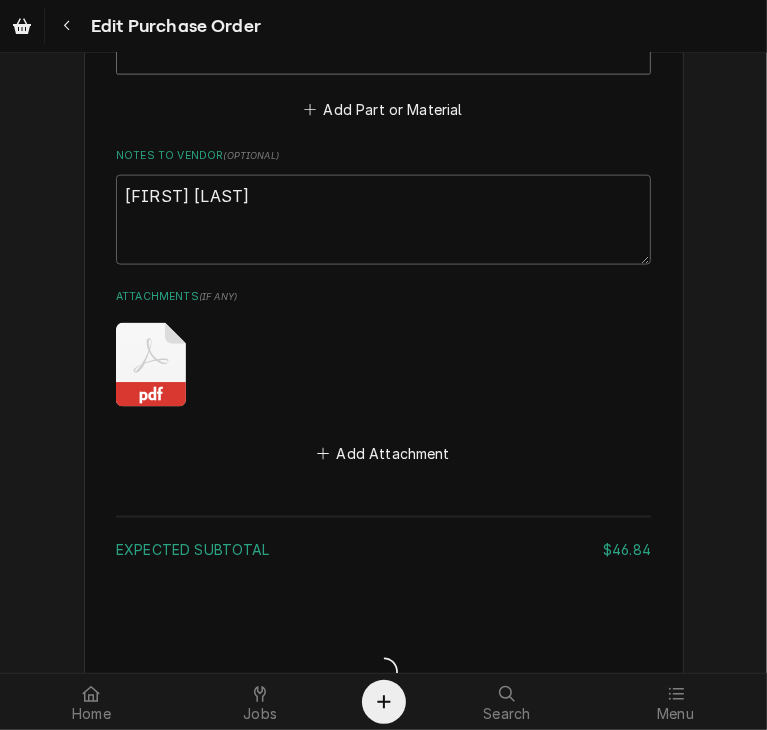 type on "x" 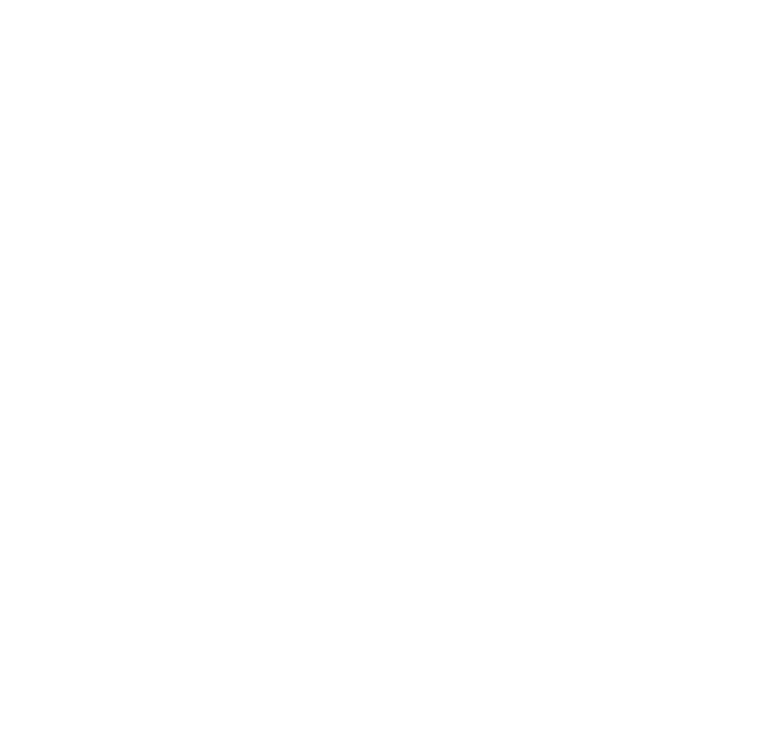 scroll, scrollTop: 0, scrollLeft: 0, axis: both 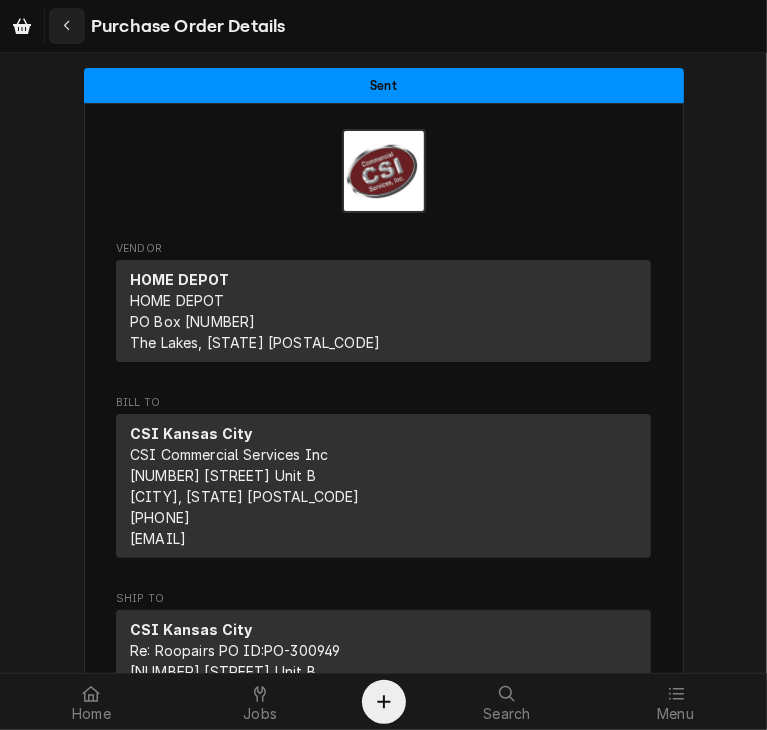 click at bounding box center (67, 26) 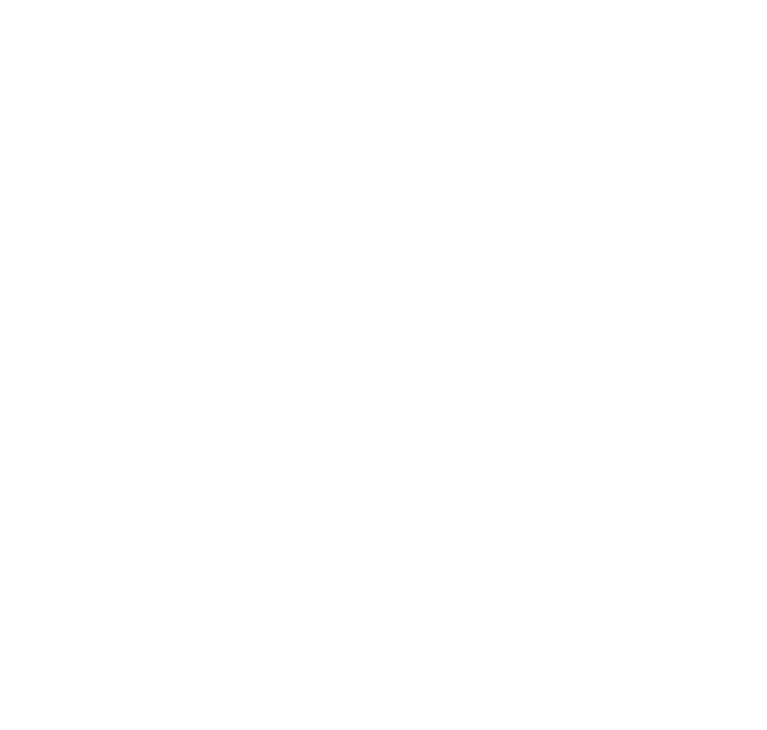 scroll, scrollTop: 0, scrollLeft: 0, axis: both 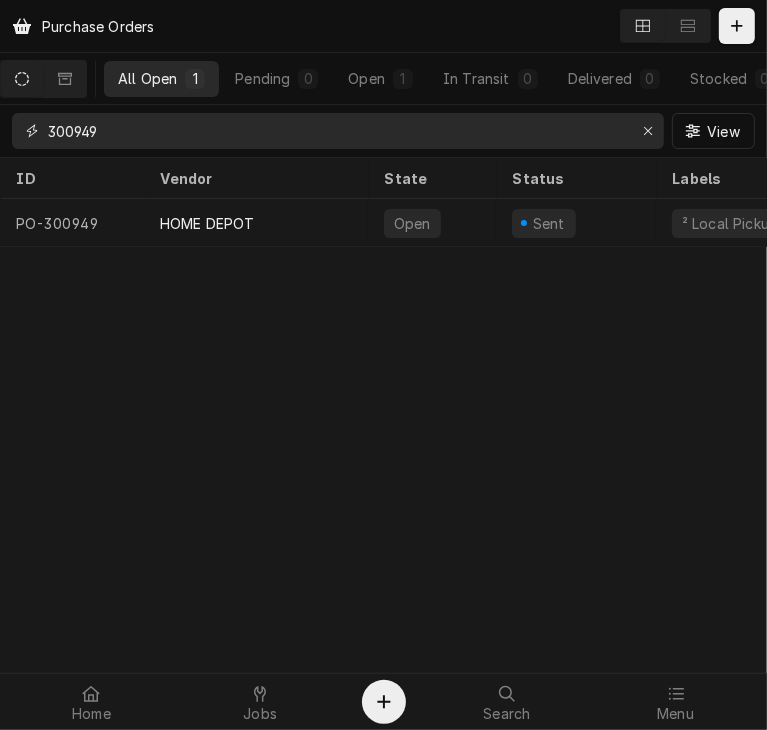 click on "300949" at bounding box center [337, 131] 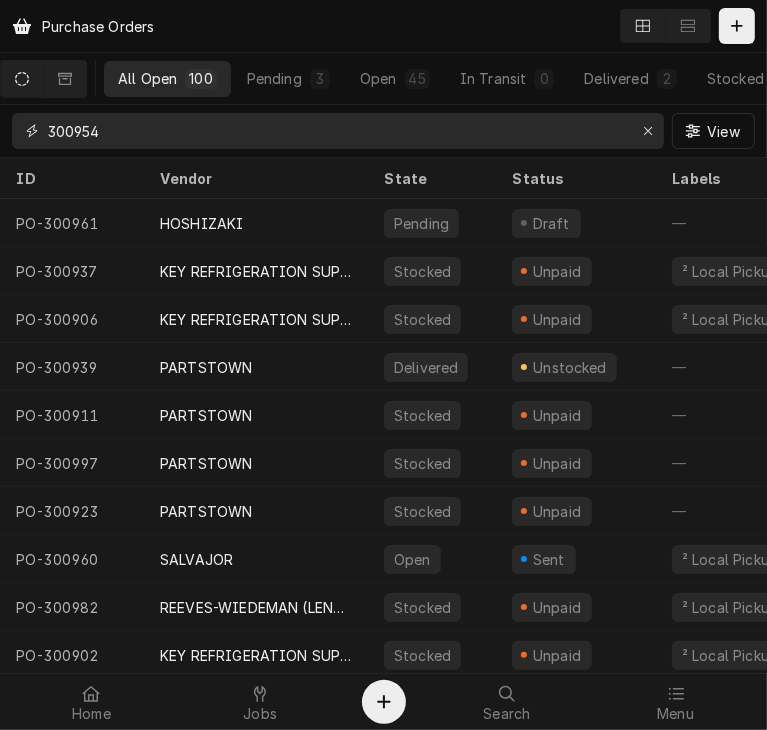 type on "300954" 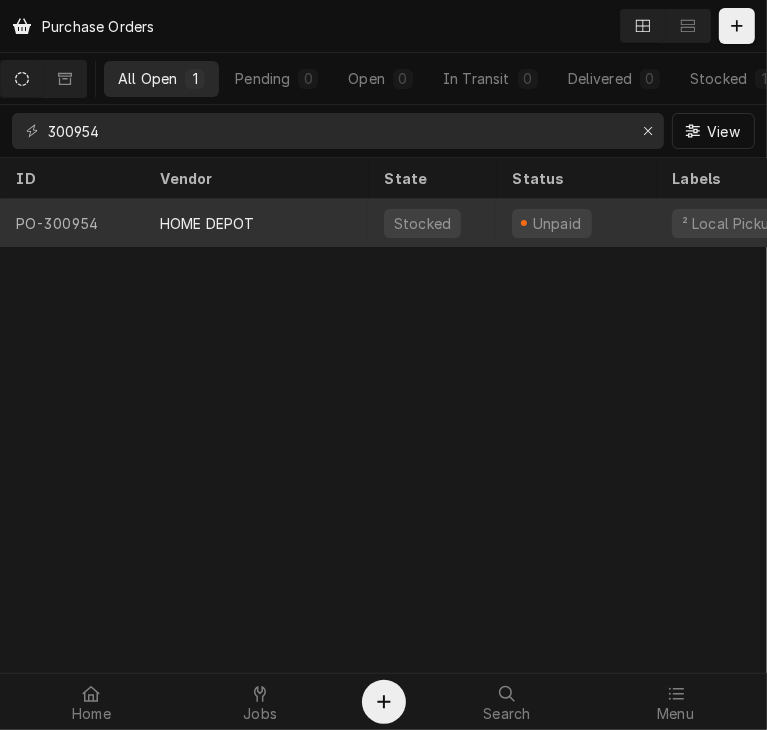 click on "HOME DEPOT" at bounding box center [256, 223] 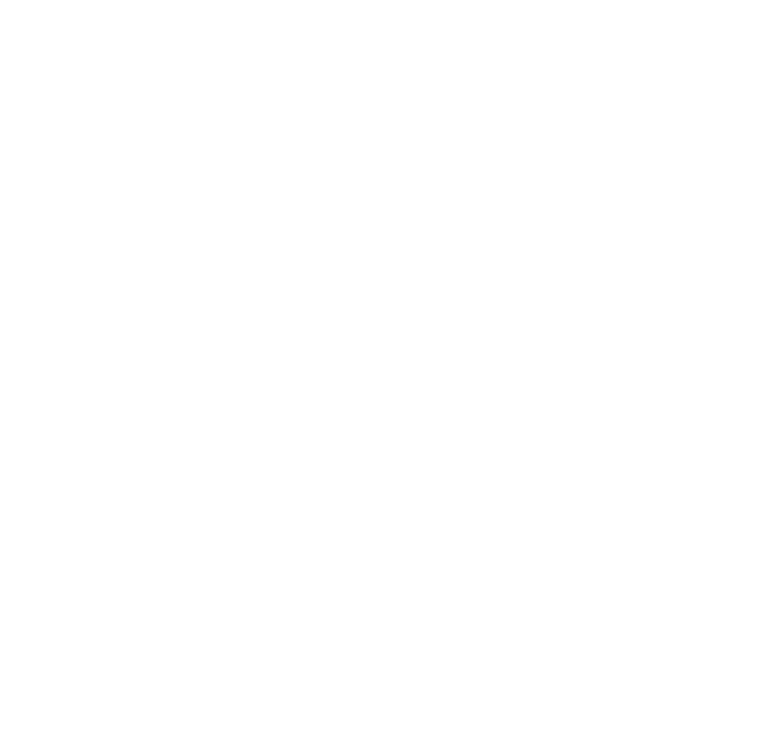scroll, scrollTop: 0, scrollLeft: 0, axis: both 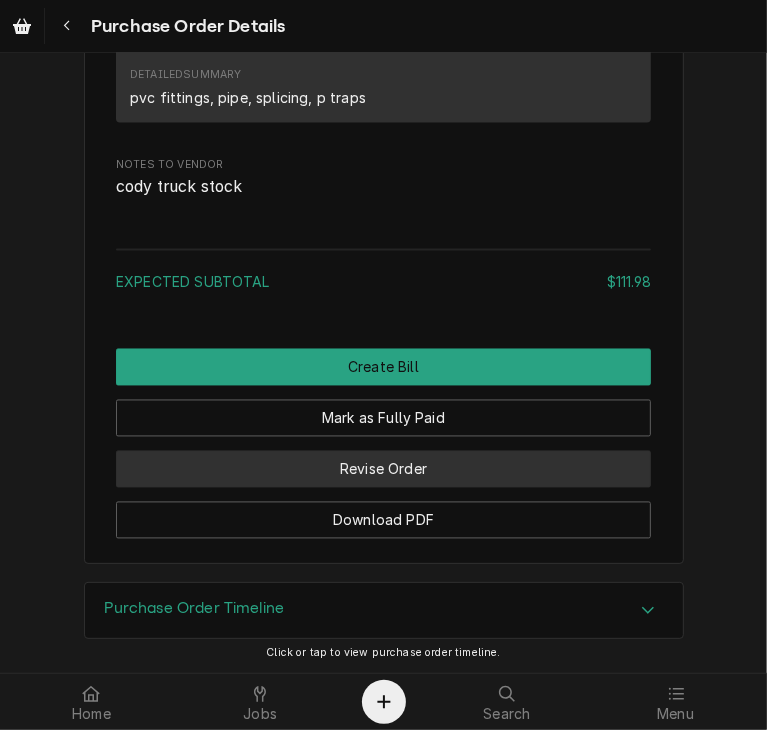 click on "Revise Order" at bounding box center (383, 469) 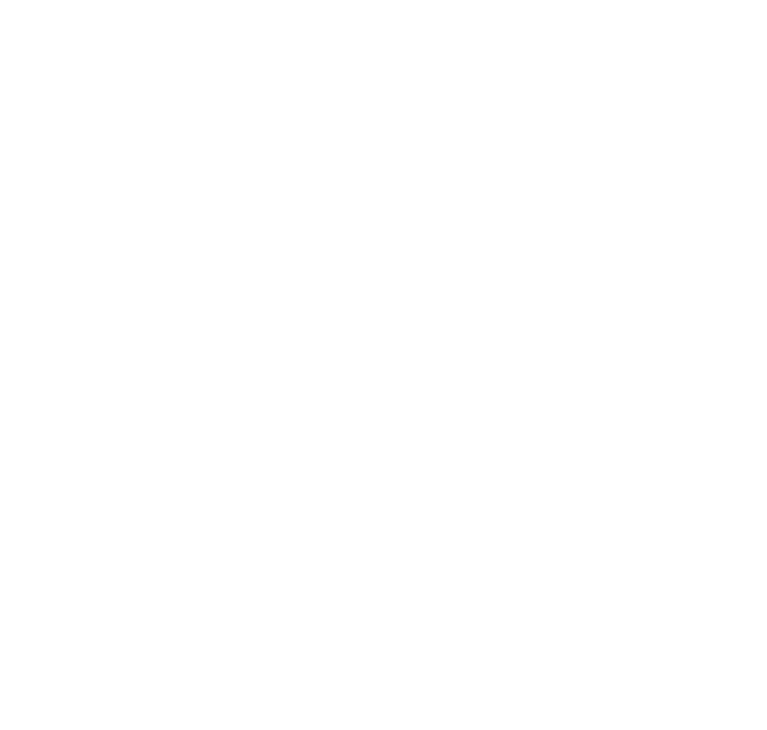 scroll, scrollTop: 0, scrollLeft: 0, axis: both 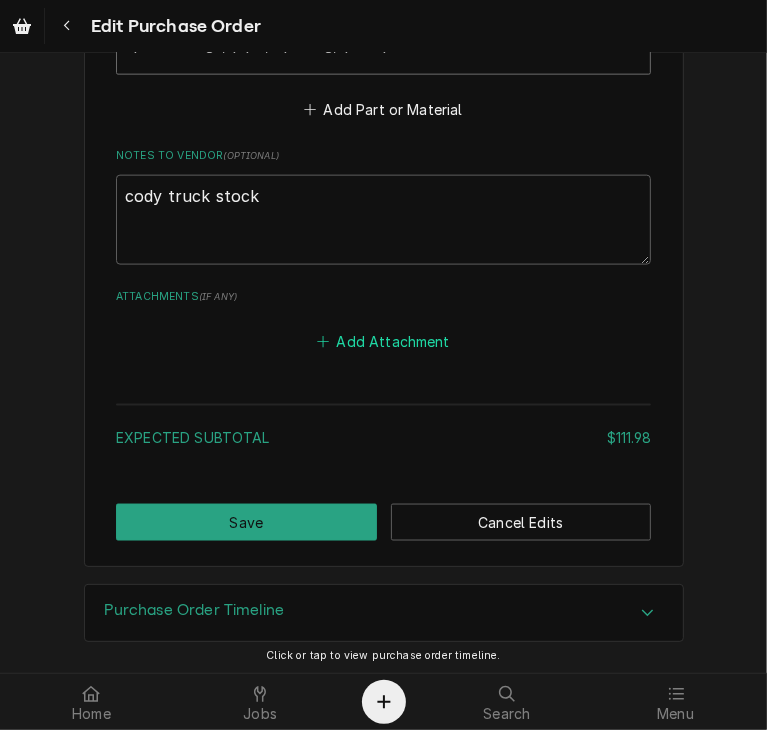 click on "Add Attachment" at bounding box center [384, 341] 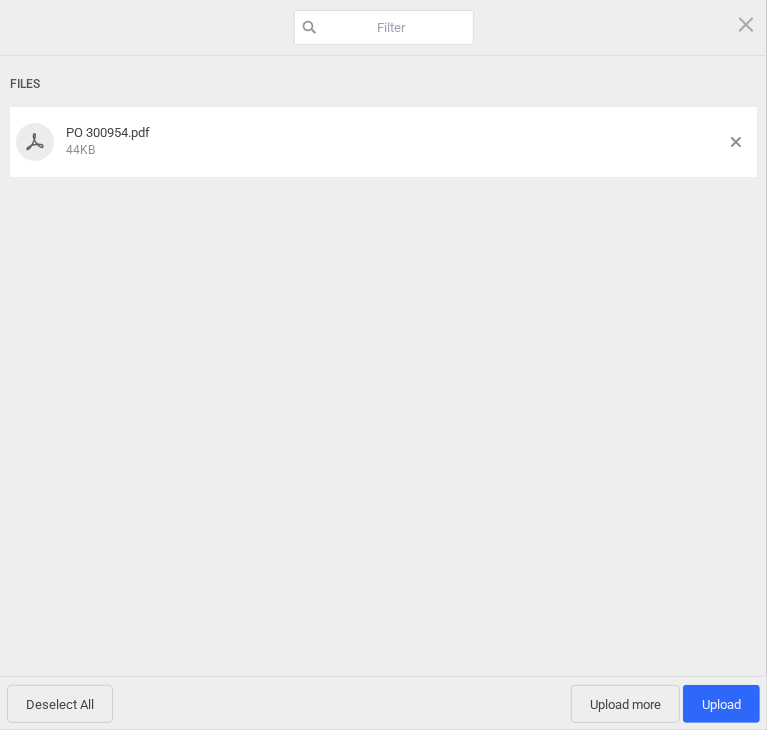 scroll, scrollTop: 1276, scrollLeft: 0, axis: vertical 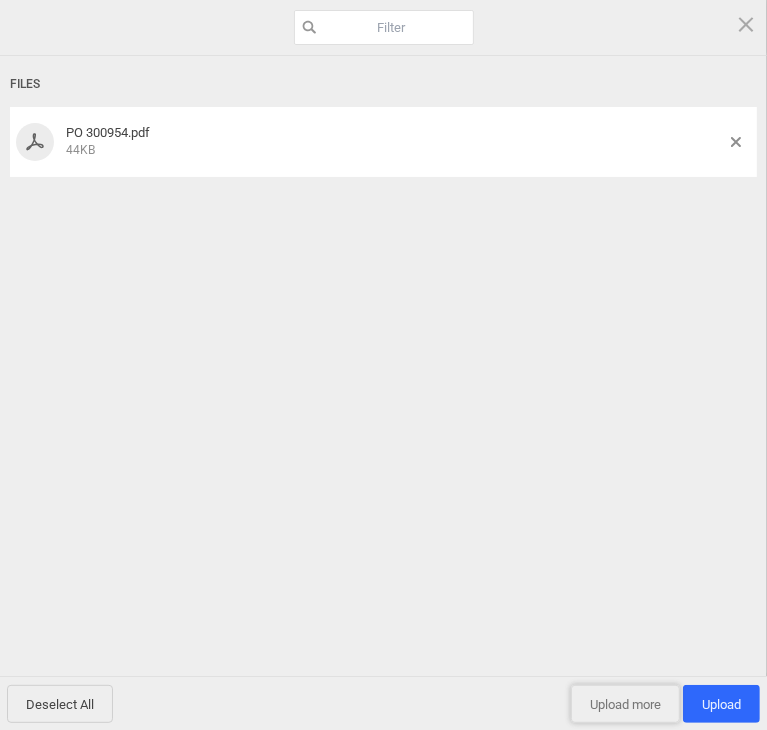 click on "Upload more" at bounding box center (625, 704) 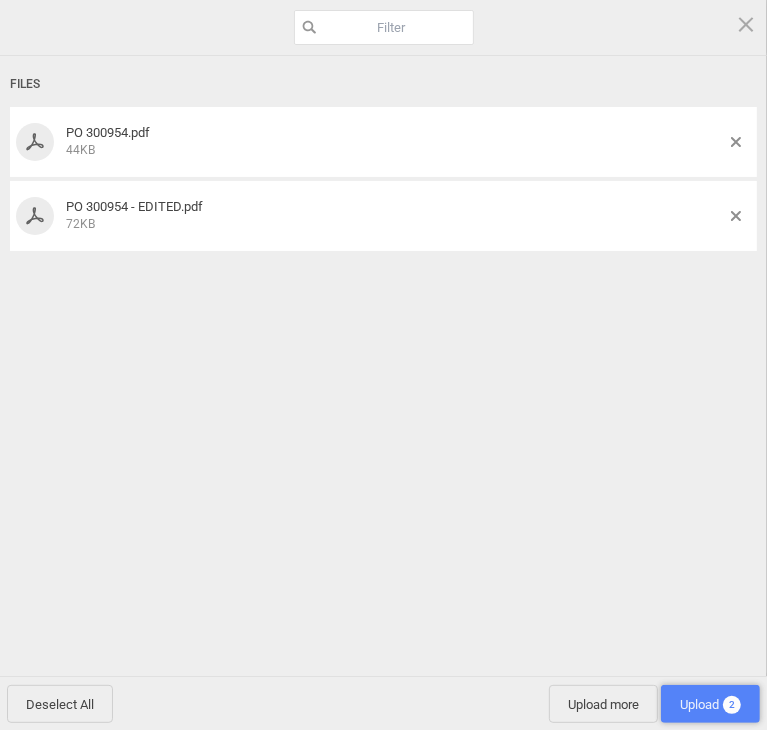 click on "Upload
2" at bounding box center [710, 704] 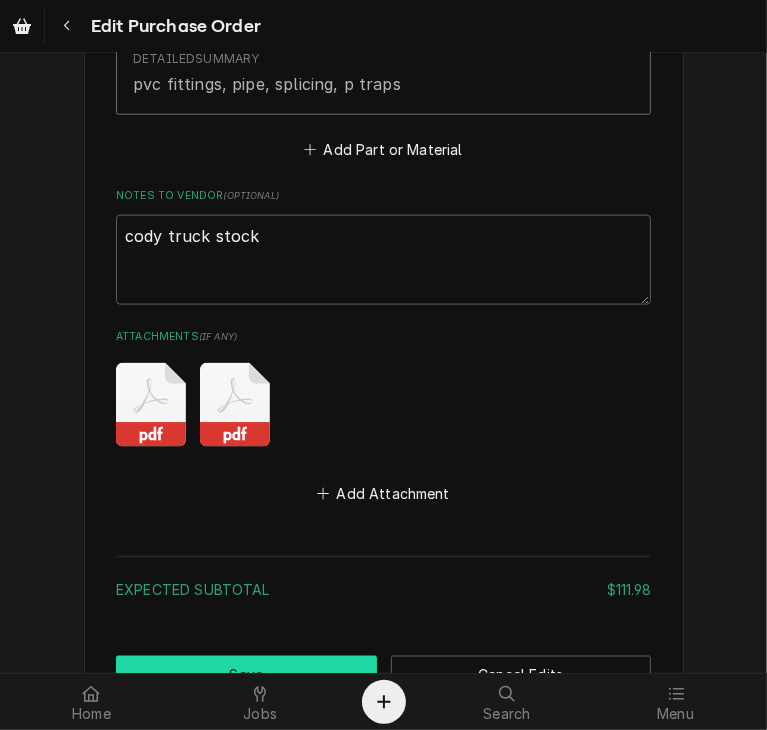 click on "Save" at bounding box center [246, 674] 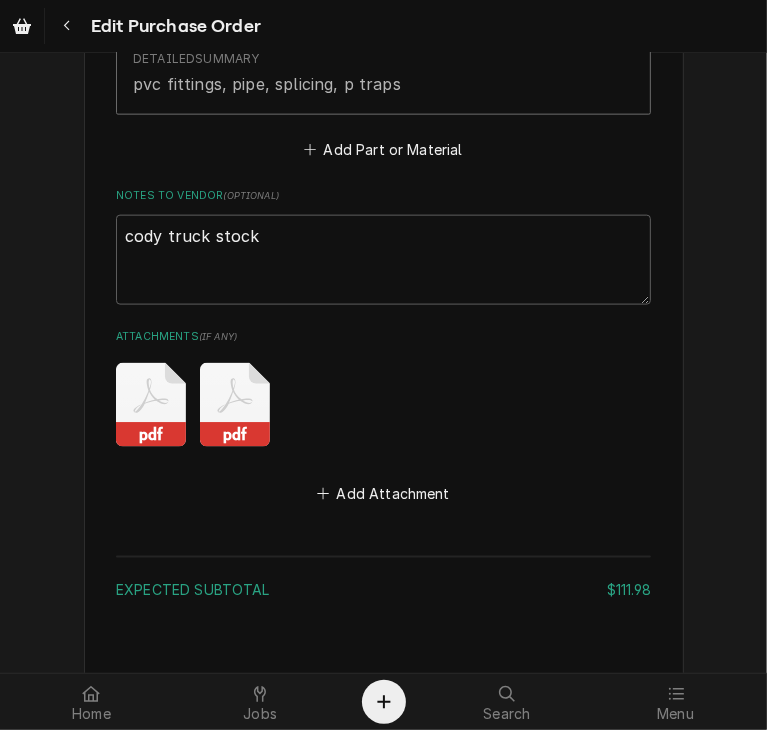 type on "x" 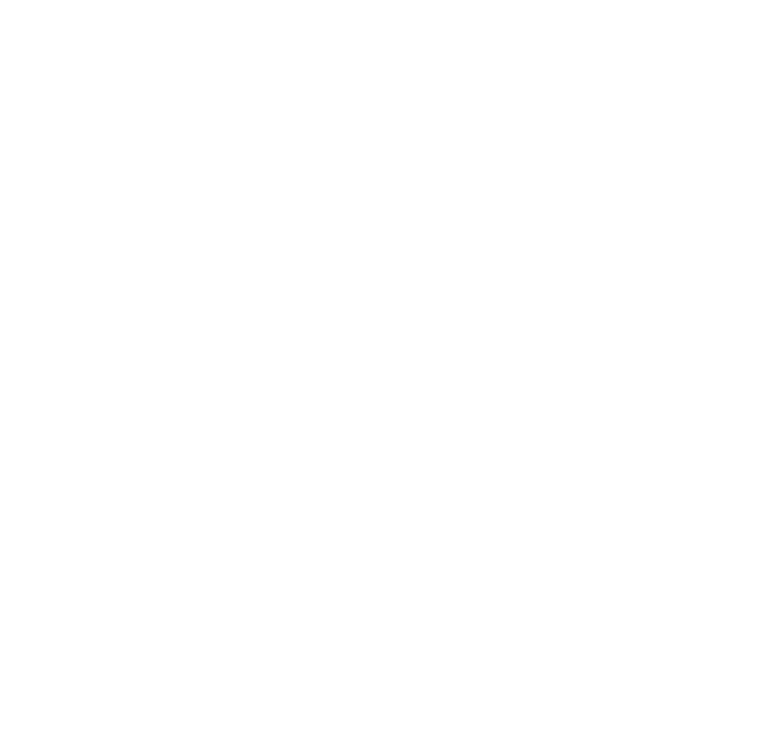 scroll, scrollTop: 0, scrollLeft: 0, axis: both 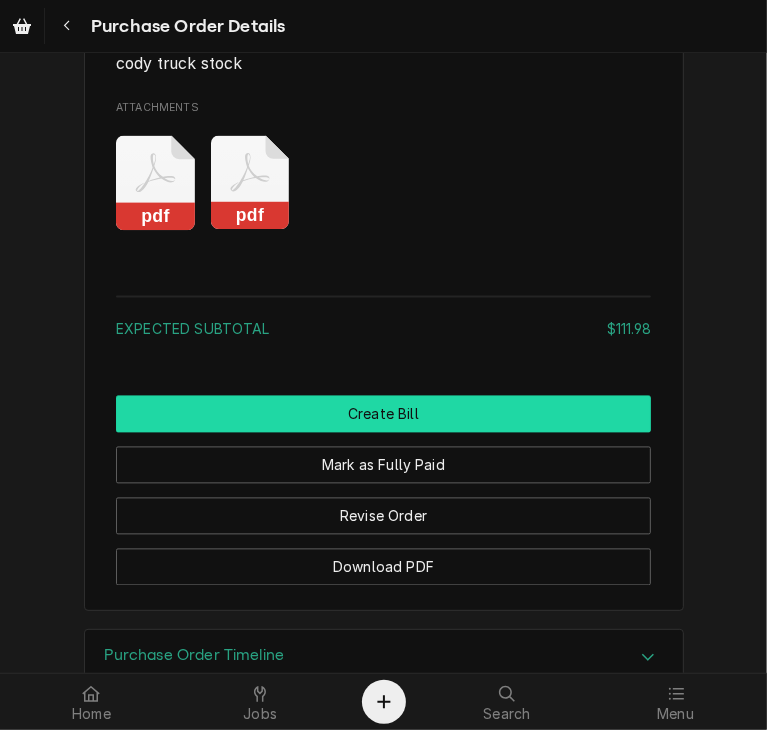 click on "Create Bill" at bounding box center [383, 414] 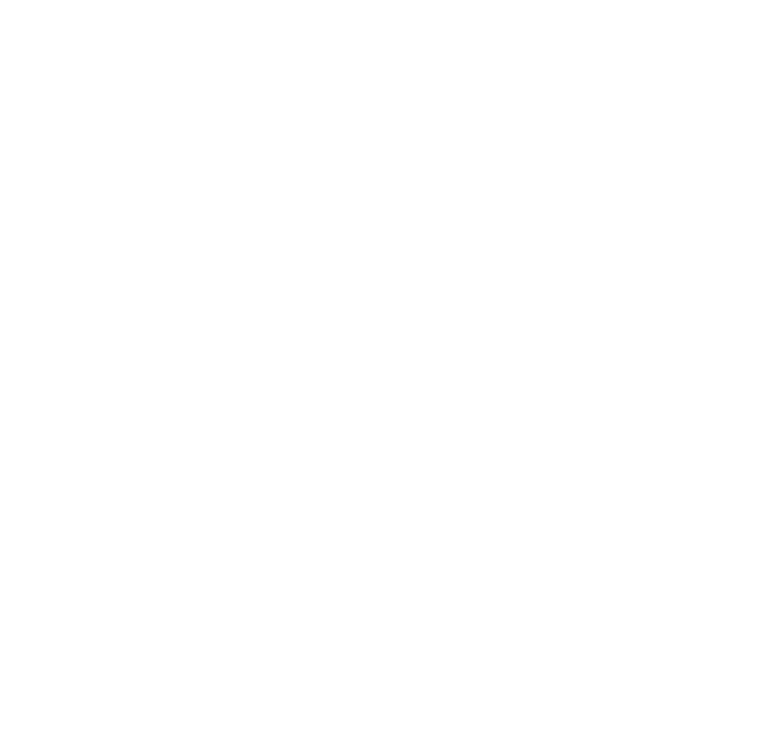 scroll, scrollTop: 0, scrollLeft: 0, axis: both 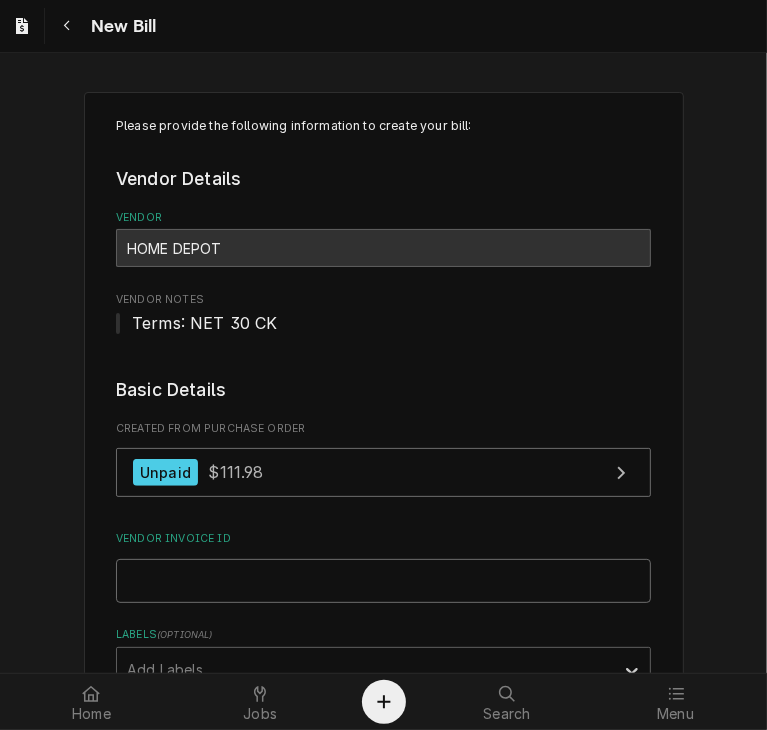 click on "Vendor Invoice ID" at bounding box center (383, 581) 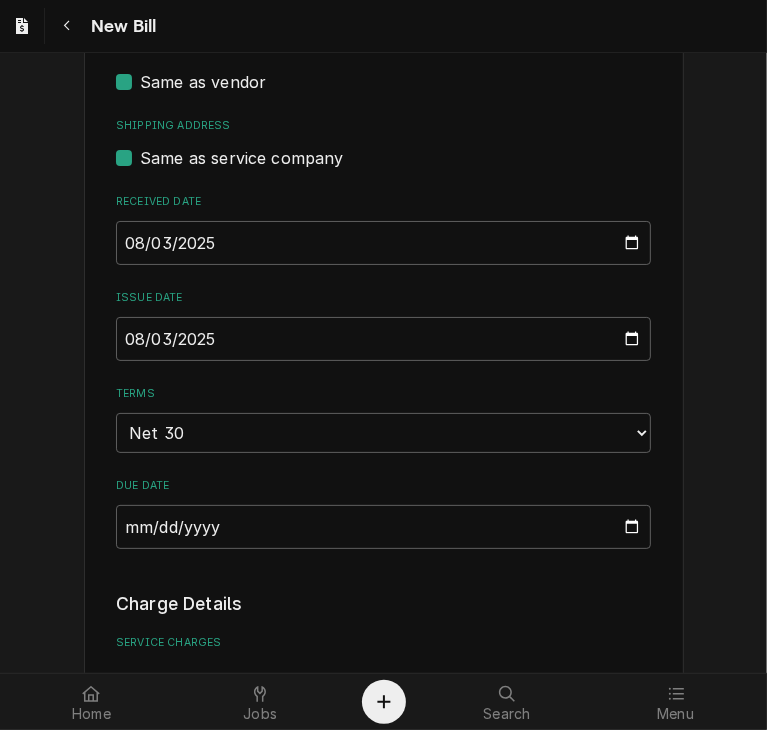 scroll, scrollTop: 684, scrollLeft: 0, axis: vertical 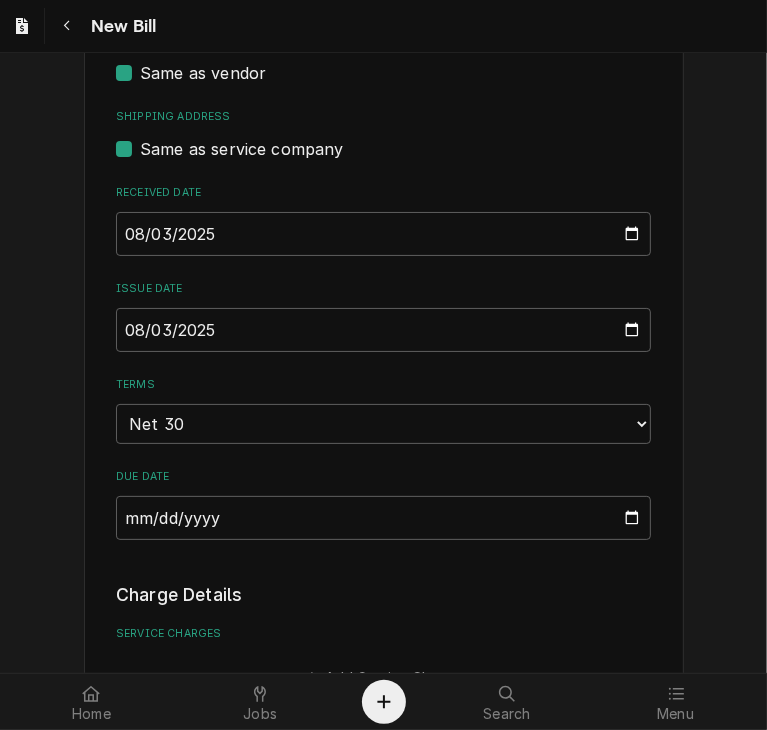 type on "6626188" 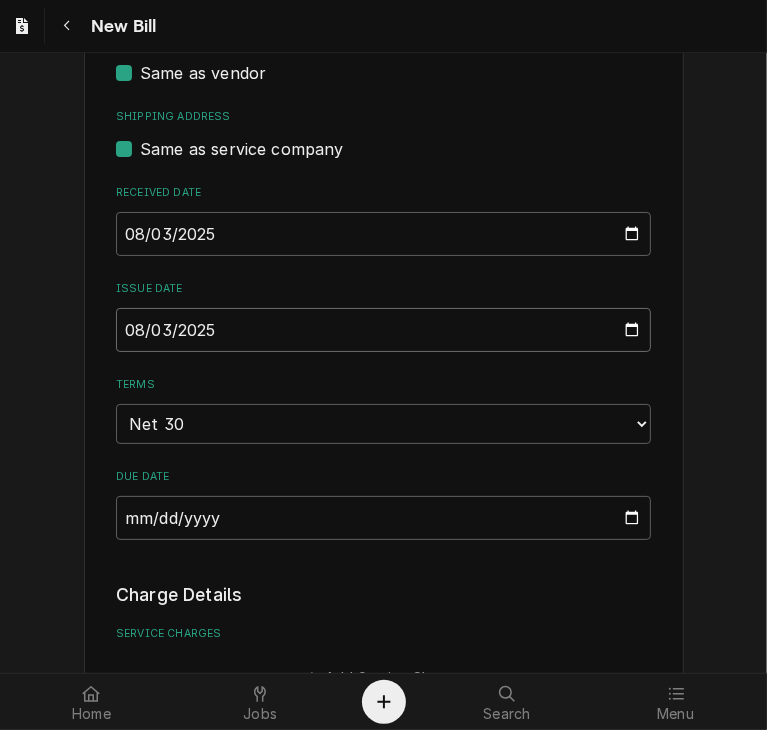 click on "2025-08-03" at bounding box center [383, 330] 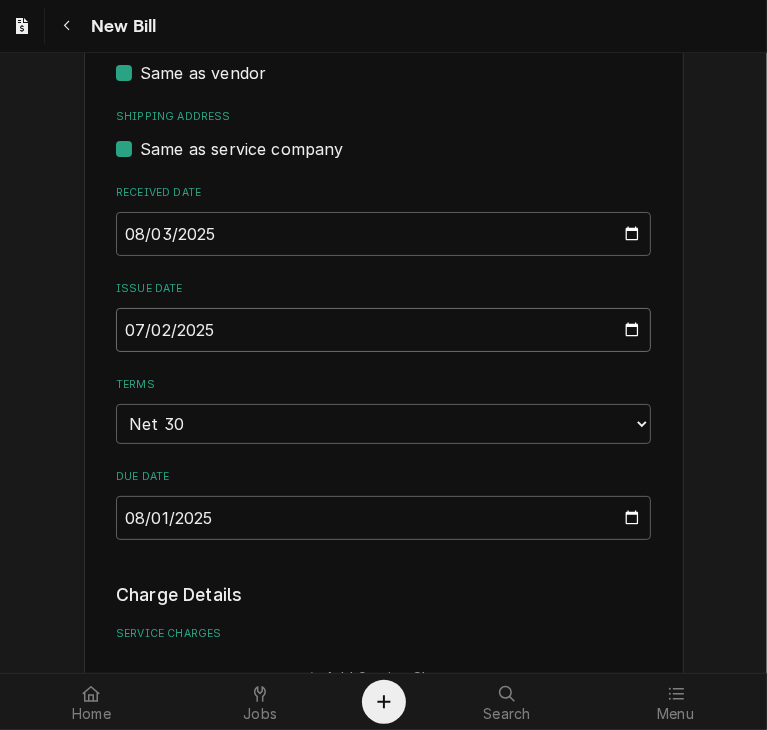 type on "2025-07-24" 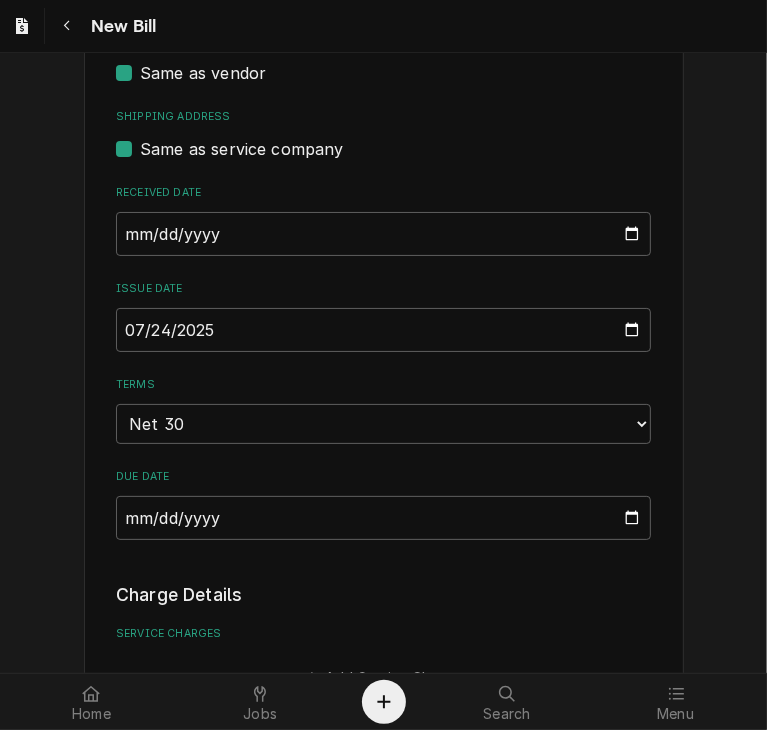click on "Please provide the following information to create your bill: Vendor Details Vendor HOME DEPOT Vendor Notes Terms: NET 30 CK Basic Details Created From Purchase Order Unpaid $111.98 Vendor Invoice ID 6626188 Labels  ( optional ) Add Labels... Billing Address Same as vendor Shipping Address Same as service company Received Date 2025-08-03 Issue Date 2025-07-24 Terms Choose payment terms... Same Day Net 7 Net 14 Net 21 Net 30 Net 45 Net 60 Net 90 Due Date 2025-08-23 Charge Details Service Charges Add Service Charge Parts and Materials  ( if any ) Short Description Misc. Service Supply Manufacturer — Manufacturer Part # SERV-MATS Subtype [#2-DUAL] MISC-NON-INVEN Qty. 1 Cost $111.98 Amount $111.98 Detailed  Summary pvc fittings, pipe, splicing, p traps Add Part or Material Trip Charges, Diagnostic Fees, etc.  ( if any ) Add Miscellaneous Charge Discounts  ( if any ) Add Discount Attachments  ( if any ) Add Attachment Total $111.98 Create Preview Bill Save Draft" 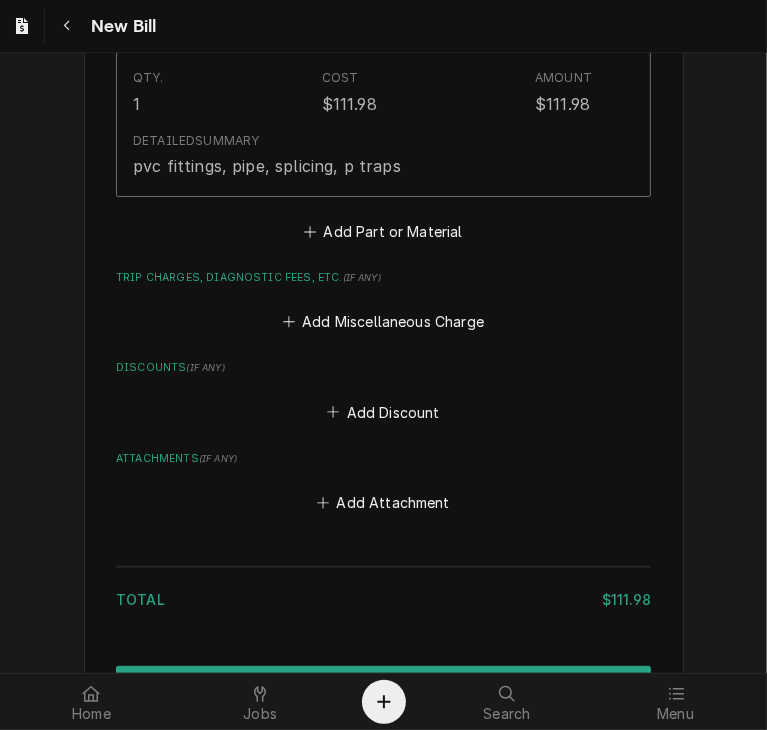 scroll, scrollTop: 1683, scrollLeft: 0, axis: vertical 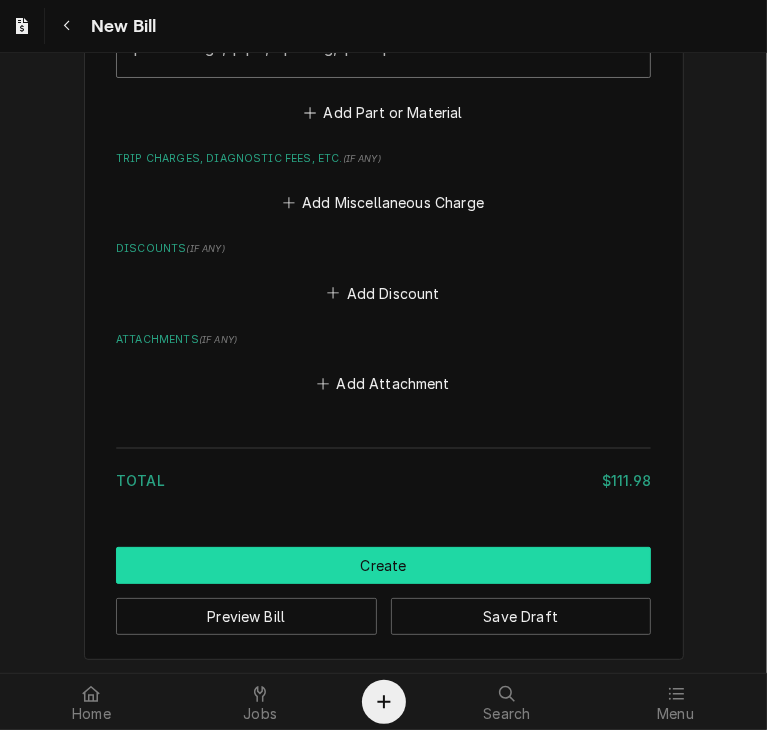 click on "Create" 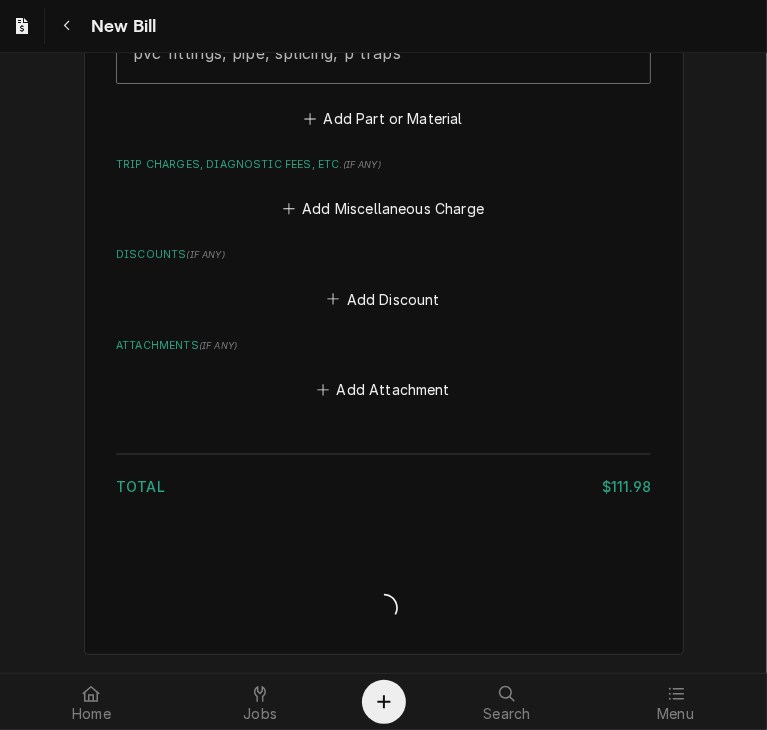 scroll, scrollTop: 1672, scrollLeft: 0, axis: vertical 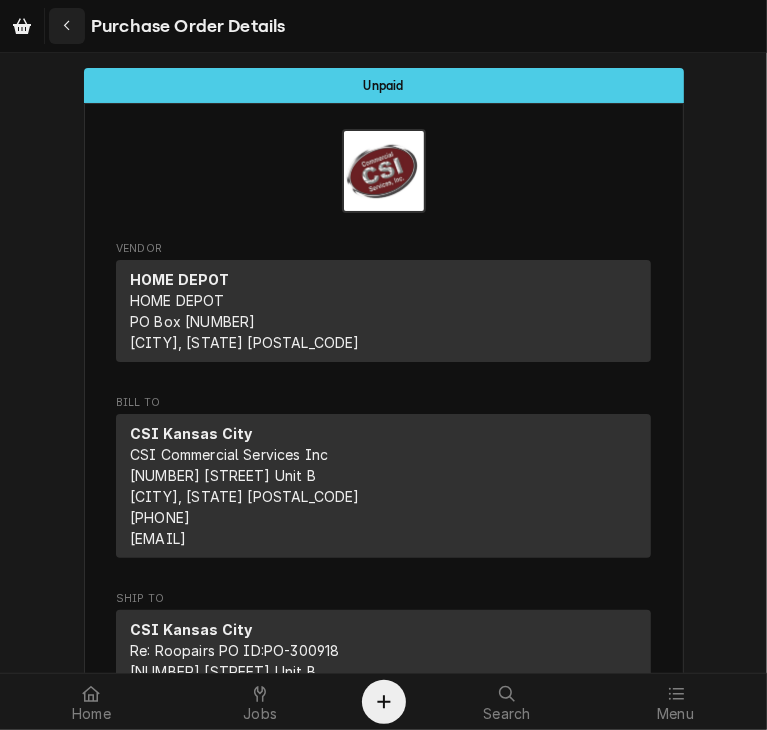 click at bounding box center [67, 26] 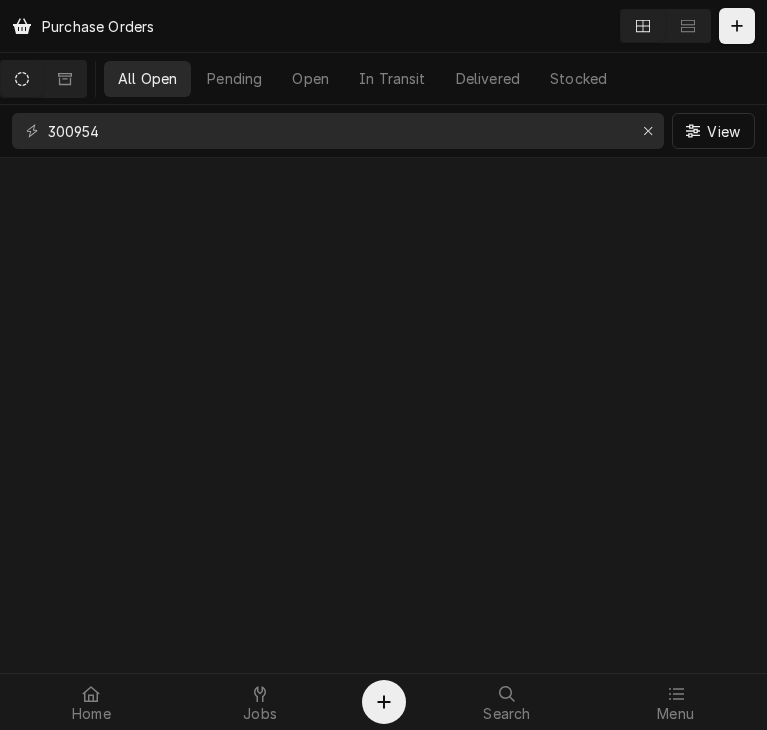 scroll, scrollTop: 0, scrollLeft: 0, axis: both 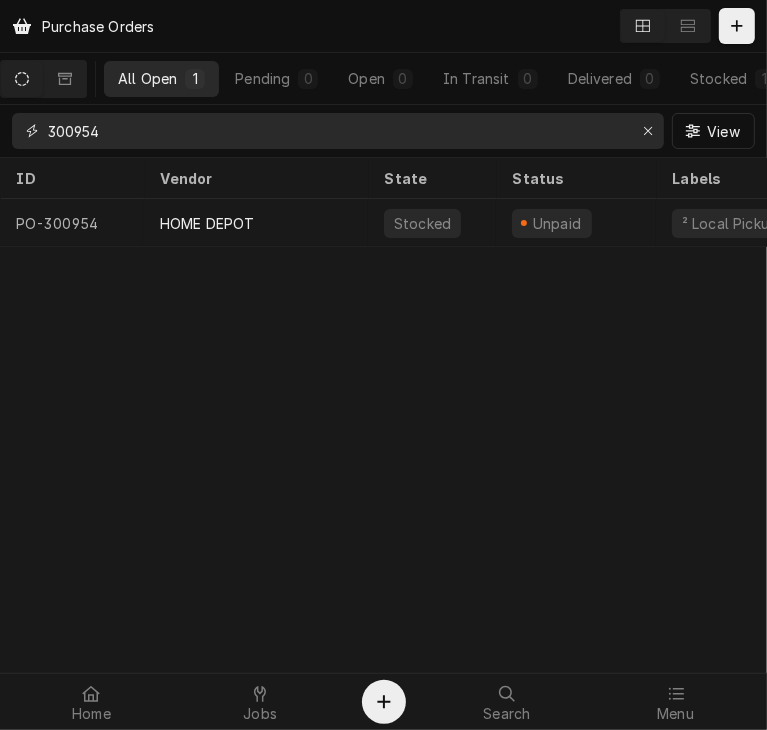 click on "300954" at bounding box center (337, 131) 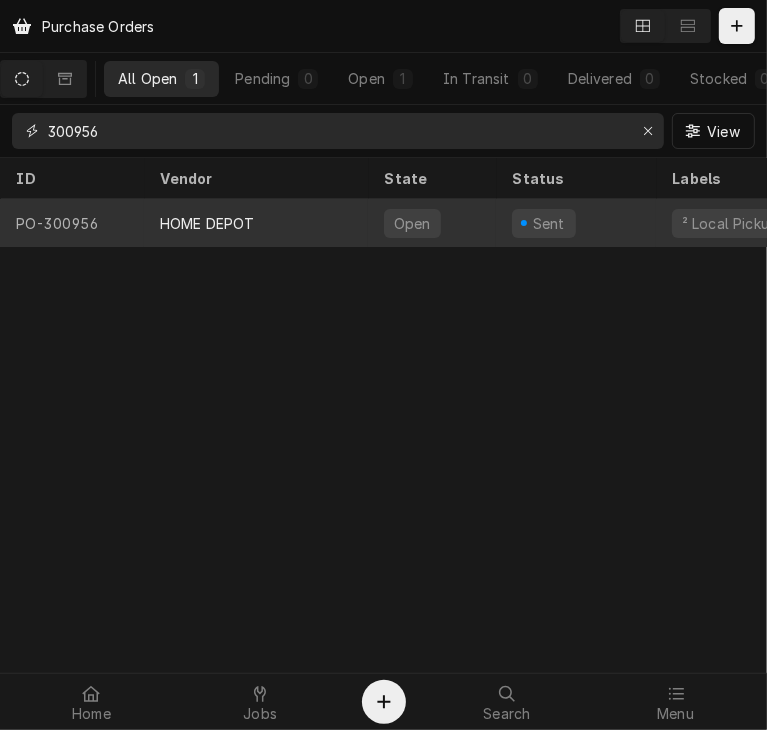 type on "300956" 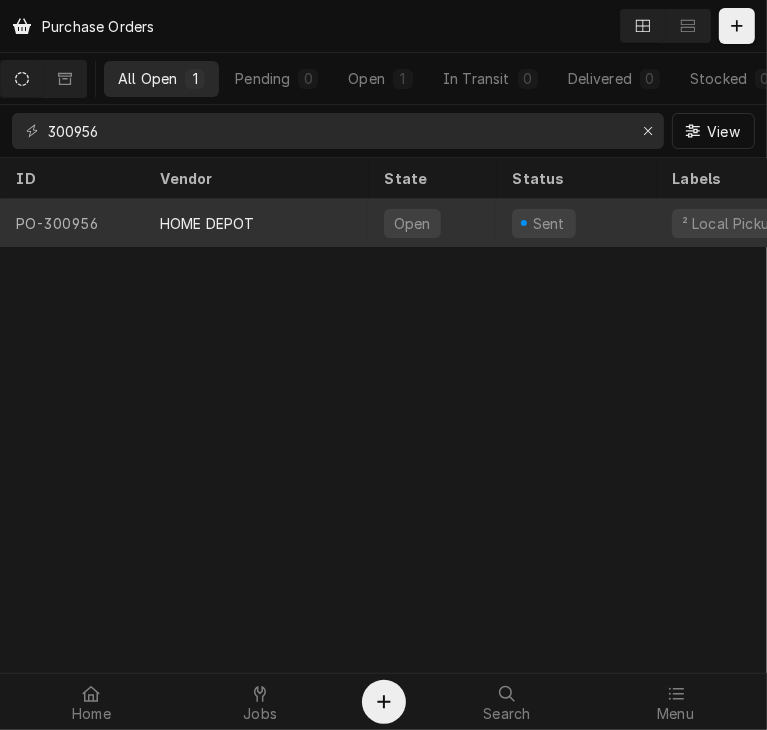click on "HOME DEPOT" at bounding box center [207, 223] 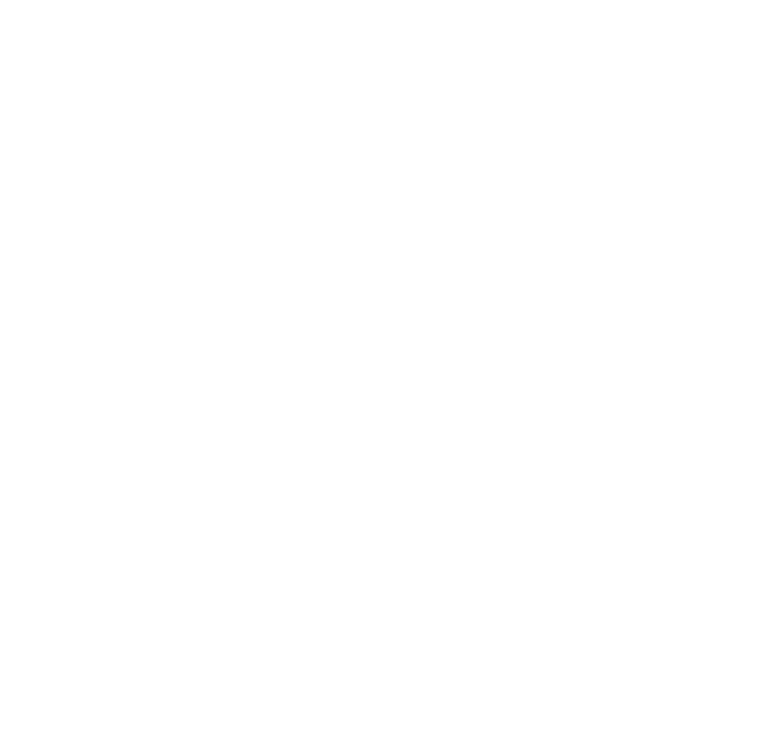 scroll, scrollTop: 0, scrollLeft: 0, axis: both 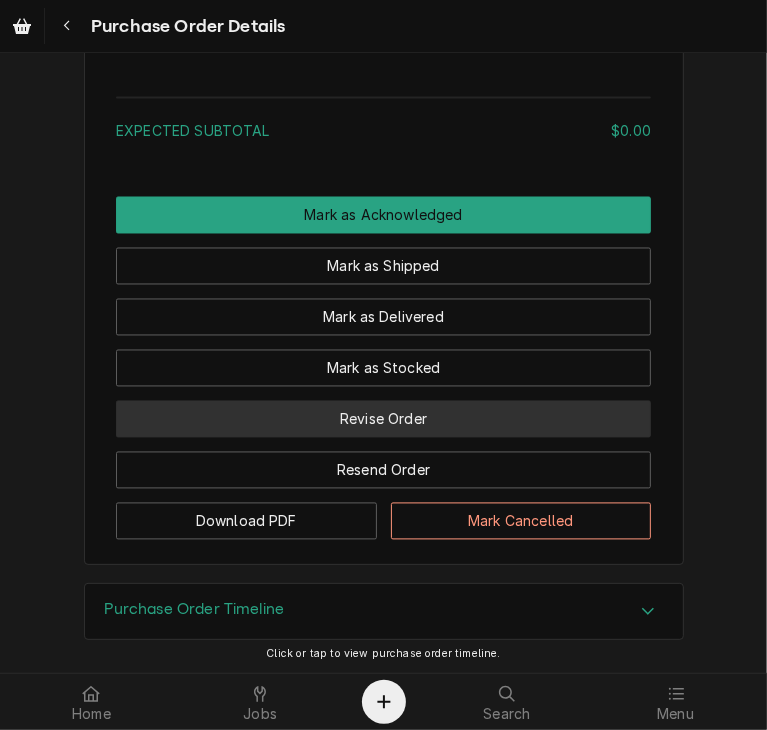 click on "Revise Order" at bounding box center [383, 419] 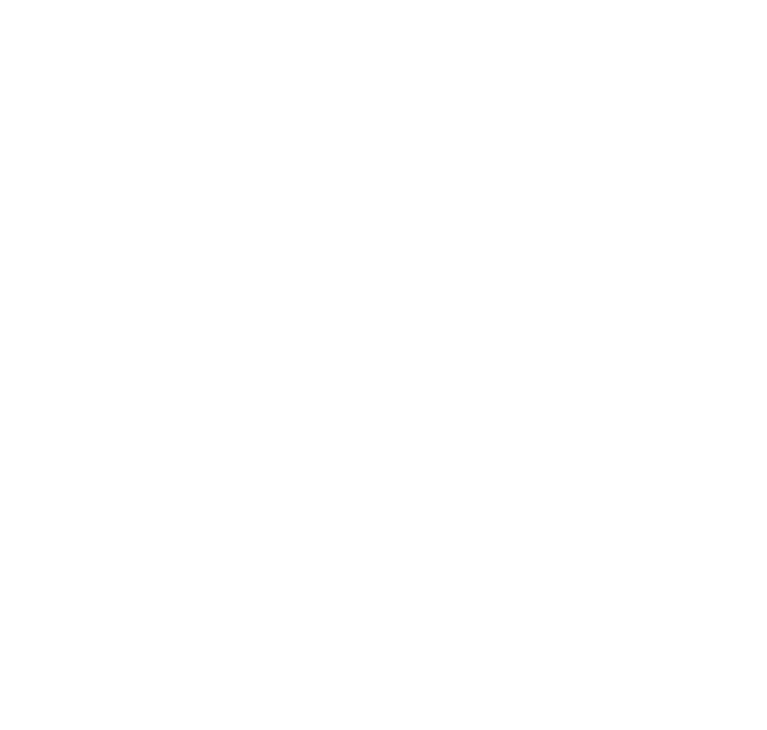 scroll, scrollTop: 0, scrollLeft: 0, axis: both 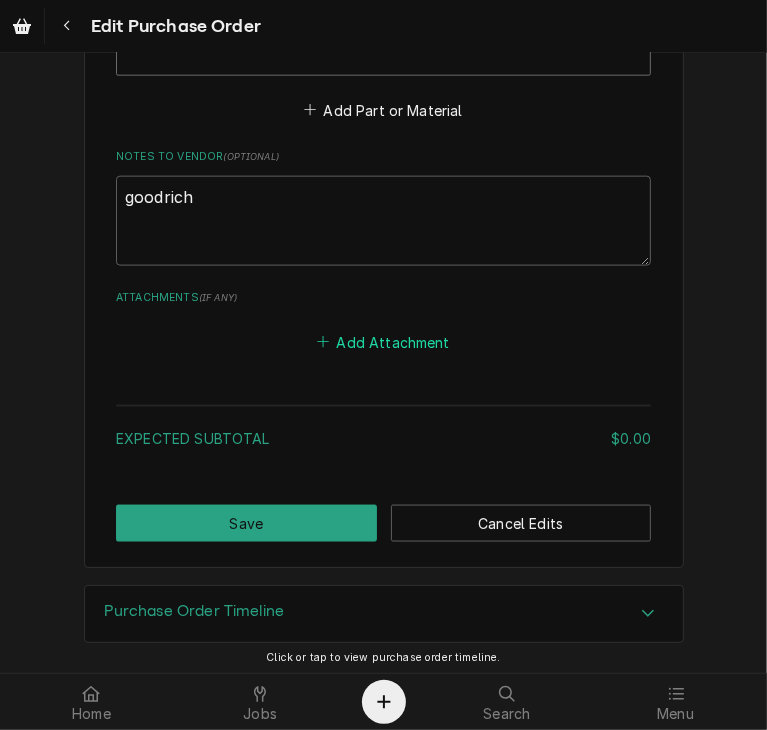 click on "Add Attachment" at bounding box center (384, 342) 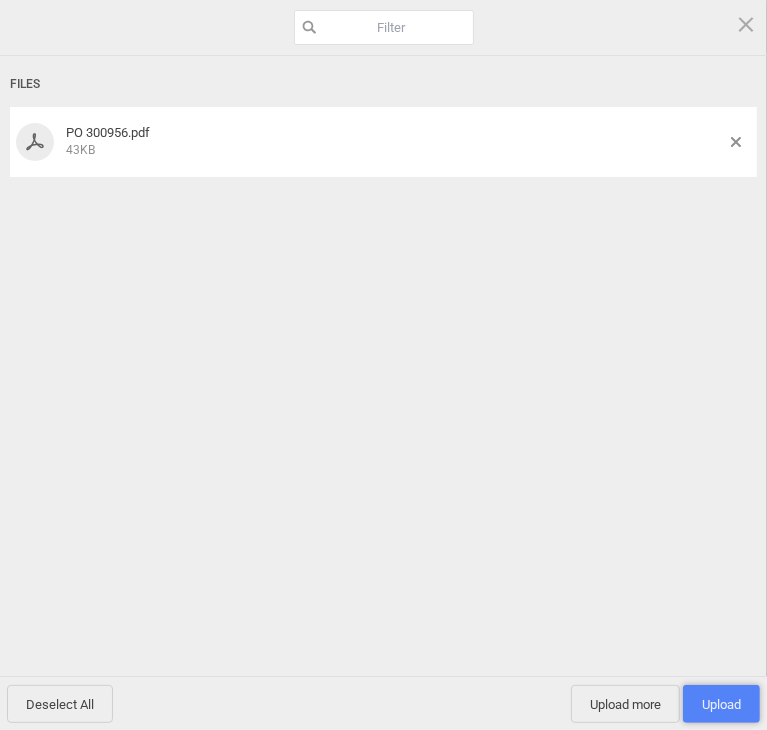 click on "Upload
1" at bounding box center [721, 704] 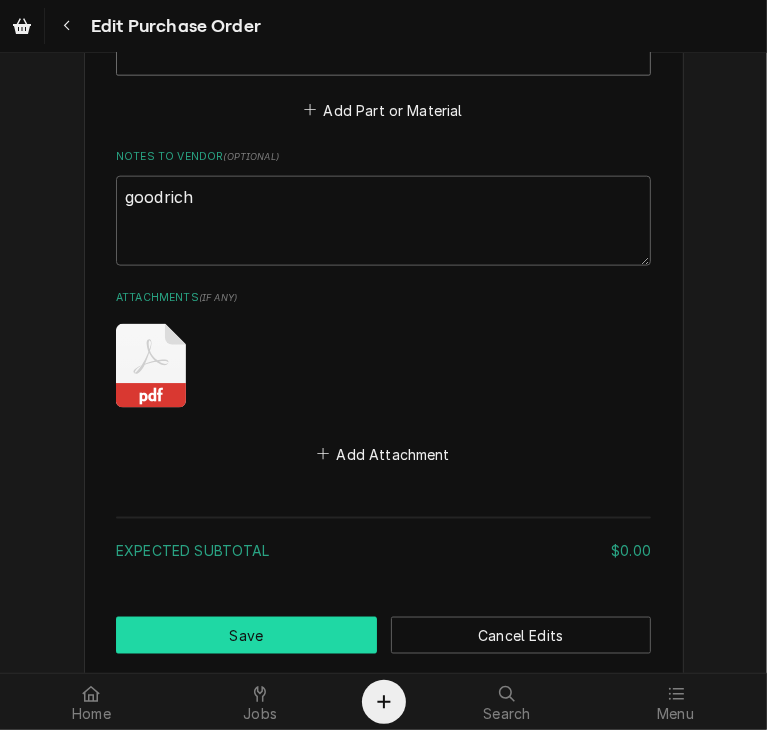 click on "Save" at bounding box center [246, 635] 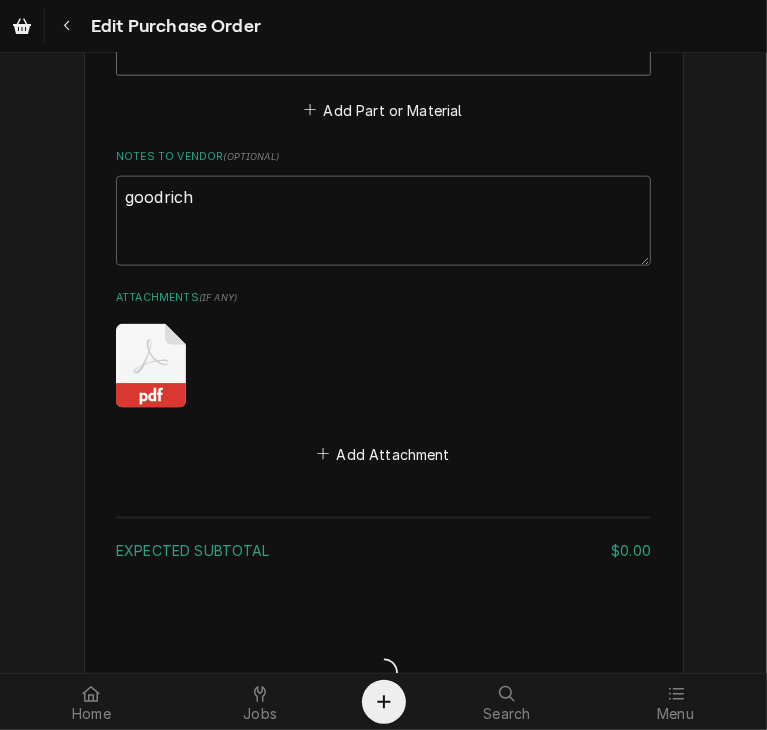 type on "x" 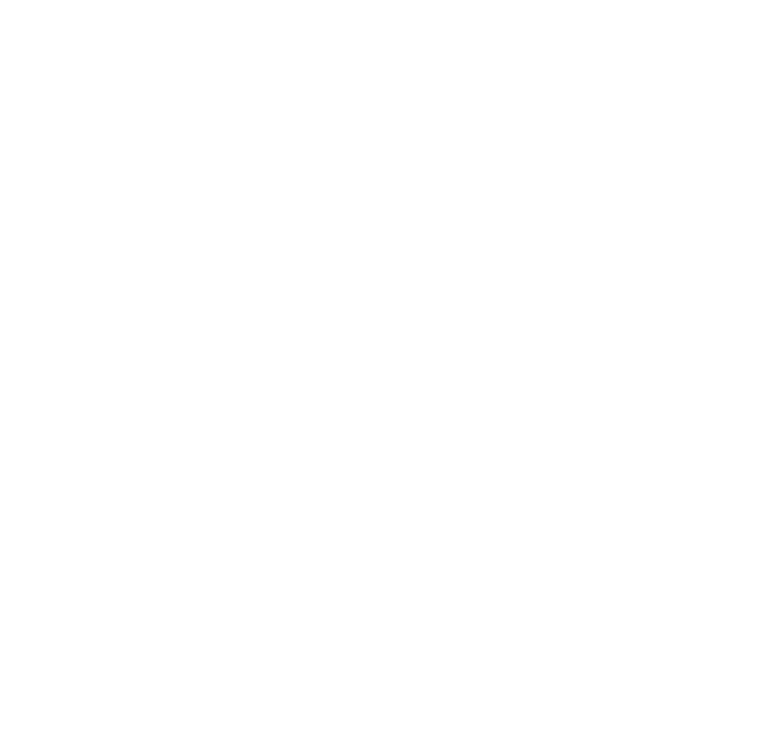 scroll, scrollTop: 0, scrollLeft: 0, axis: both 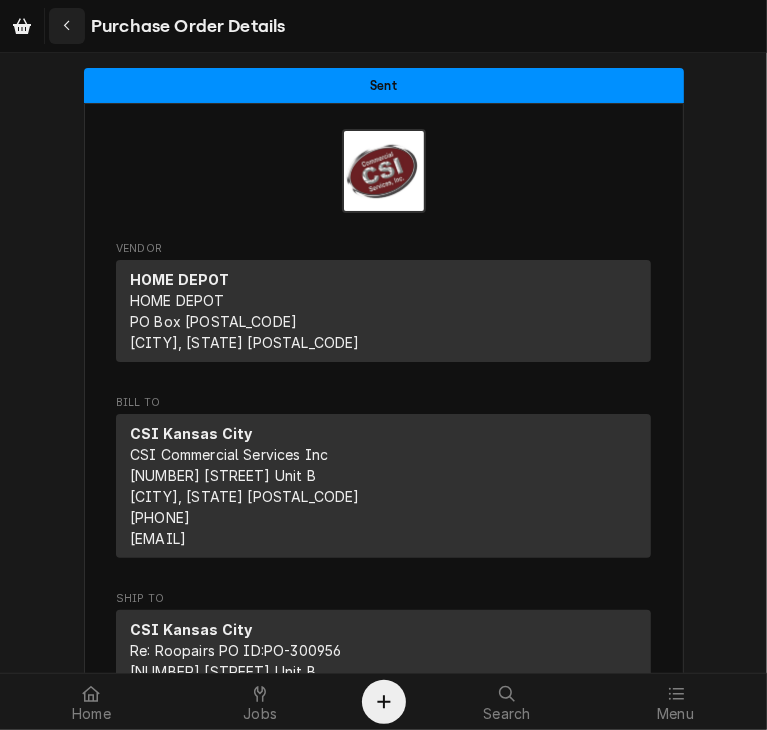 click 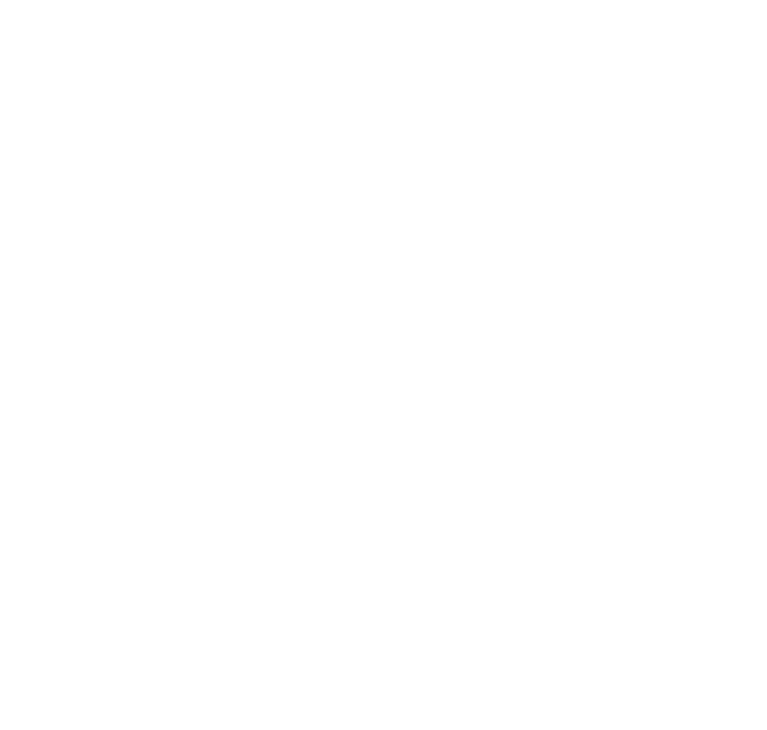 scroll, scrollTop: 0, scrollLeft: 0, axis: both 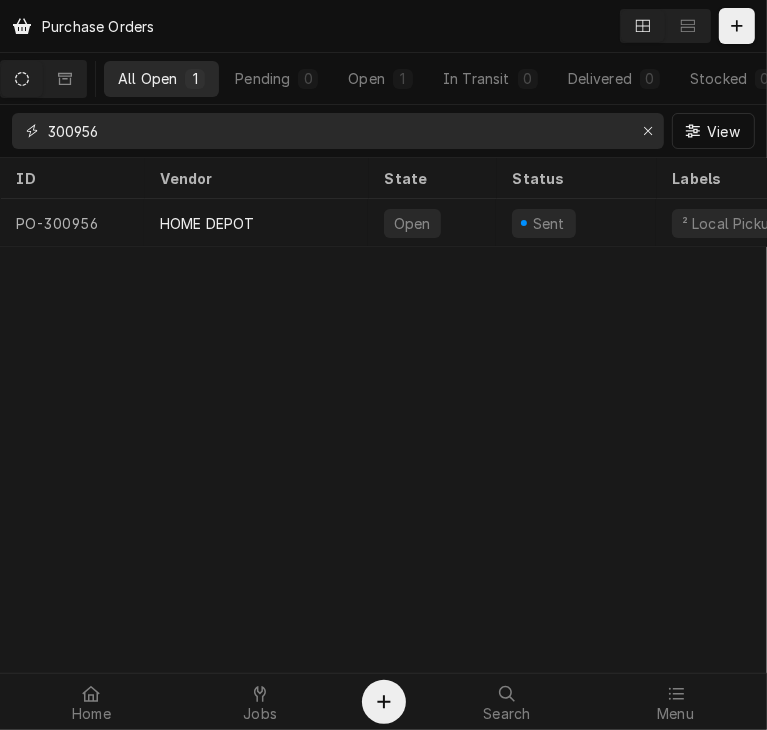 click on "300956" at bounding box center (337, 131) 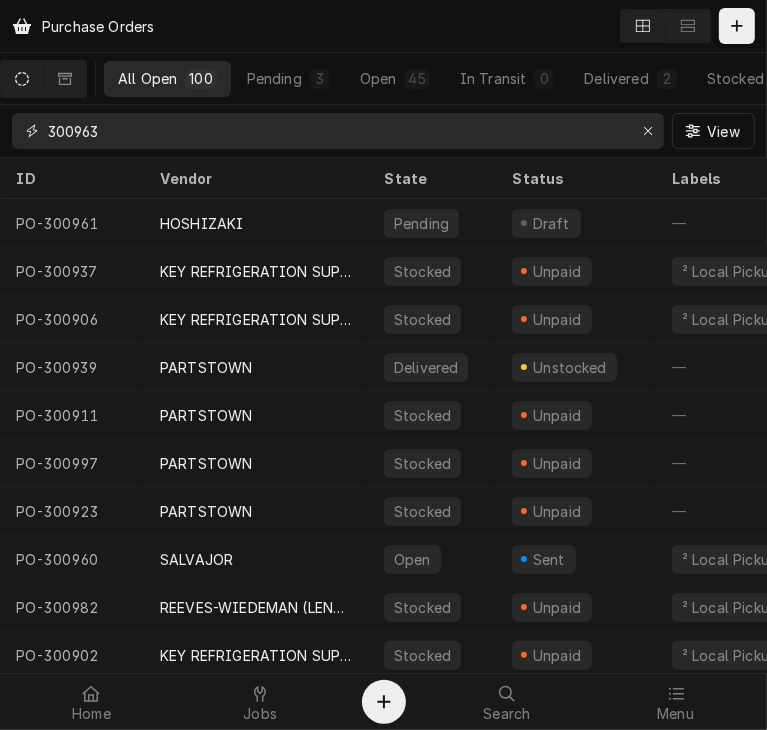 type on "300963" 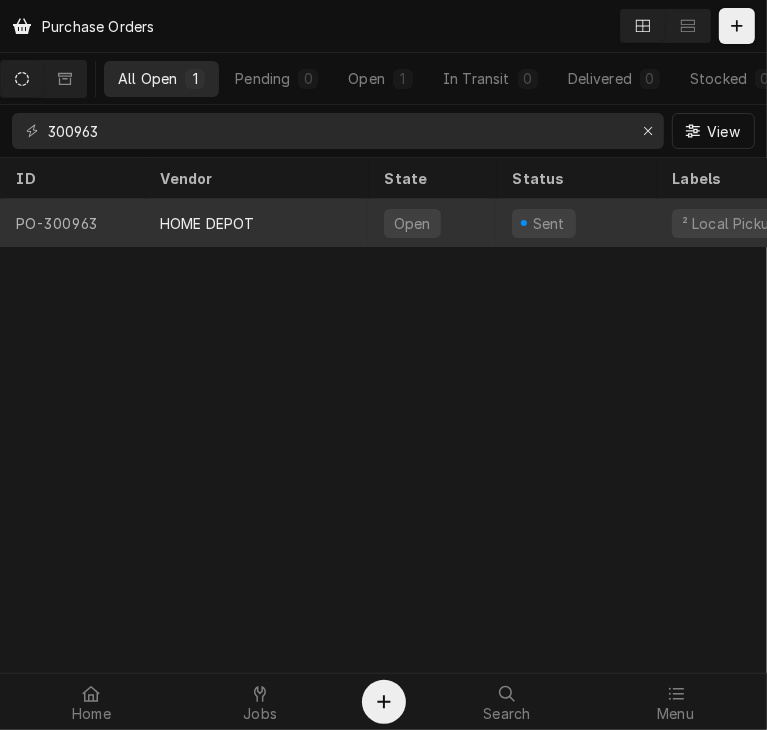 click on "HOME DEPOT" at bounding box center [207, 223] 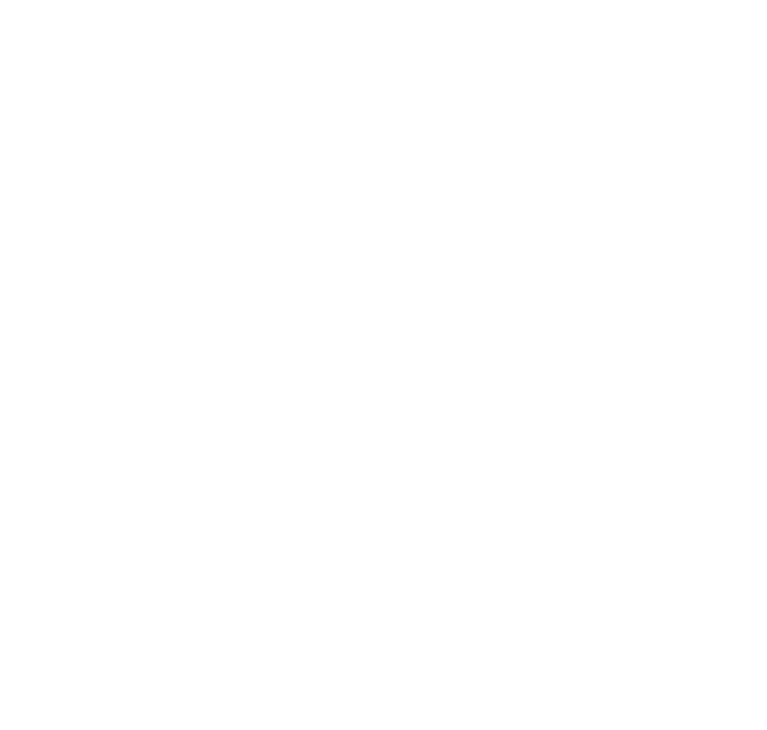 scroll, scrollTop: 0, scrollLeft: 0, axis: both 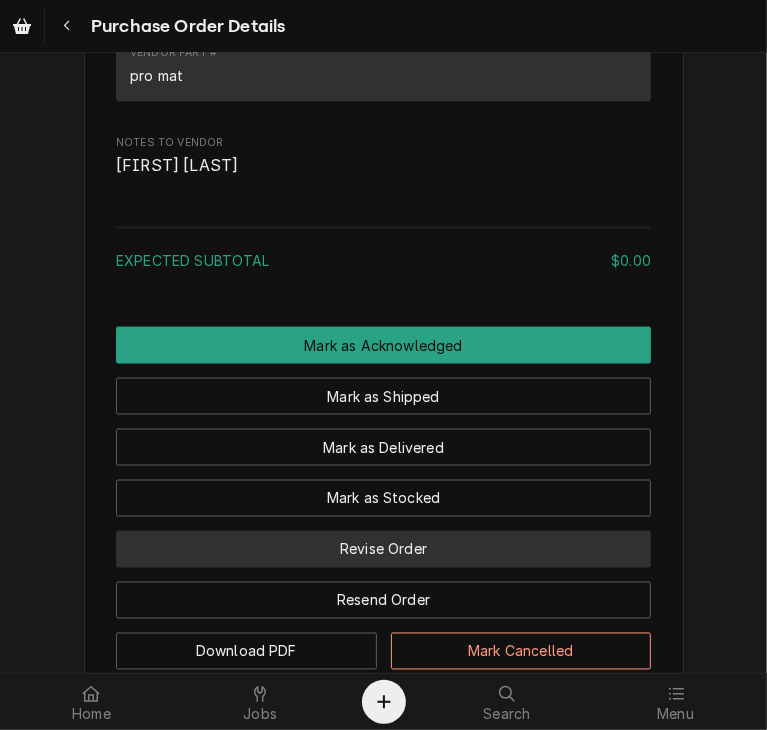 click on "Revise Order" at bounding box center [383, 549] 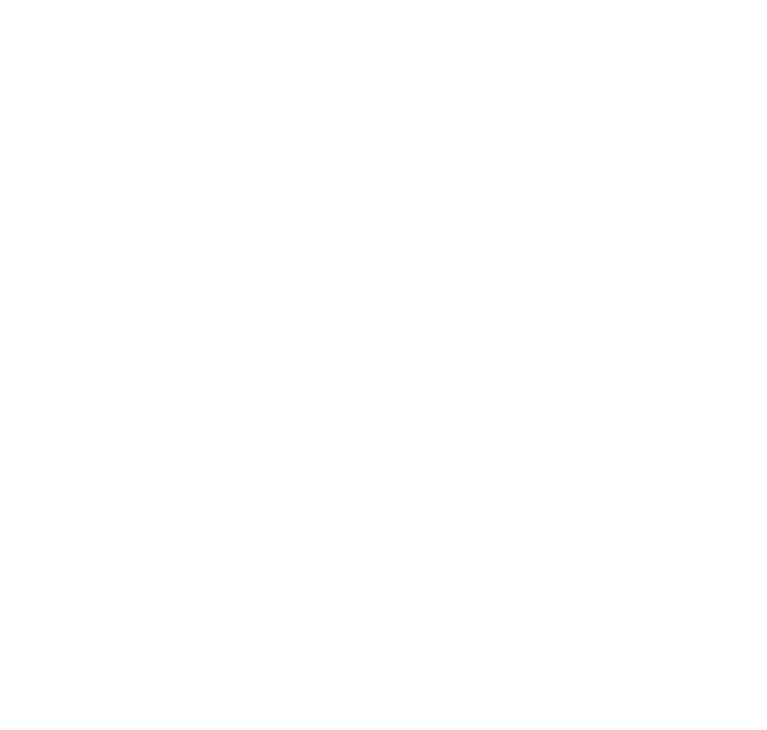 scroll, scrollTop: 0, scrollLeft: 0, axis: both 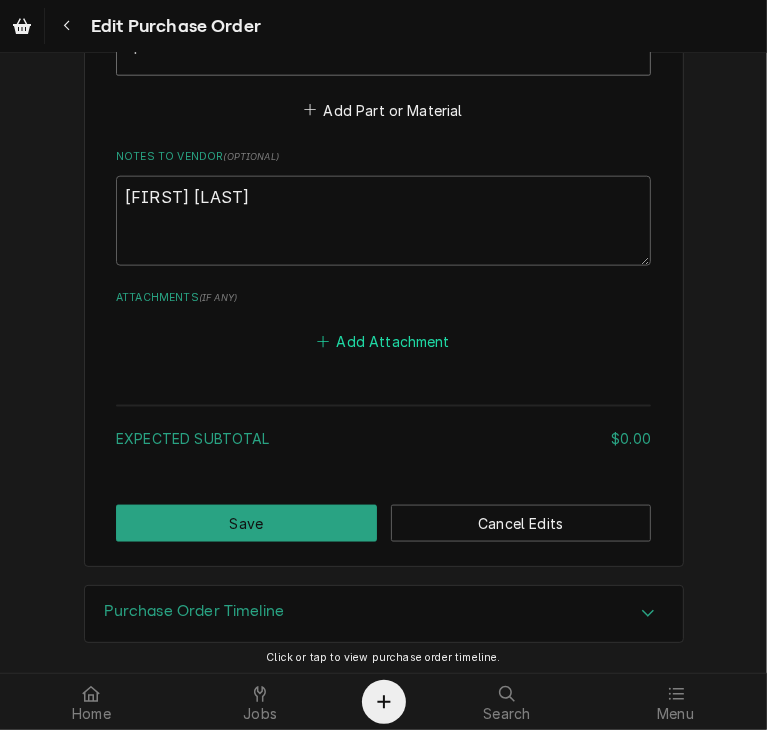 click on "Add Attachment" at bounding box center (384, 342) 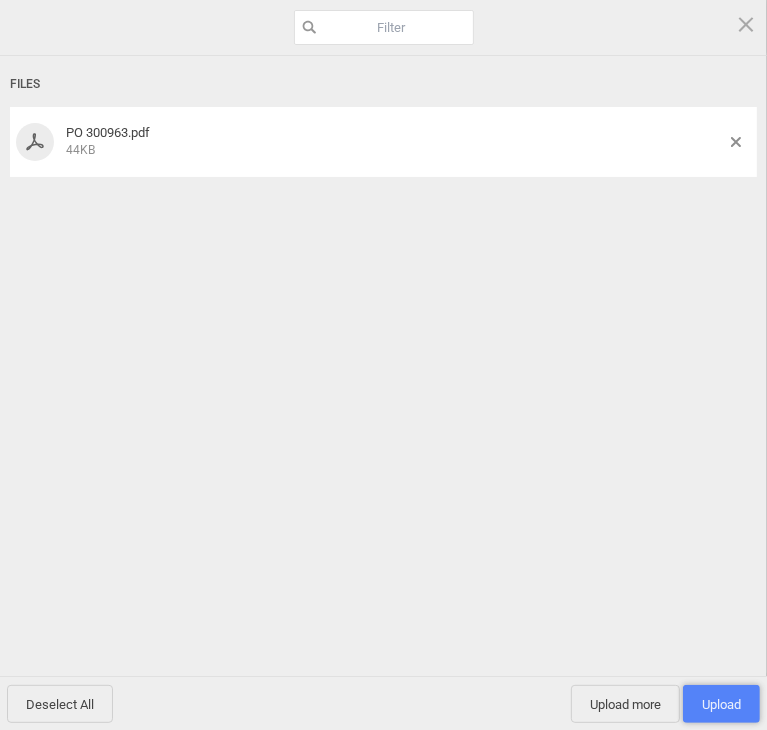 click on "Upload
1" at bounding box center [721, 704] 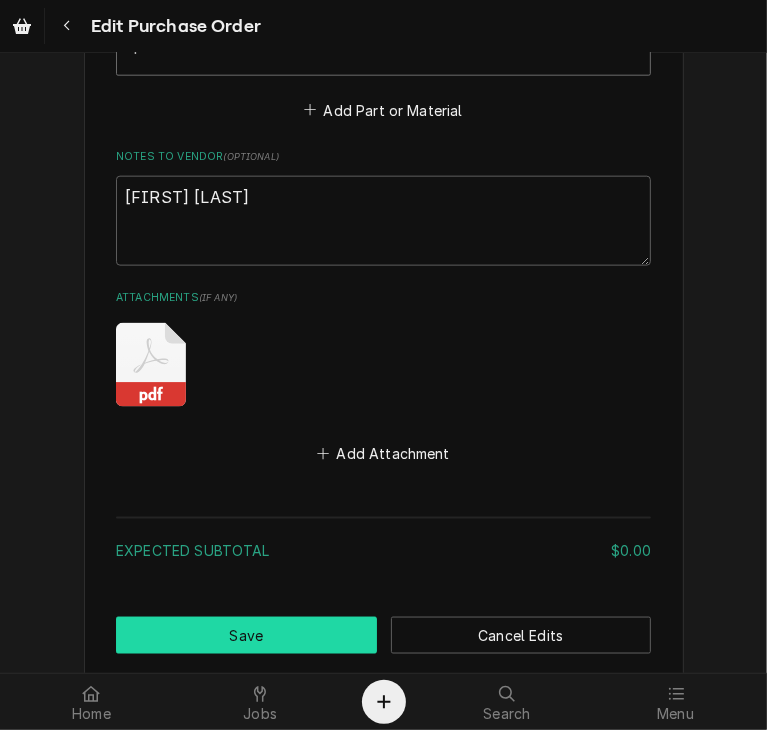 click on "Save" at bounding box center (246, 635) 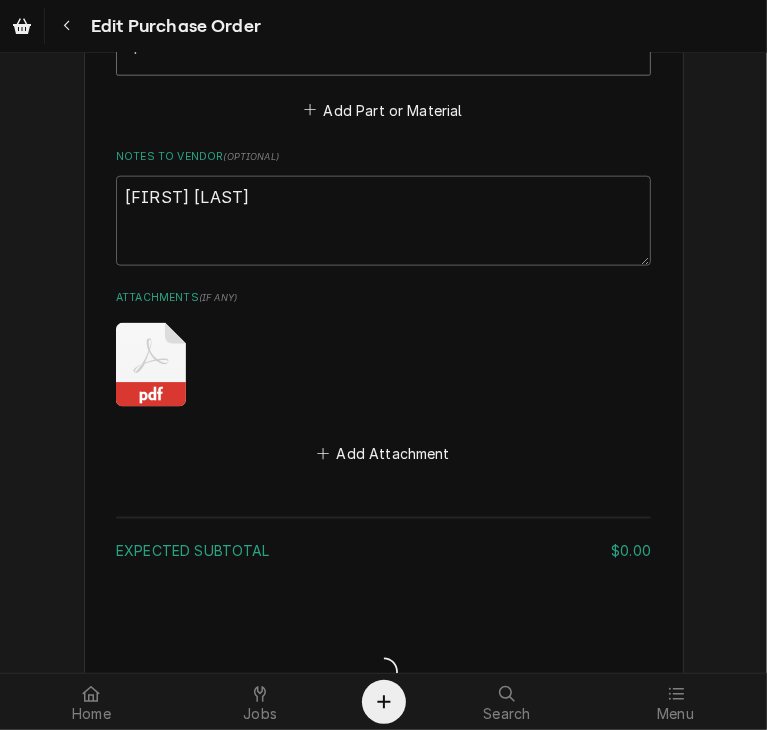type on "x" 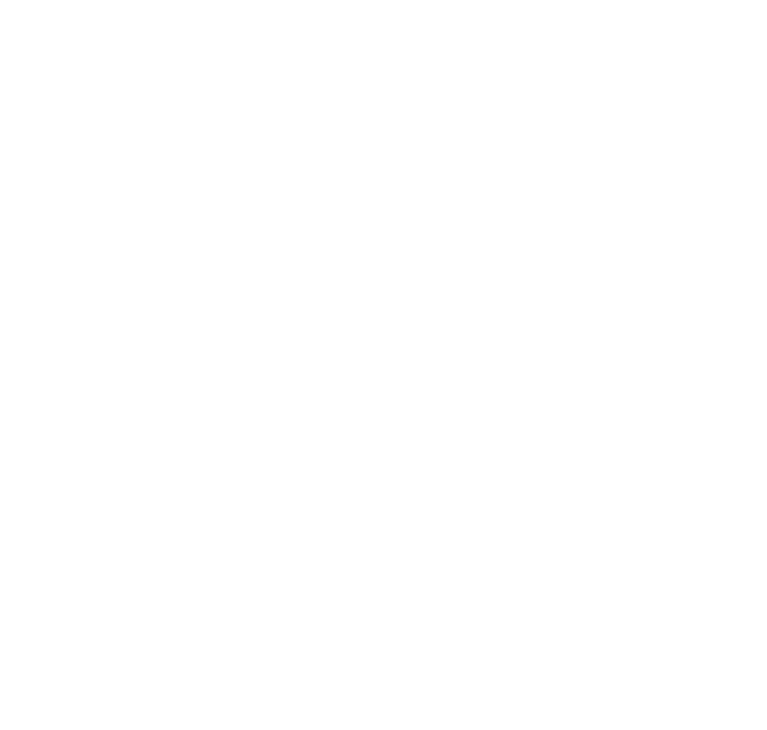 scroll, scrollTop: 0, scrollLeft: 0, axis: both 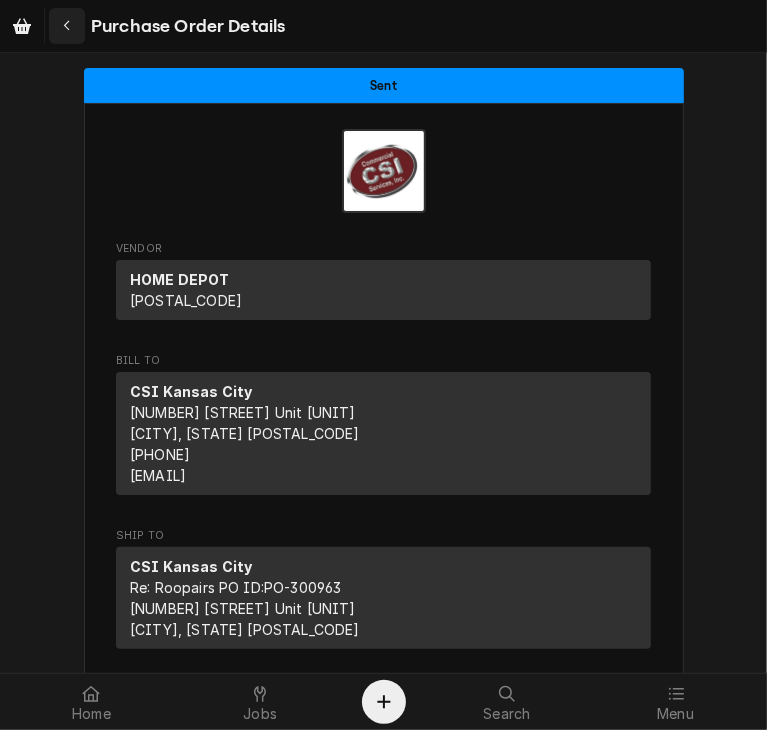 click at bounding box center (67, 26) 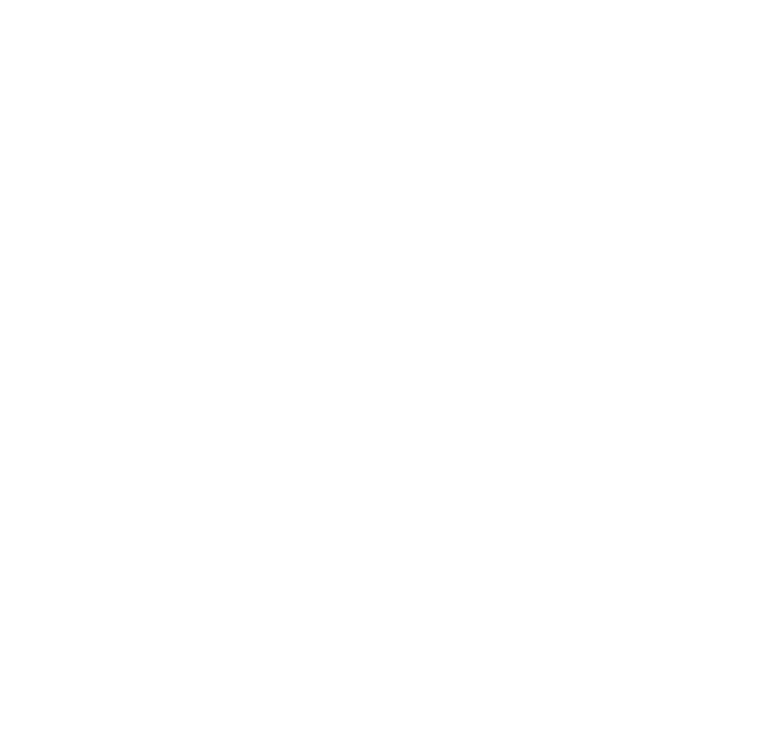 scroll, scrollTop: 0, scrollLeft: 0, axis: both 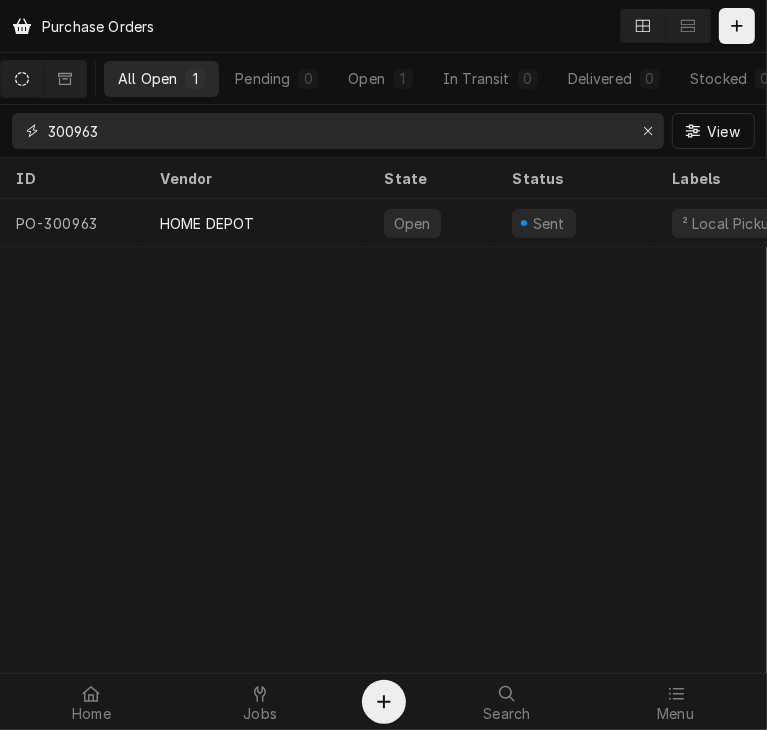click on "300963" at bounding box center [337, 131] 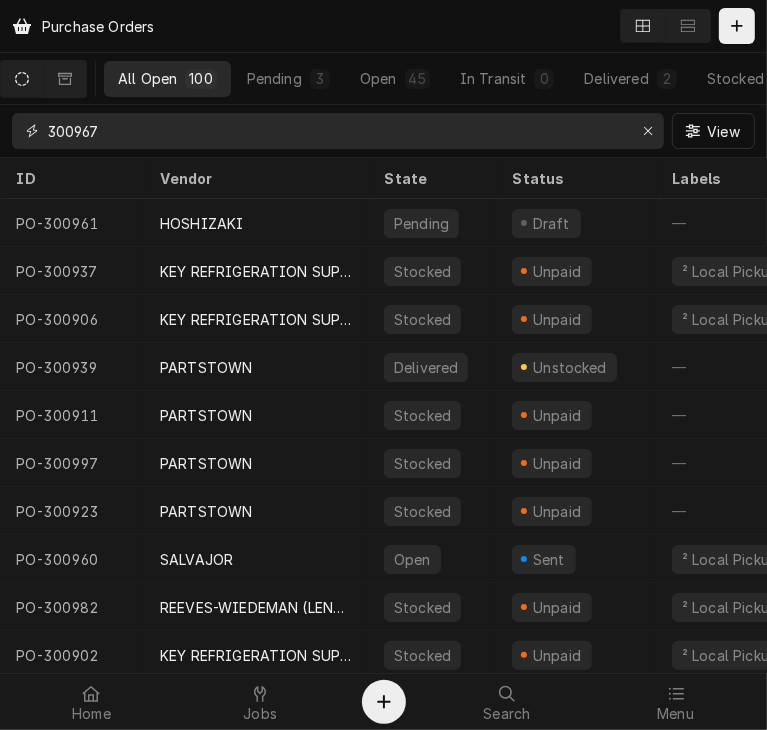 type on "300967" 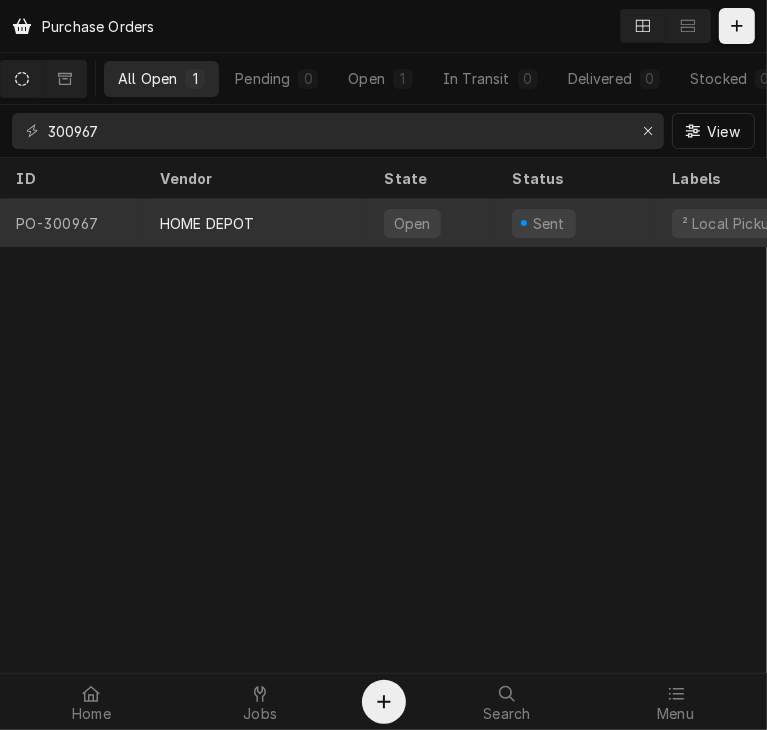 click on "HOME DEPOT" at bounding box center [207, 223] 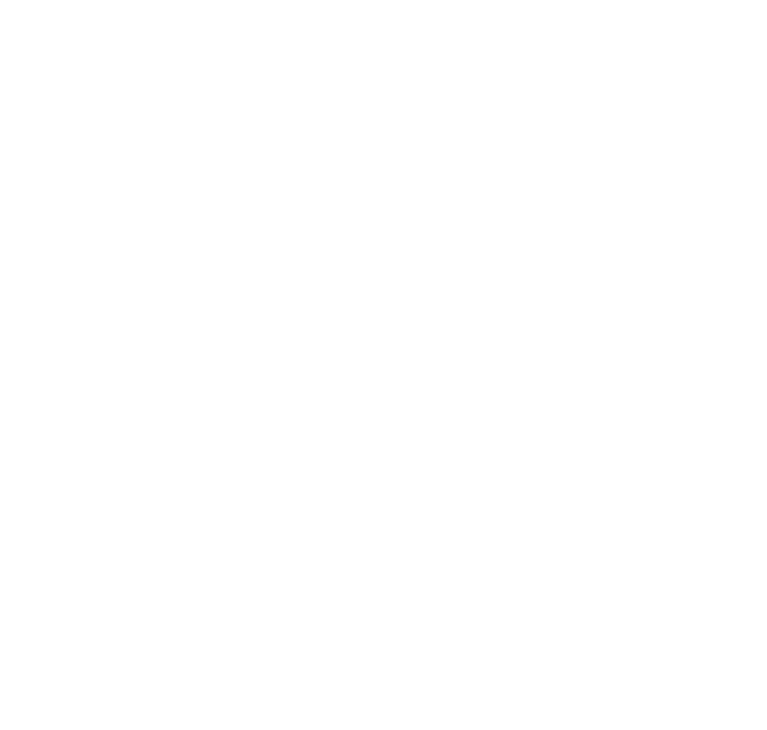 scroll, scrollTop: 0, scrollLeft: 0, axis: both 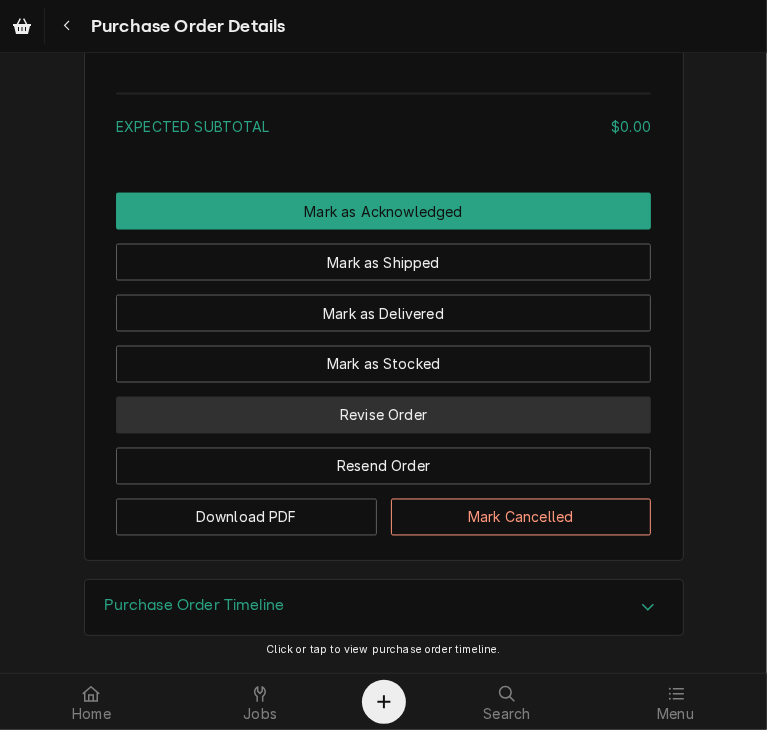 click on "Revise Order" at bounding box center (383, 415) 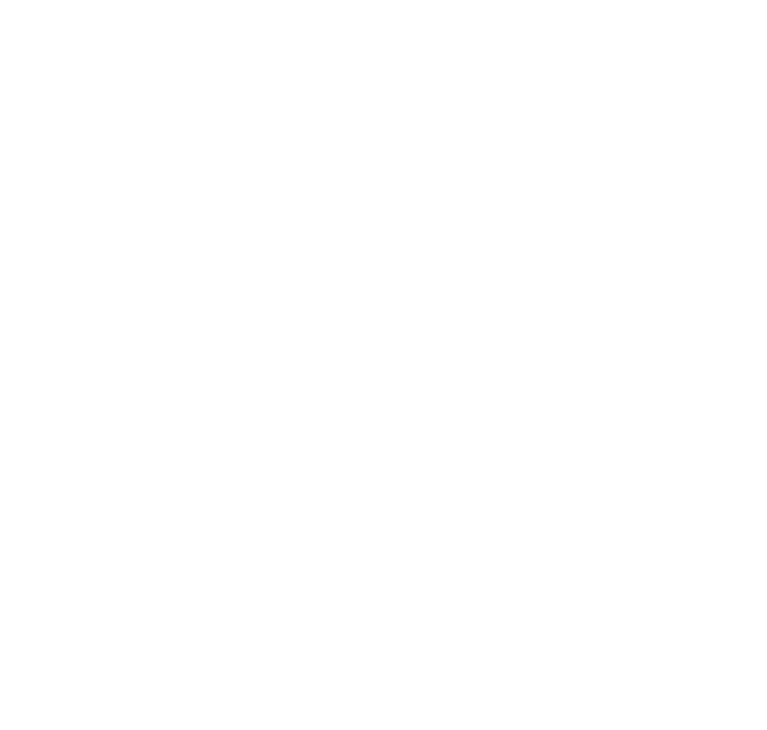 scroll, scrollTop: 0, scrollLeft: 0, axis: both 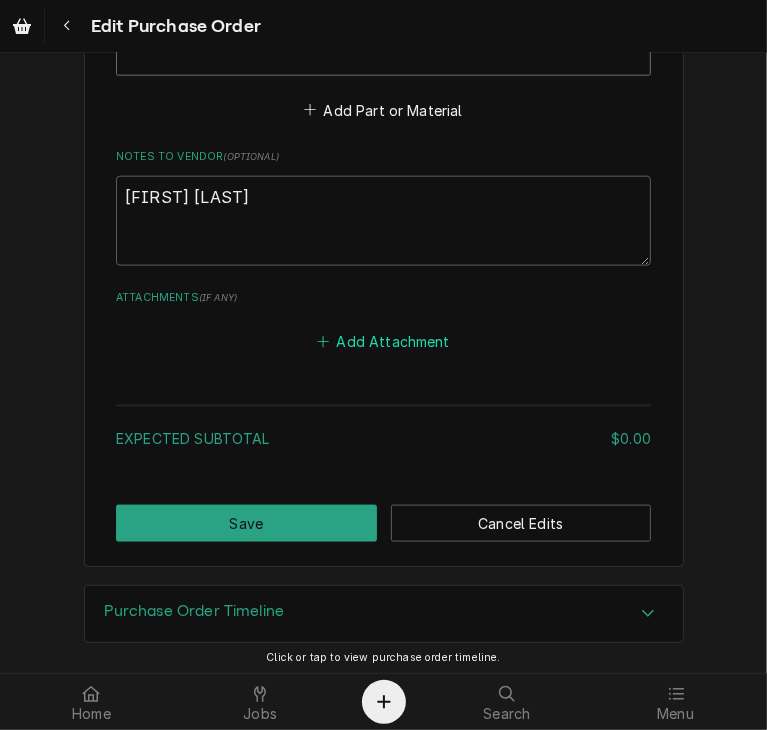 click on "Add Attachment" at bounding box center [384, 342] 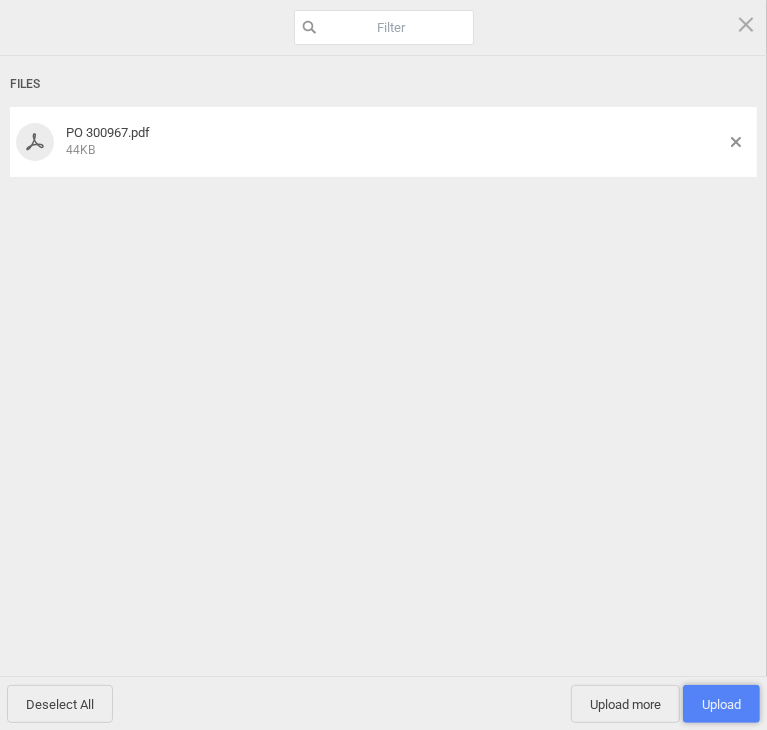 click on "Upload
1" at bounding box center (721, 704) 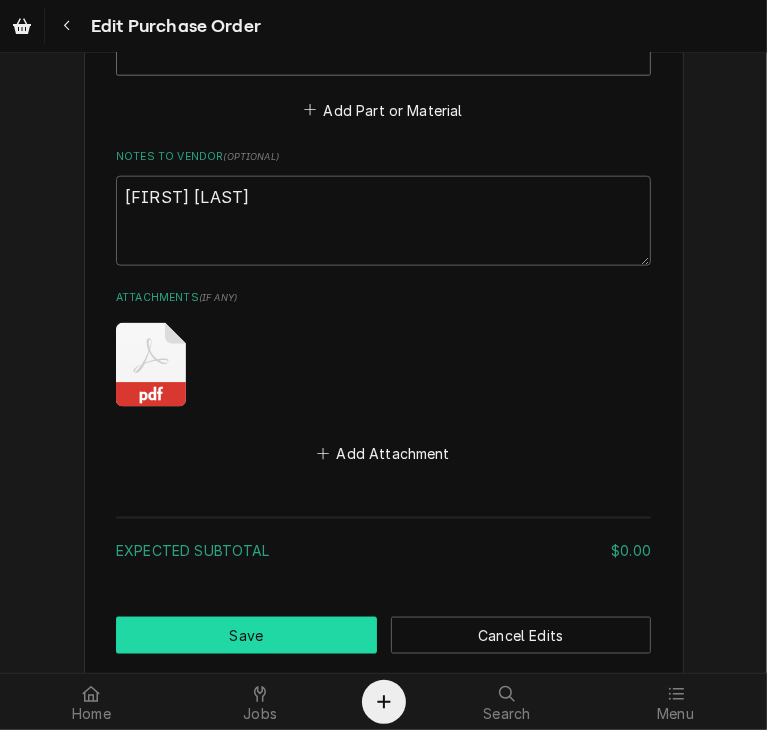 click on "Save" at bounding box center [246, 635] 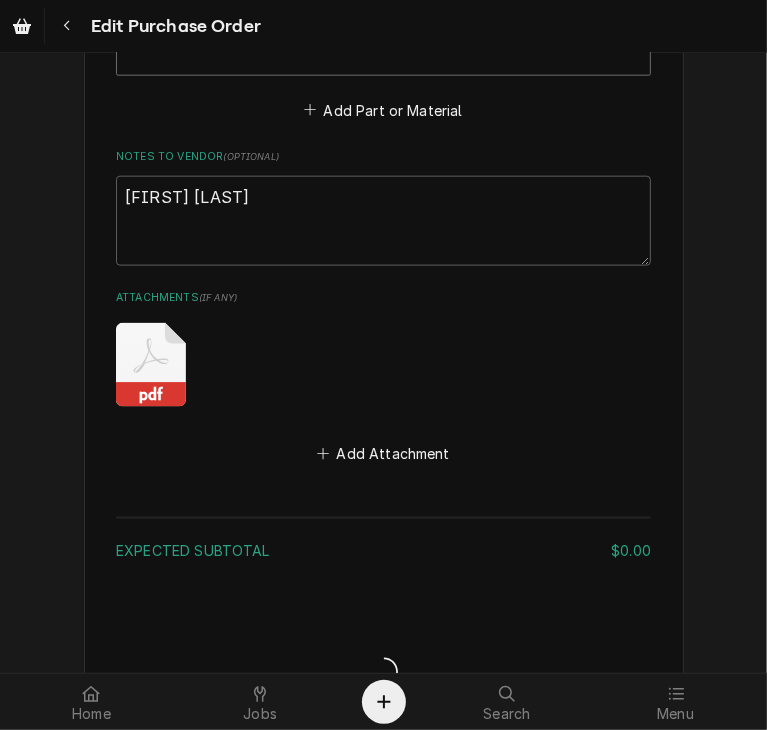 type on "x" 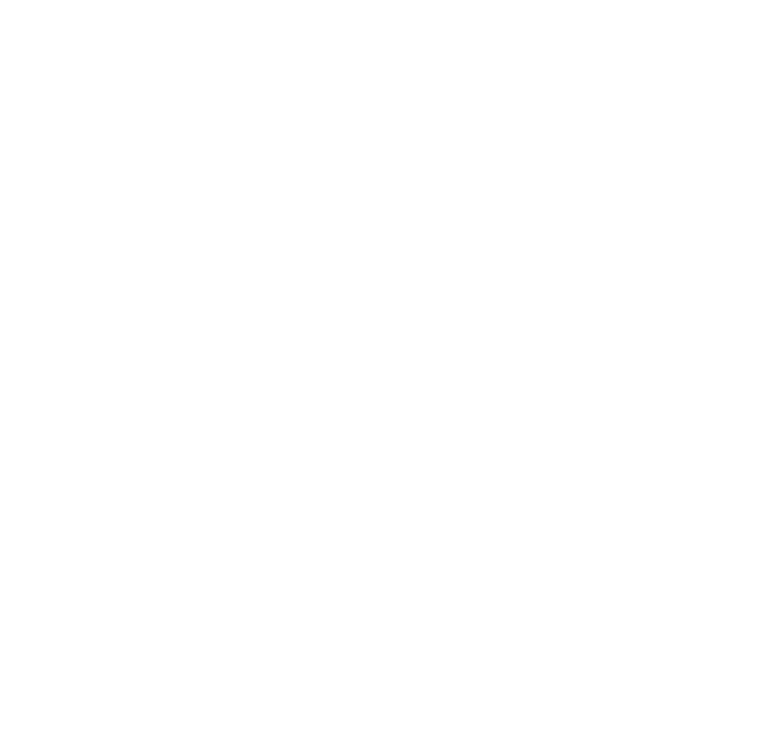 scroll, scrollTop: 0, scrollLeft: 0, axis: both 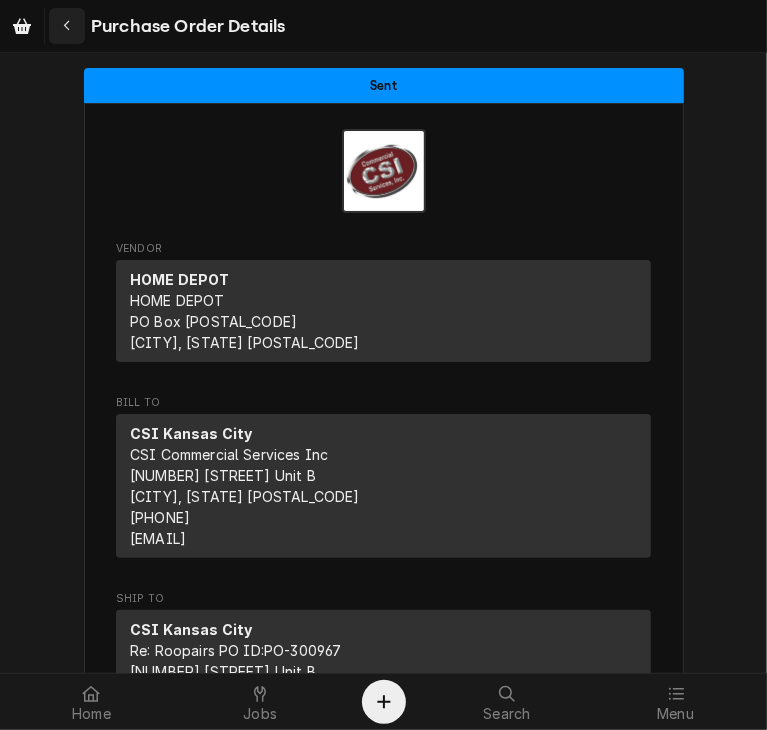 click at bounding box center [67, 26] 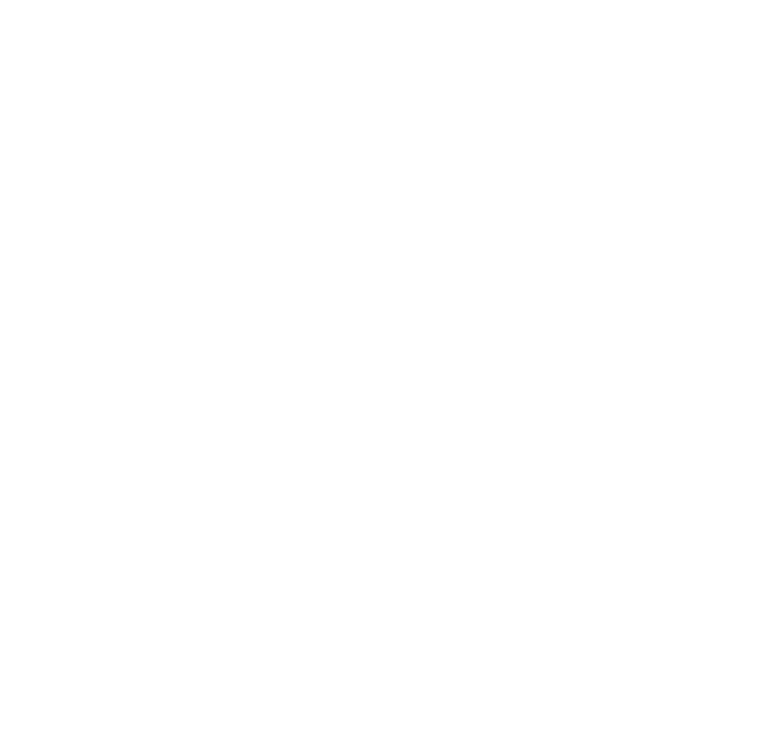scroll, scrollTop: 0, scrollLeft: 0, axis: both 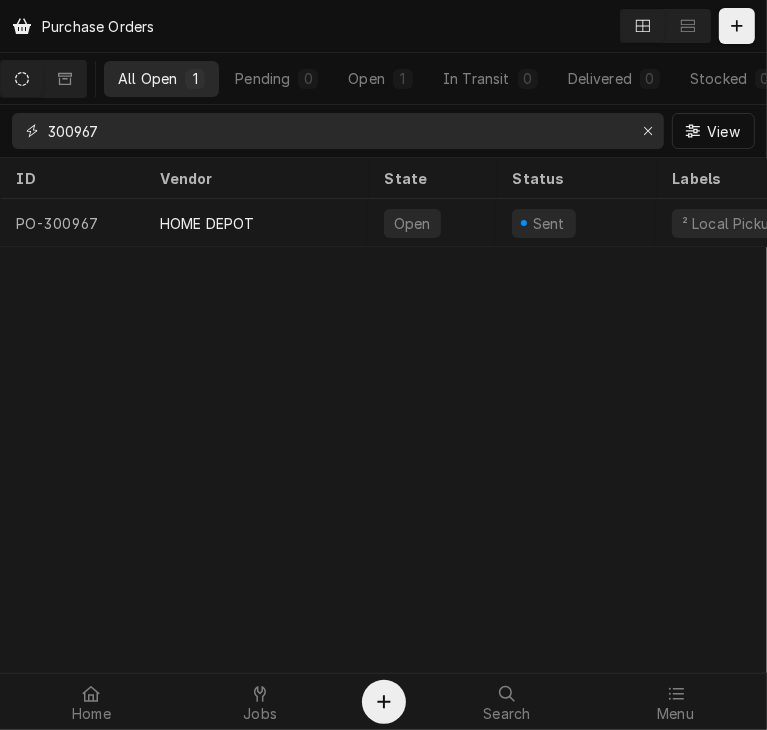 click on "300967" at bounding box center (337, 131) 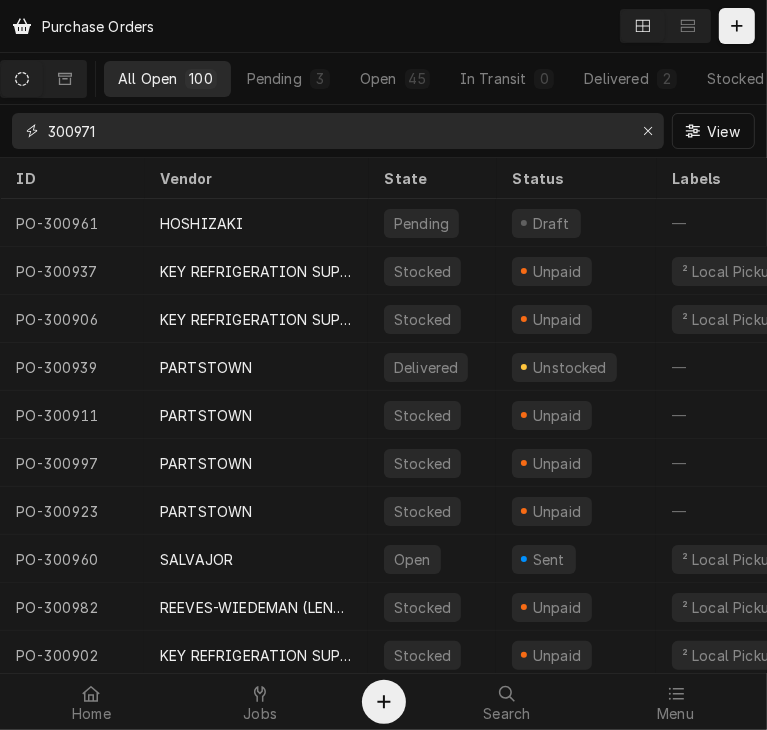 type on "300971" 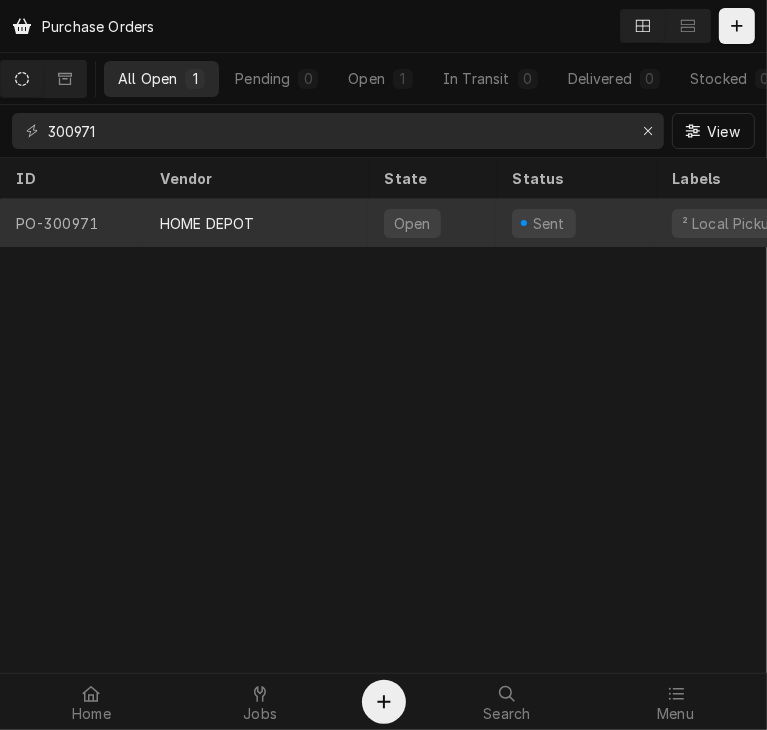 click on "HOME DEPOT" at bounding box center (207, 223) 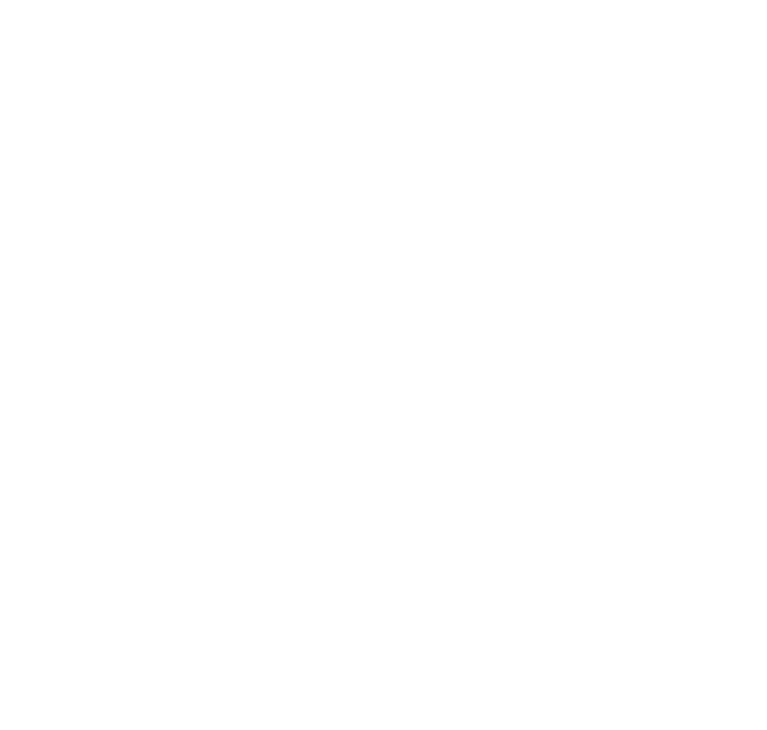 scroll, scrollTop: 0, scrollLeft: 0, axis: both 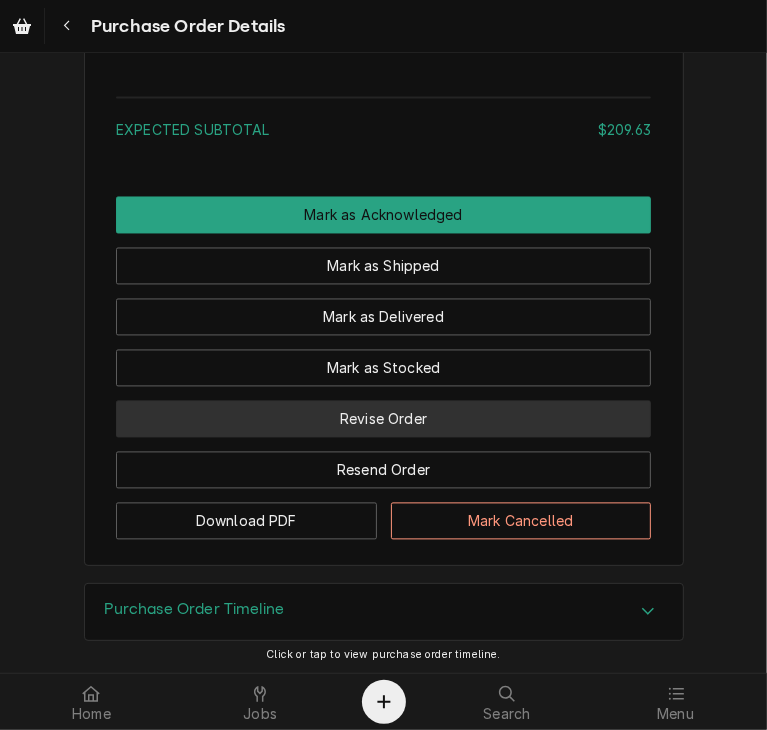 click on "Revise Order" at bounding box center [383, 419] 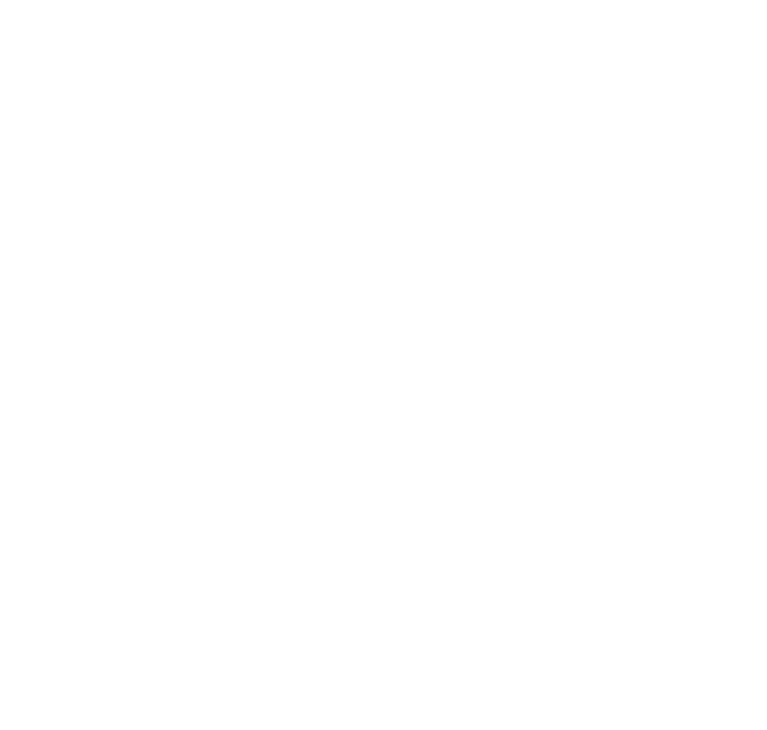 scroll, scrollTop: 0, scrollLeft: 0, axis: both 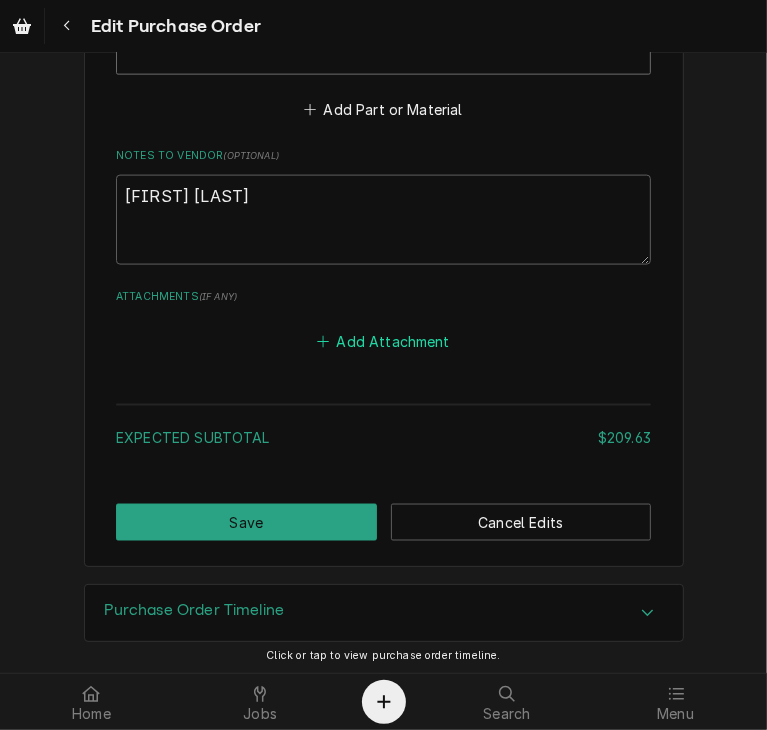 click on "Add Attachment" at bounding box center [384, 341] 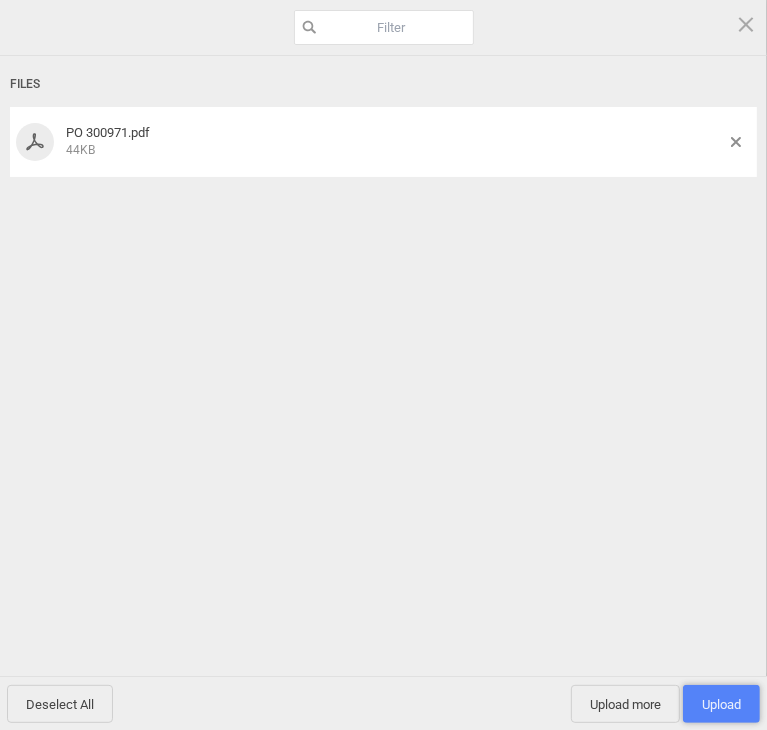 click on "Upload
1" at bounding box center (721, 704) 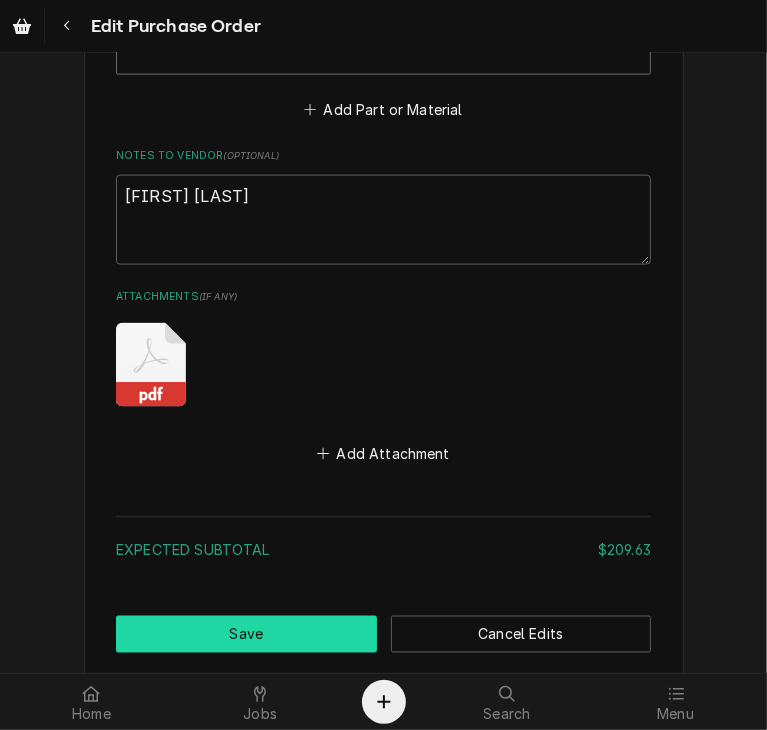 click on "Save" at bounding box center [246, 634] 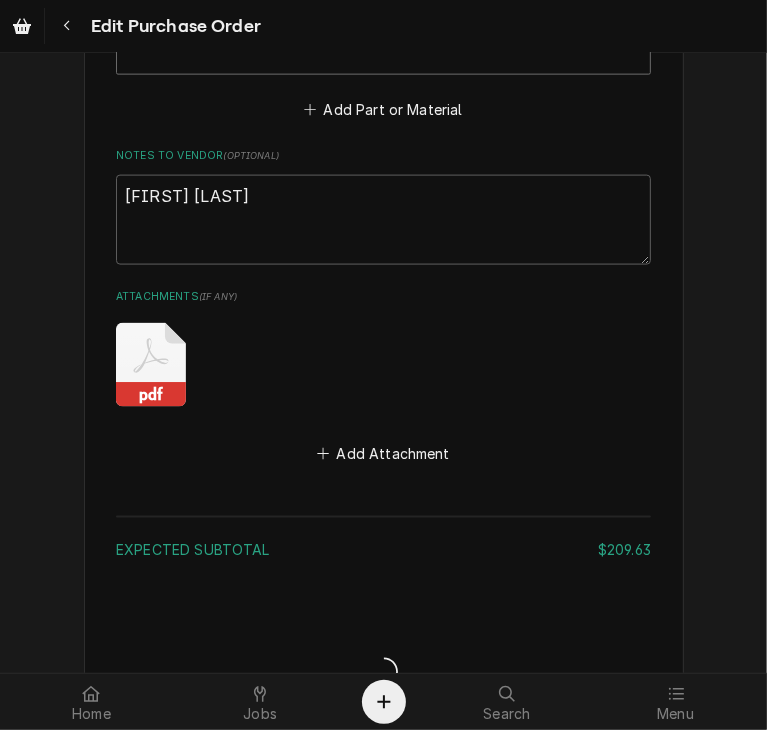 type on "x" 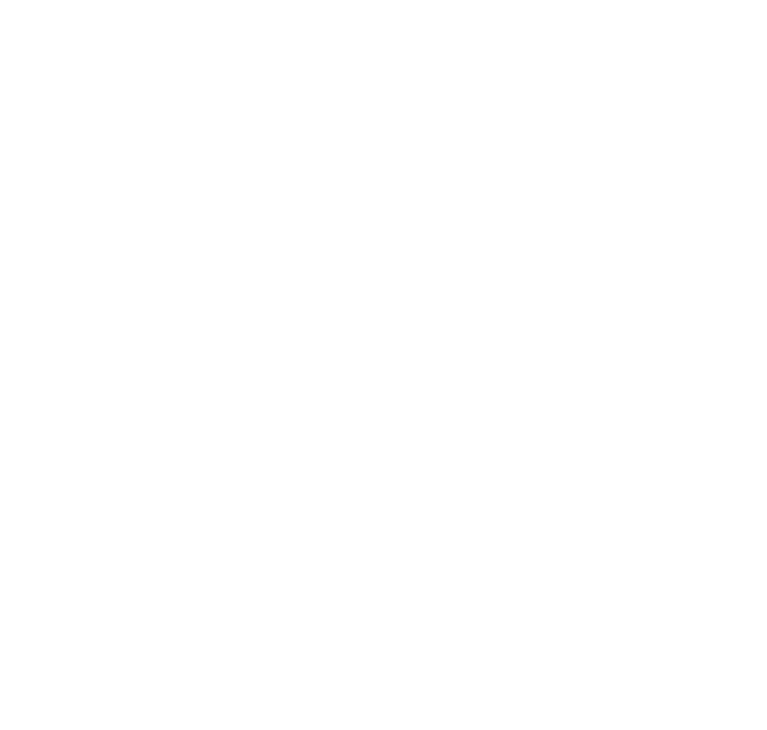 scroll, scrollTop: 0, scrollLeft: 0, axis: both 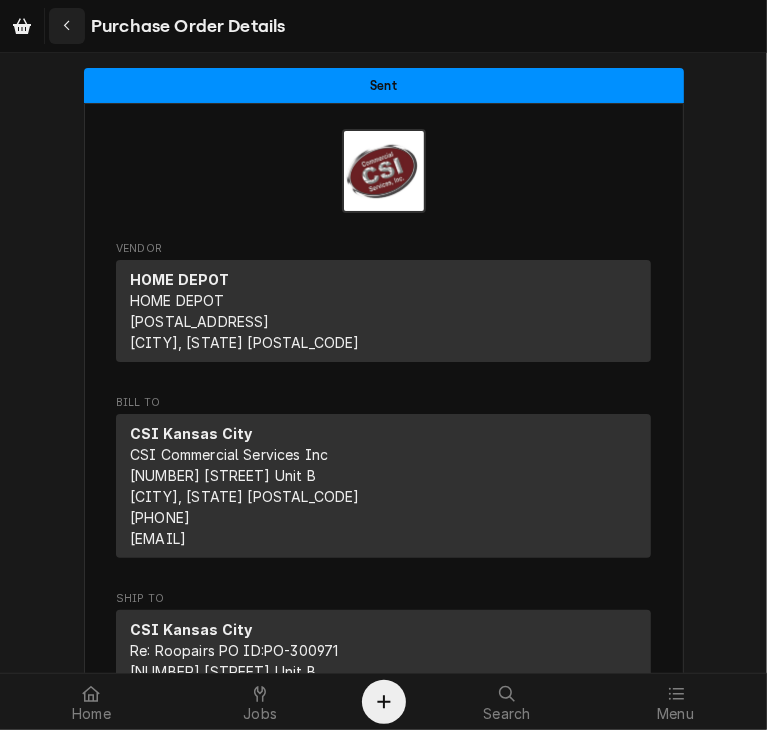 click at bounding box center [67, 26] 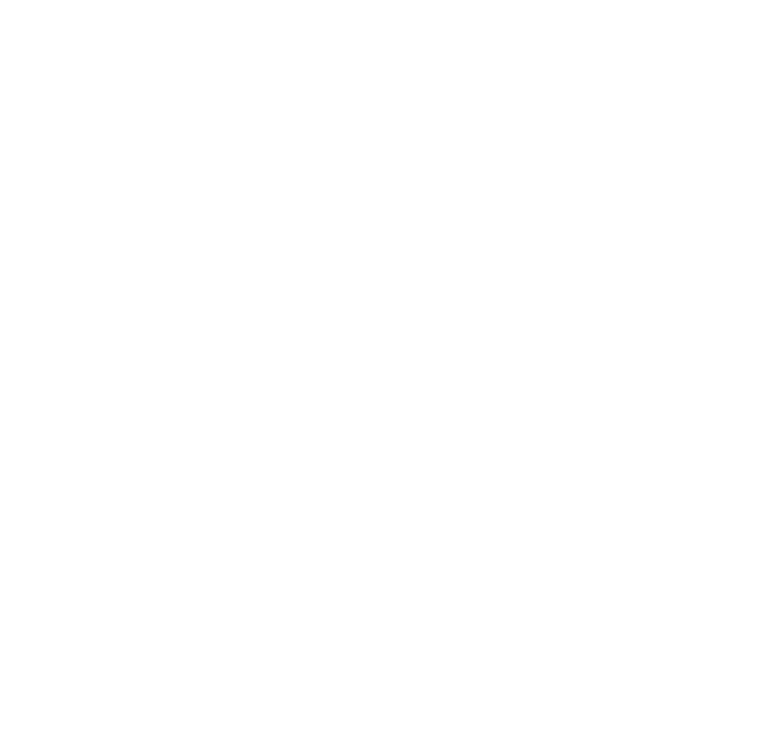 scroll, scrollTop: 0, scrollLeft: 0, axis: both 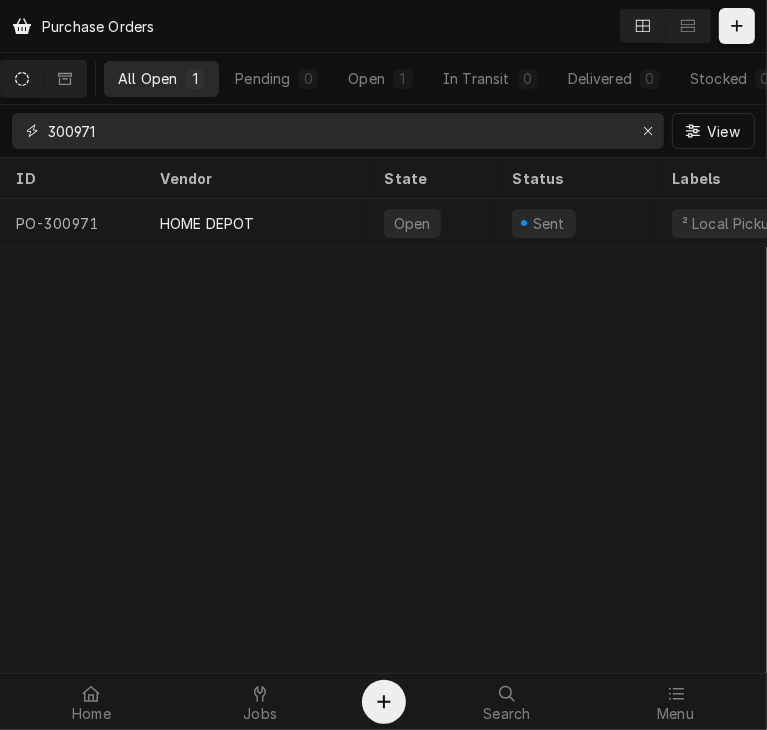 click on "300971" 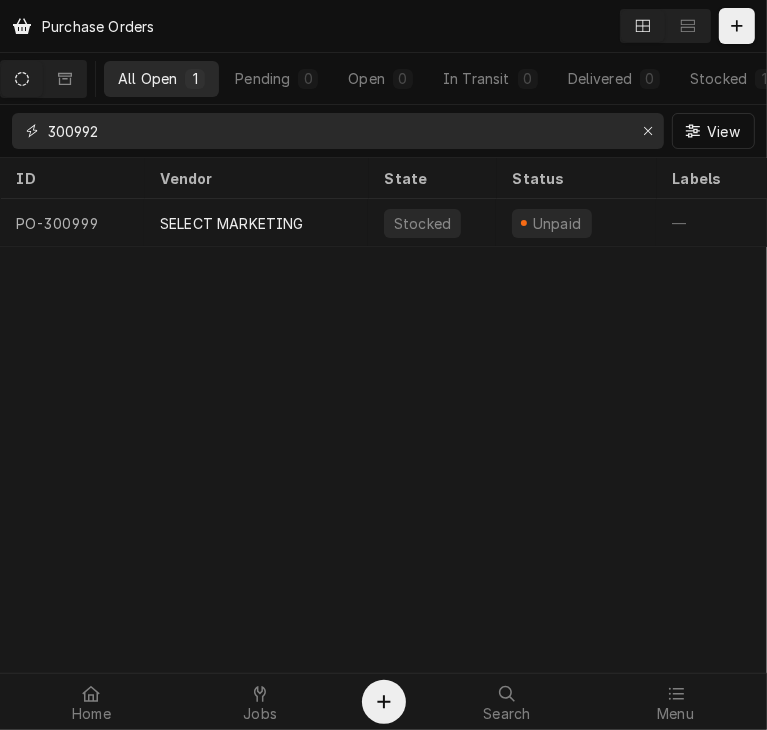 type on "300992" 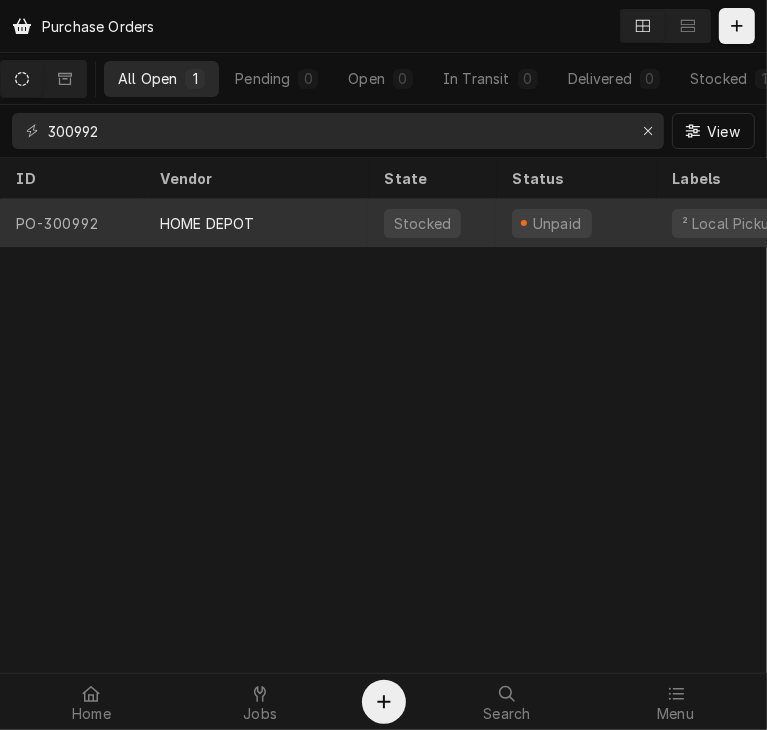 click on "HOME DEPOT" 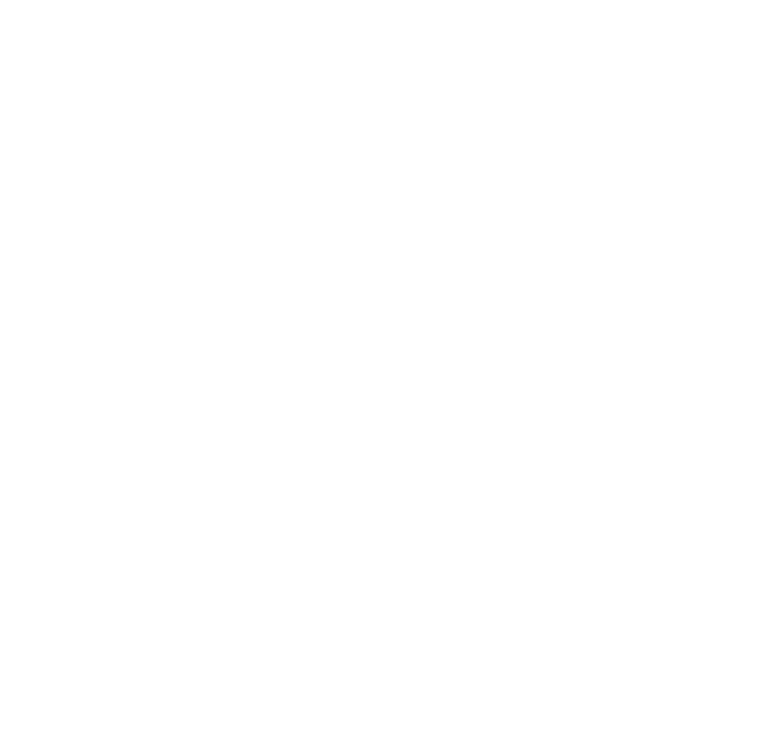 scroll, scrollTop: 0, scrollLeft: 0, axis: both 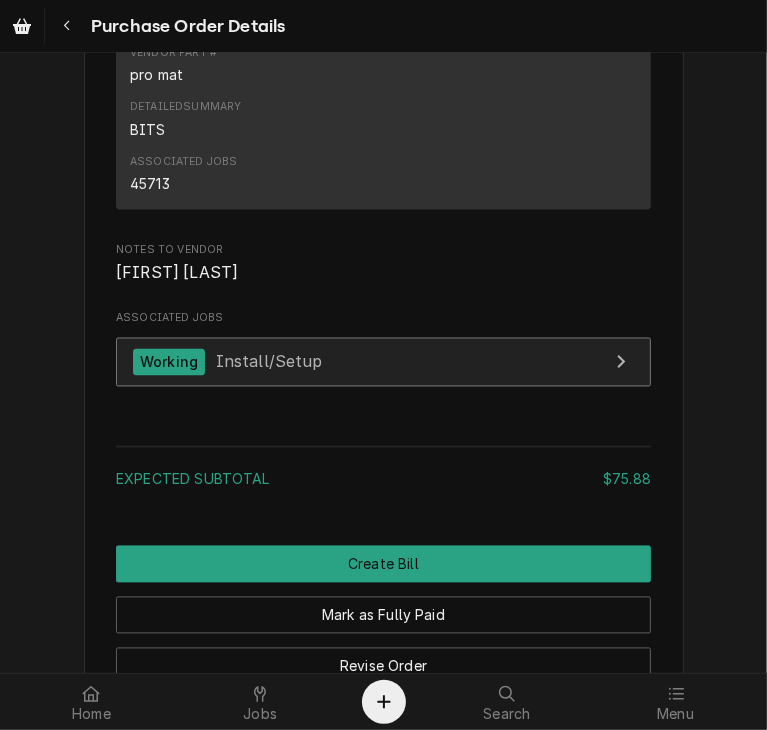 click on "Install/Setup" at bounding box center [269, 362] 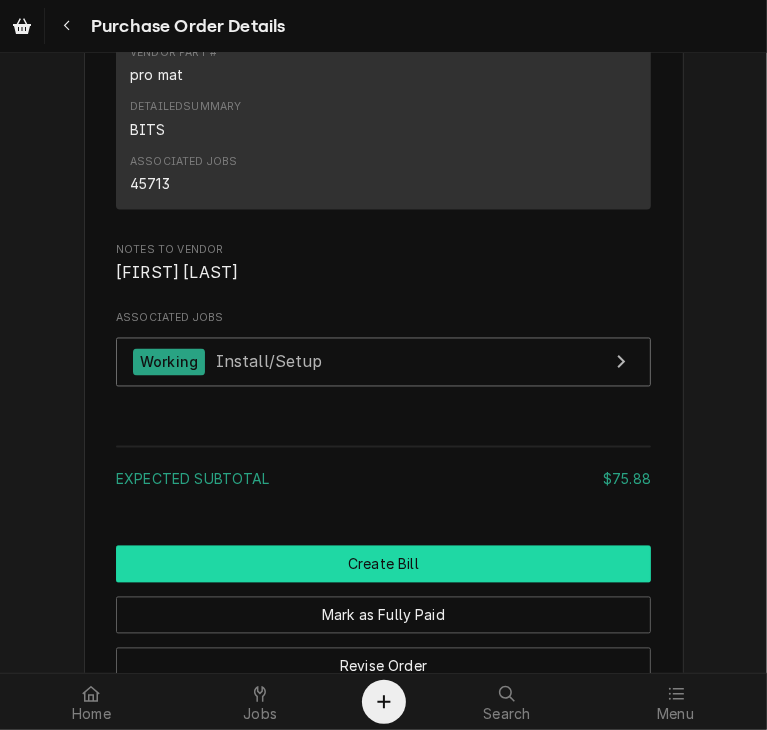 click on "Create Bill" at bounding box center (383, 564) 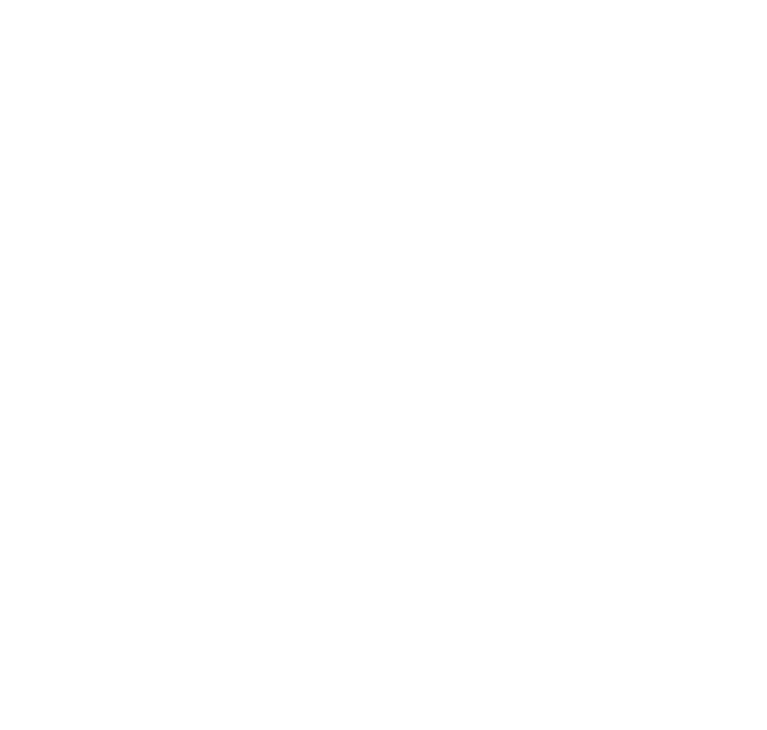 scroll, scrollTop: 0, scrollLeft: 0, axis: both 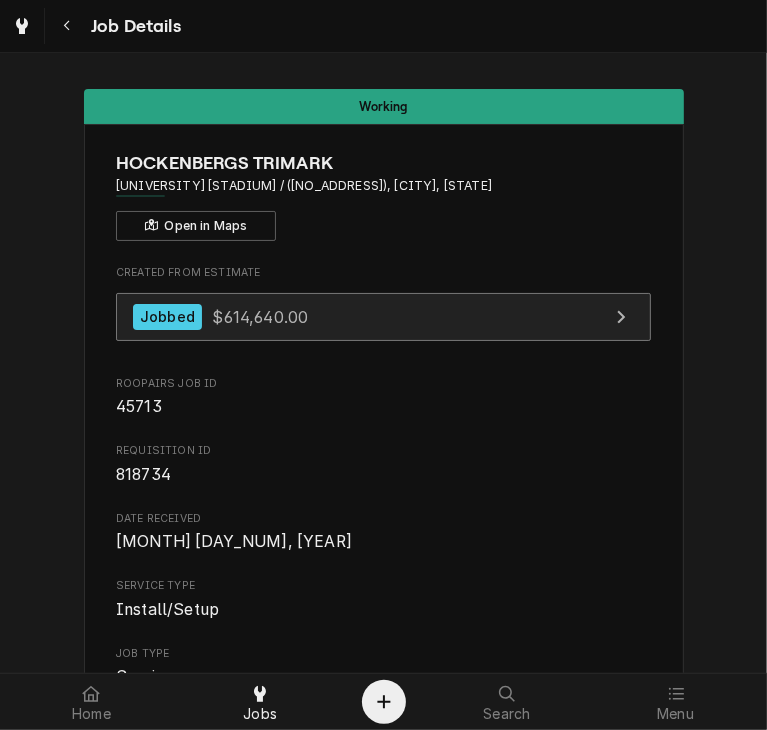 click on "Jobbed $614,640.00" at bounding box center (383, 317) 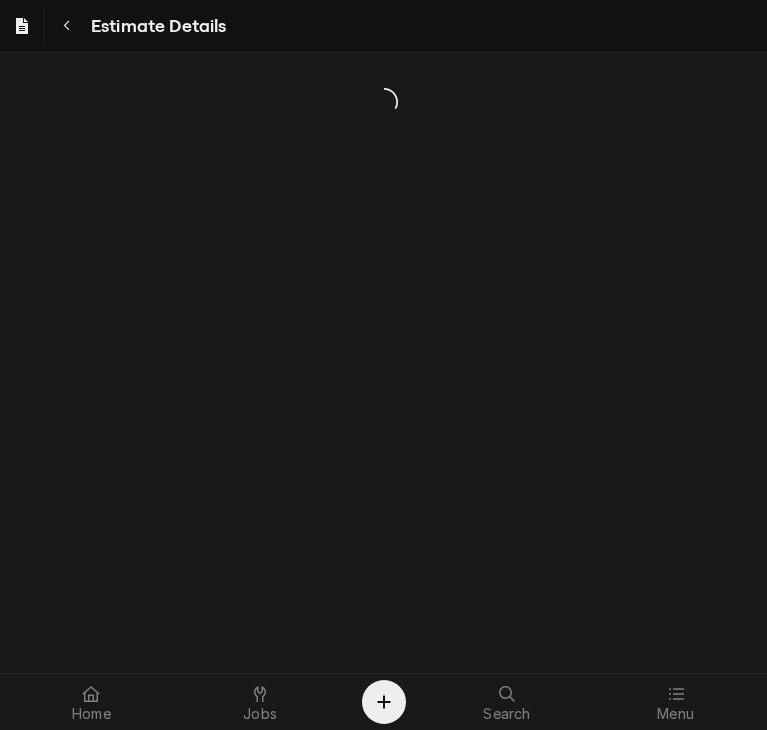 scroll, scrollTop: 0, scrollLeft: 0, axis: both 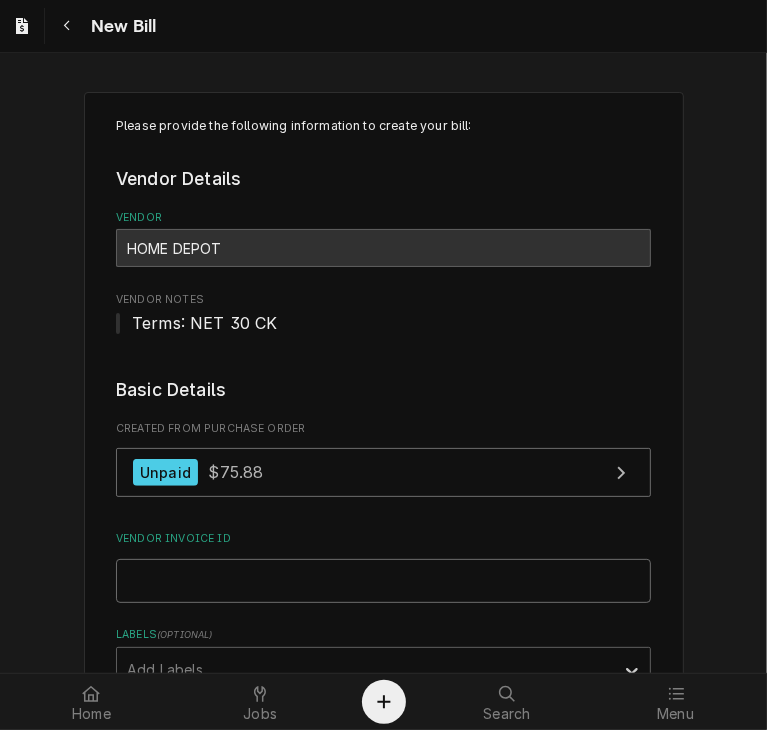 click on "Vendor Invoice ID" at bounding box center [383, 581] 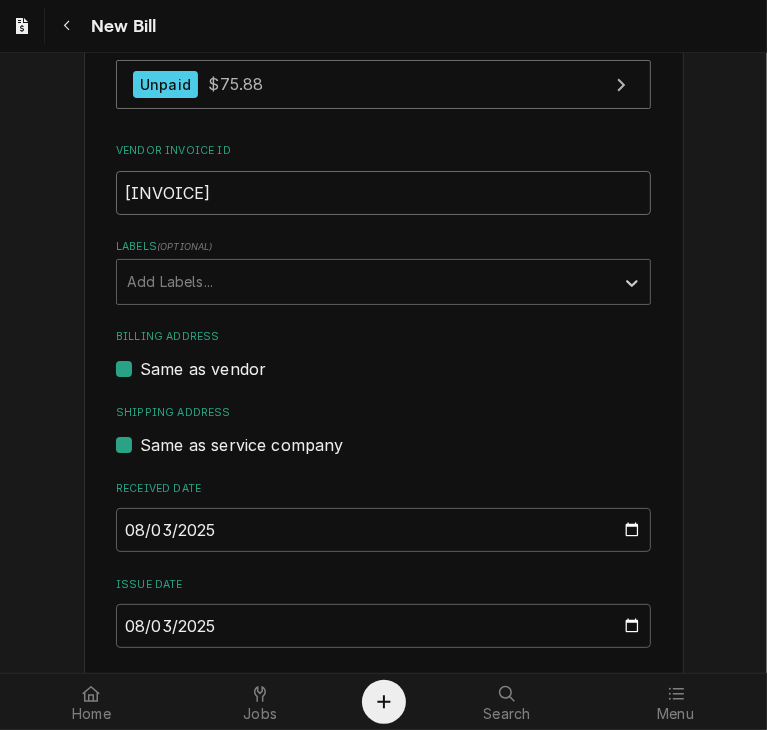 scroll, scrollTop: 390, scrollLeft: 0, axis: vertical 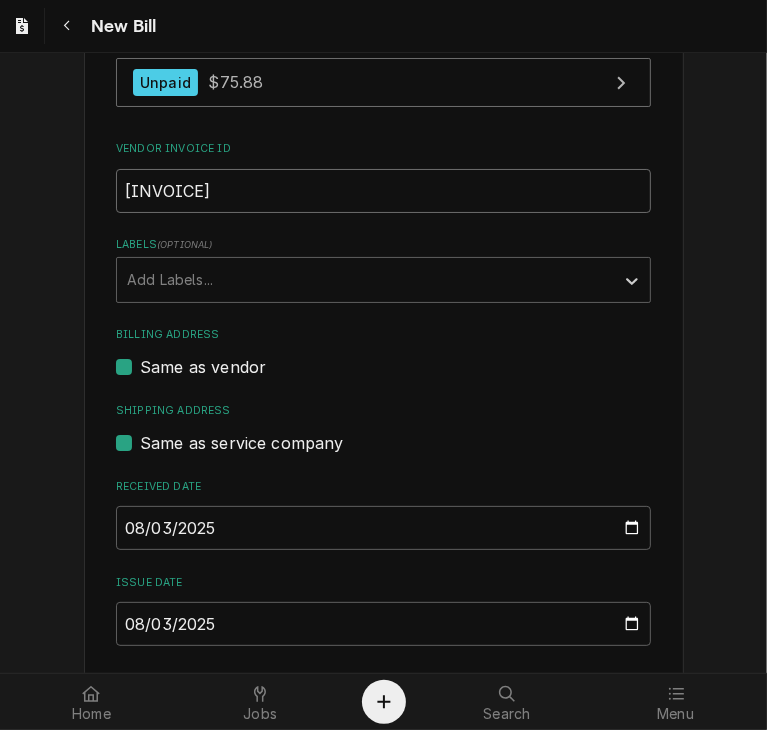 type on "[INVOICE]" 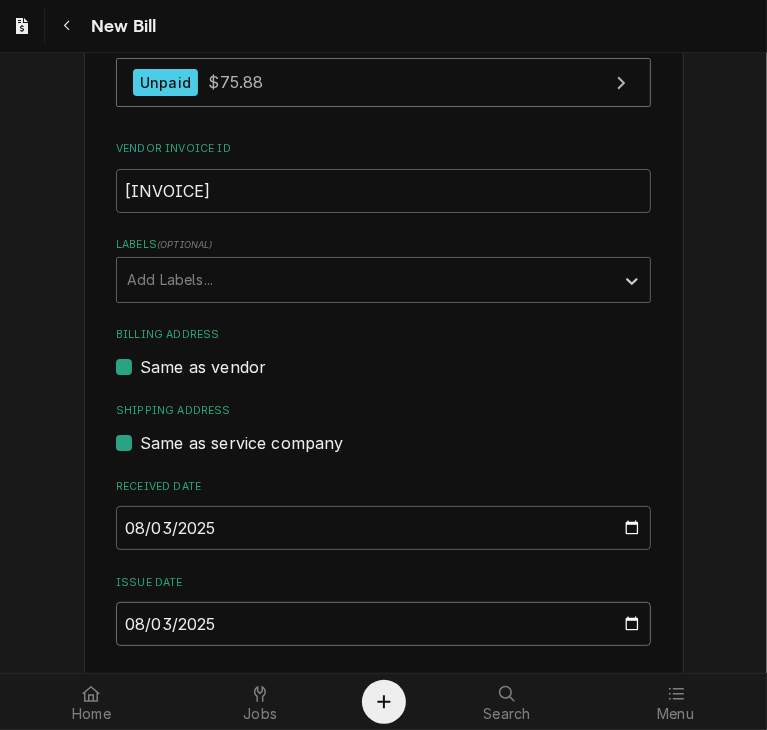 click on "2025-08-03" at bounding box center [383, 624] 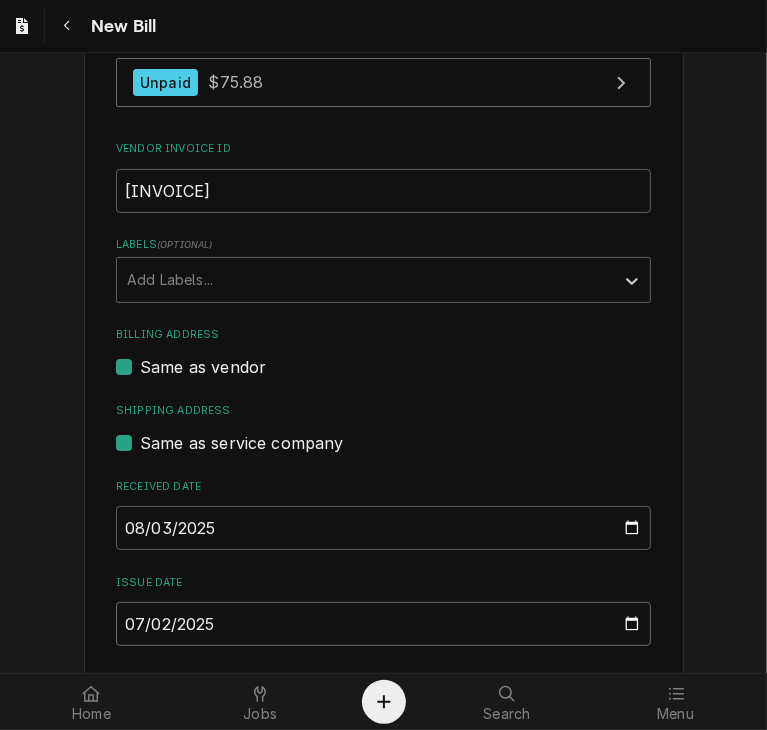 type on "2025-07-25" 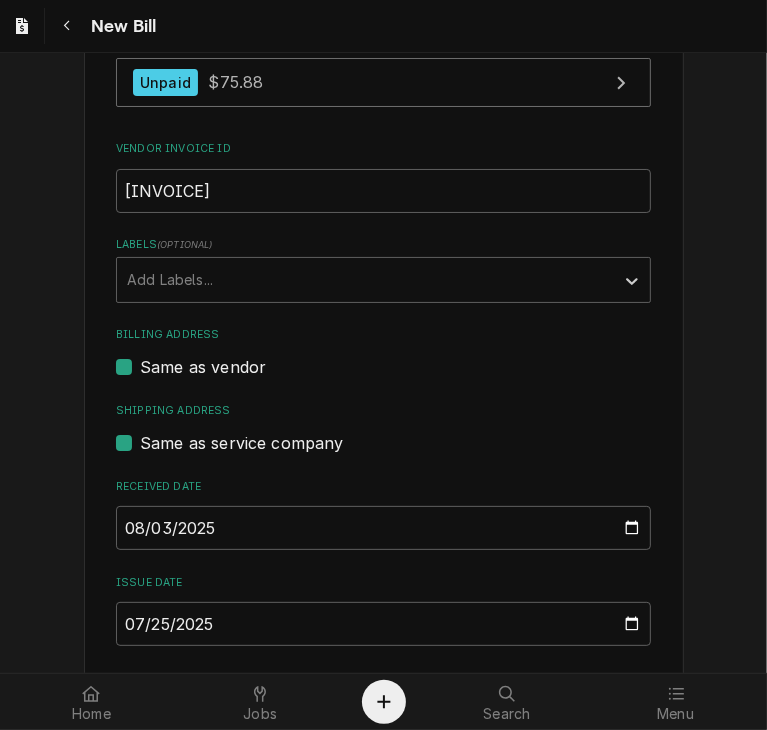 click on "Please provide the following information to create your bill: Vendor Details Vendor HOME DEPOT Vendor Notes Terms: NET 30 CK Basic Details Created From Purchase Order Unpaid $75.88 Vendor Invoice ID [INVOICE] Labels  ( optional ) Add Labels... Billing Address Same as vendor Shipping Address Same as service company Received Date [DATE] Issue Date [DATE] Terms Choose payment terms... Same Day Net 7 Net 14 Net 21 Net 30 Net 45 Net 60 Net 90 Due Date [DATE] Charge Details Service Charges Add Service Charge Parts and Materials  ( if any ) Add Service Charge Short Description Misc. Project Supply (1) Manufacturer — Manufacturer Part # PRO-MATS Subtype [#2-DUAL] PROJ-MATS Qty. 1 Cost $75.88 Amount $75.88 Detailed  Summary BITS Add Part or Material Trip Charges, Diagnostic Fees, etc.  ( if any ) Add Miscellaneous Charge Discounts  ( if any ) Add Discount Attachments  ( if any ) Add Attachment Total $75.88 Create Preview Bill Save Draft" at bounding box center [383, 827] 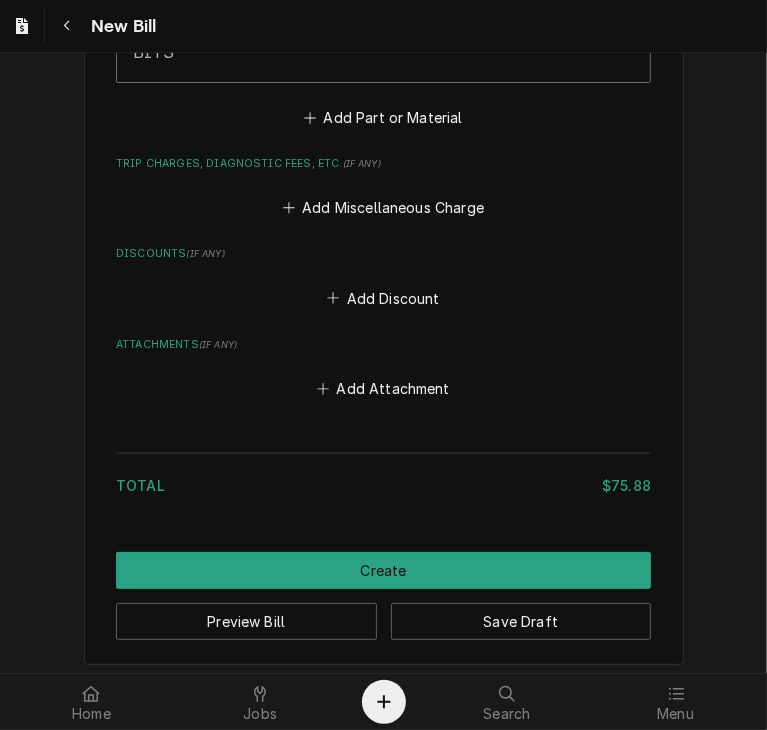 scroll, scrollTop: 1683, scrollLeft: 0, axis: vertical 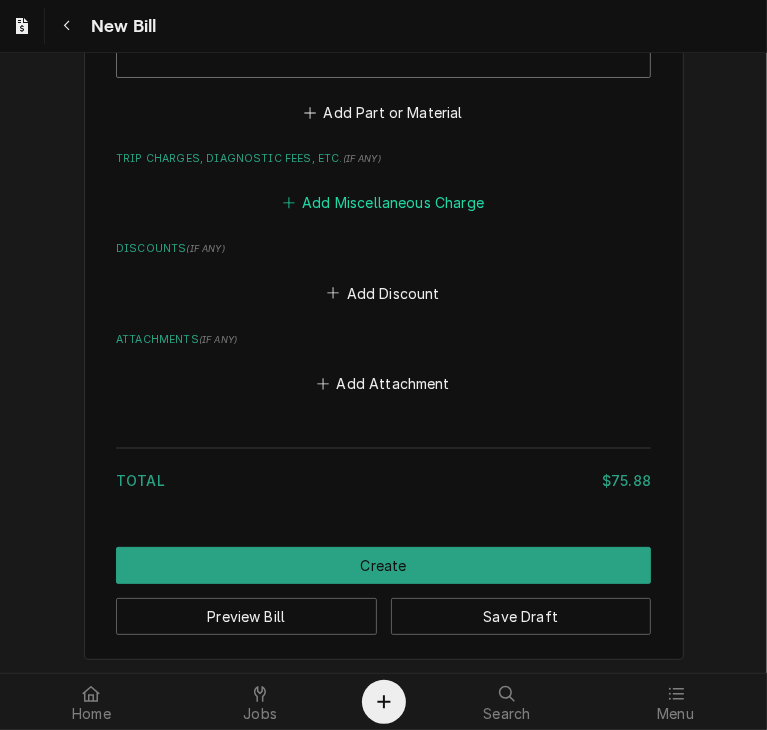 click on "Add Miscellaneous Charge" at bounding box center (383, 203) 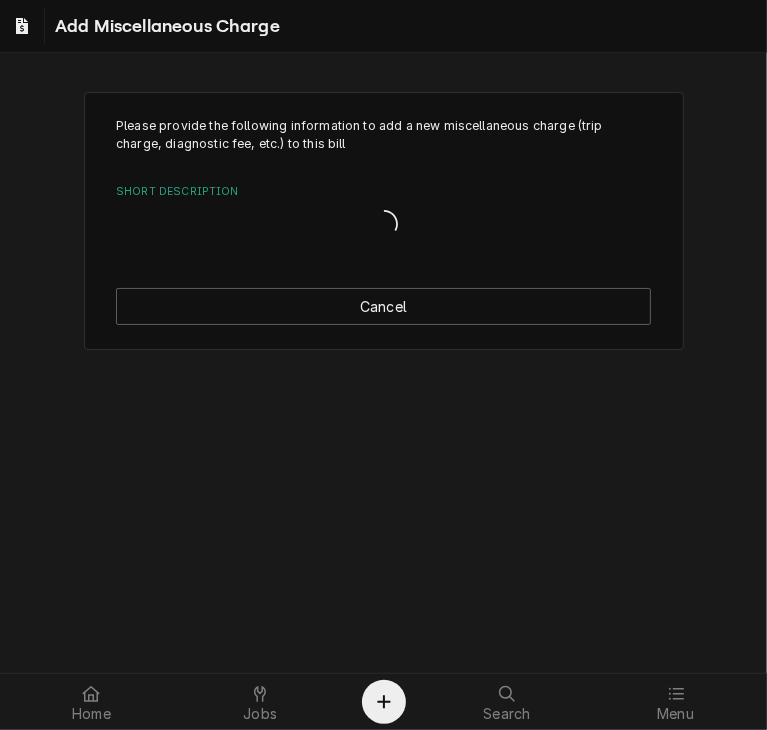 scroll, scrollTop: 0, scrollLeft: 0, axis: both 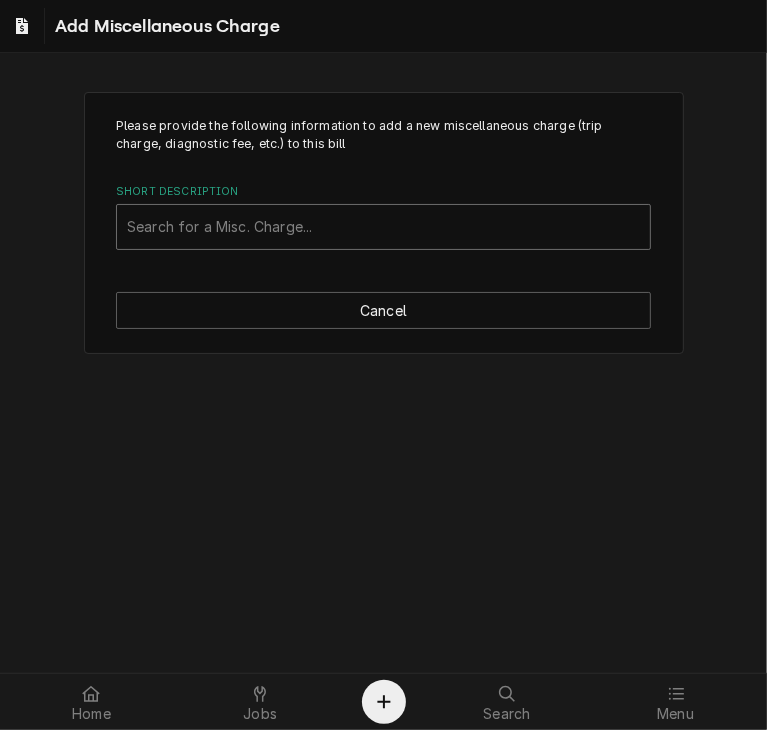 click at bounding box center (383, 227) 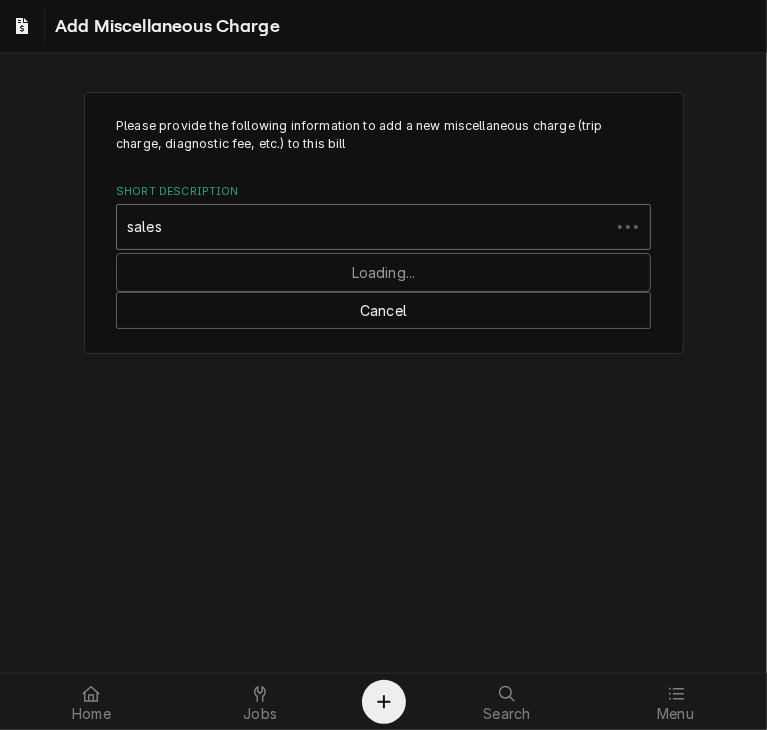 type on "sales t" 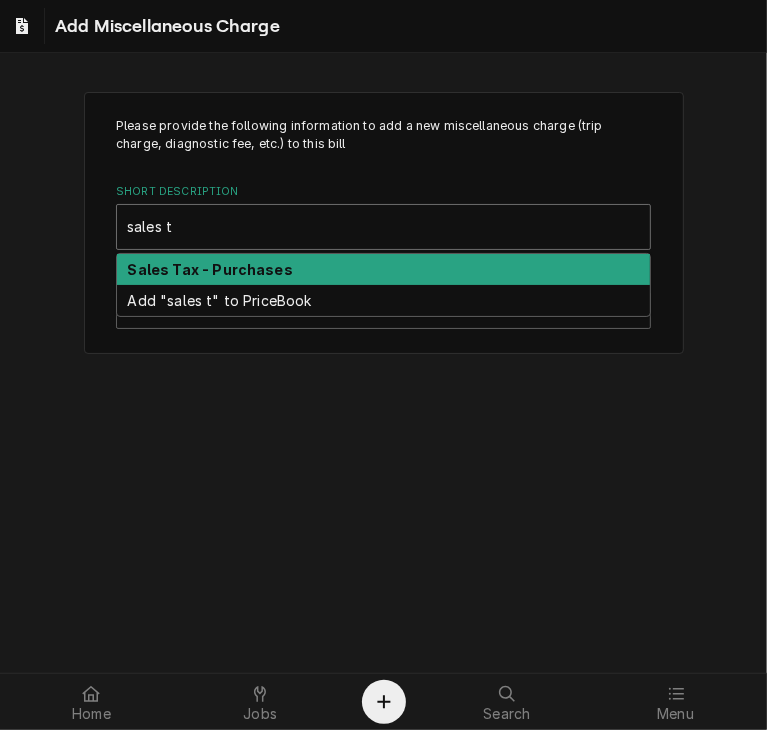 click on "Sales Tax - Purchases" at bounding box center [210, 269] 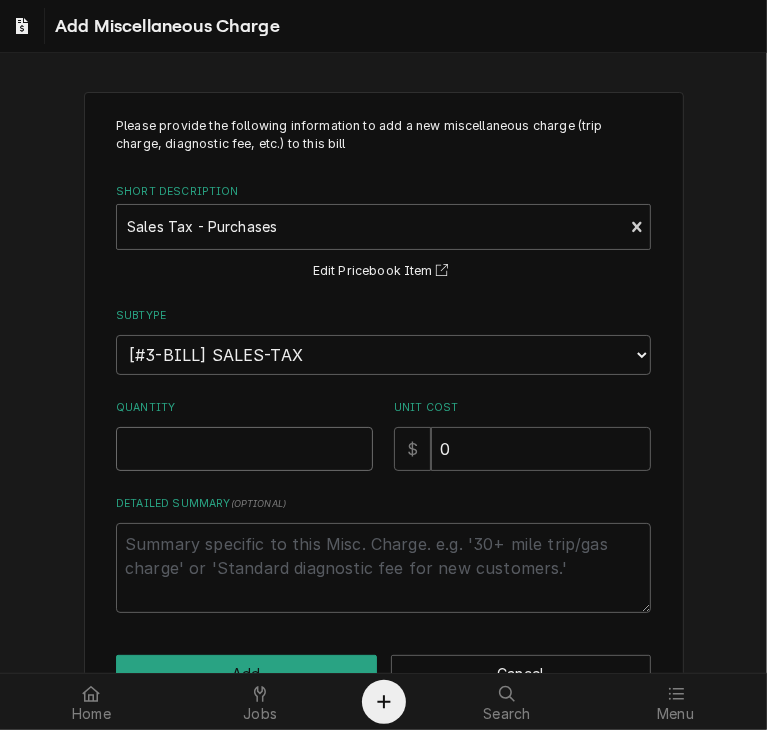 click on "Quantity" at bounding box center [244, 449] 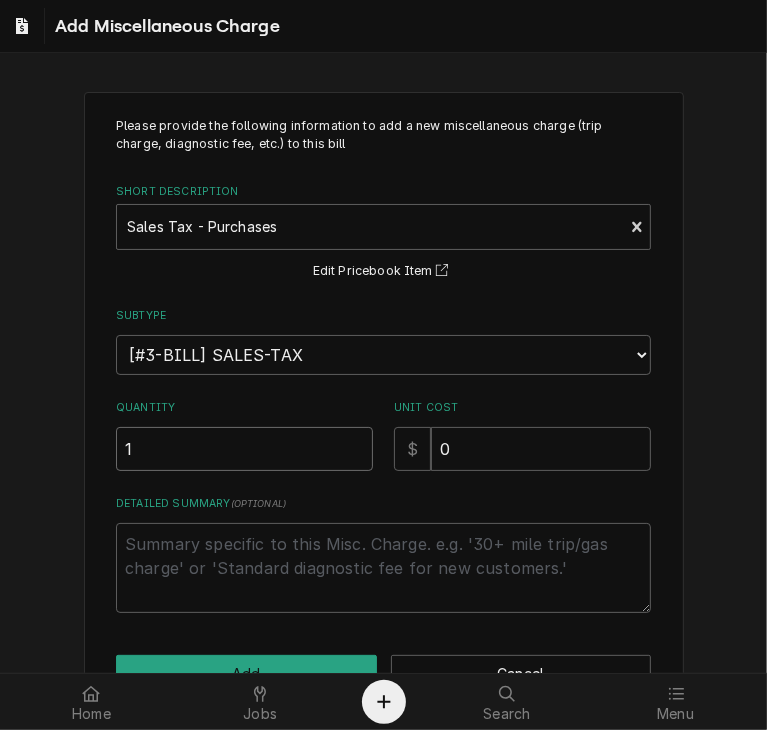 type on "1" 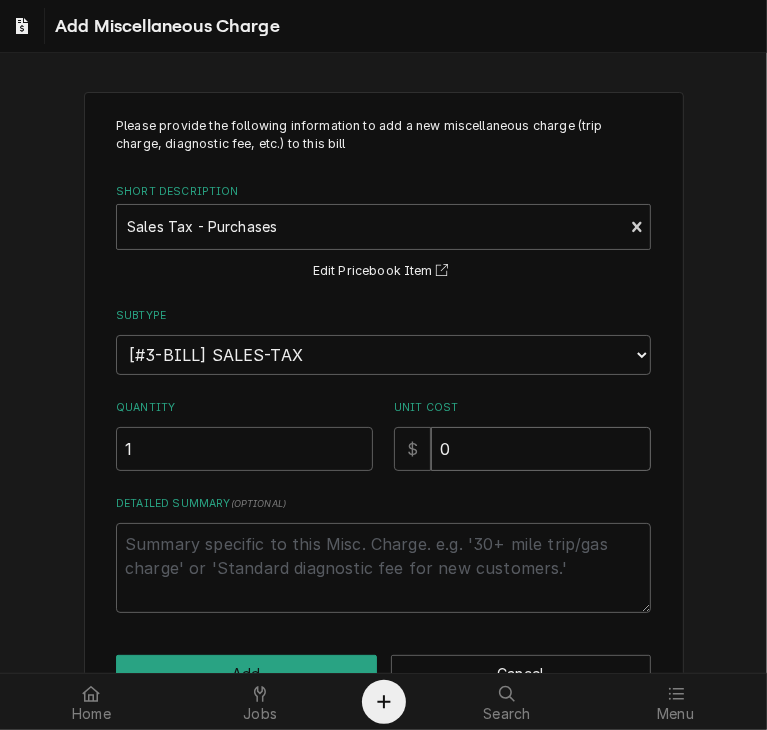 click on "0" at bounding box center (541, 449) 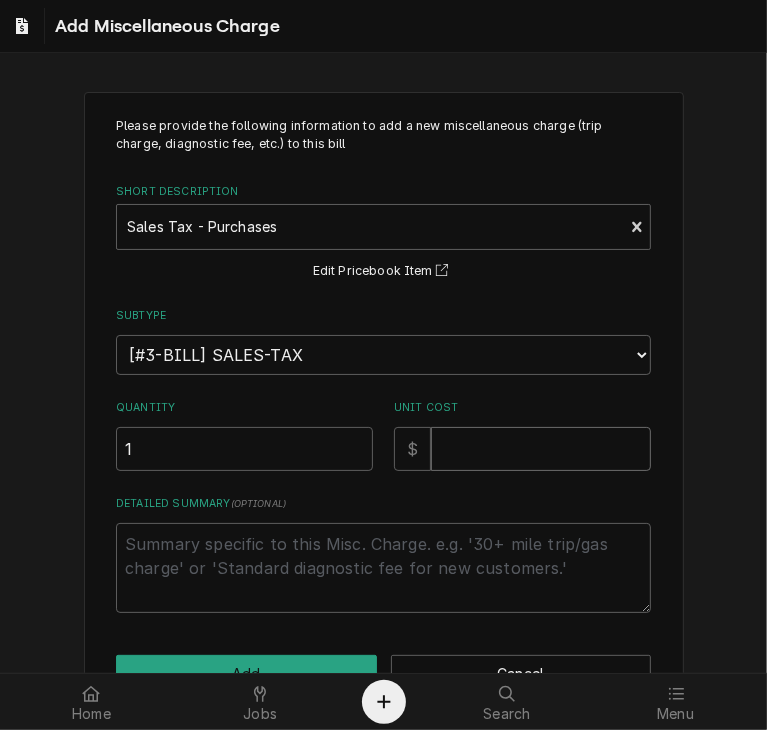 type on "x" 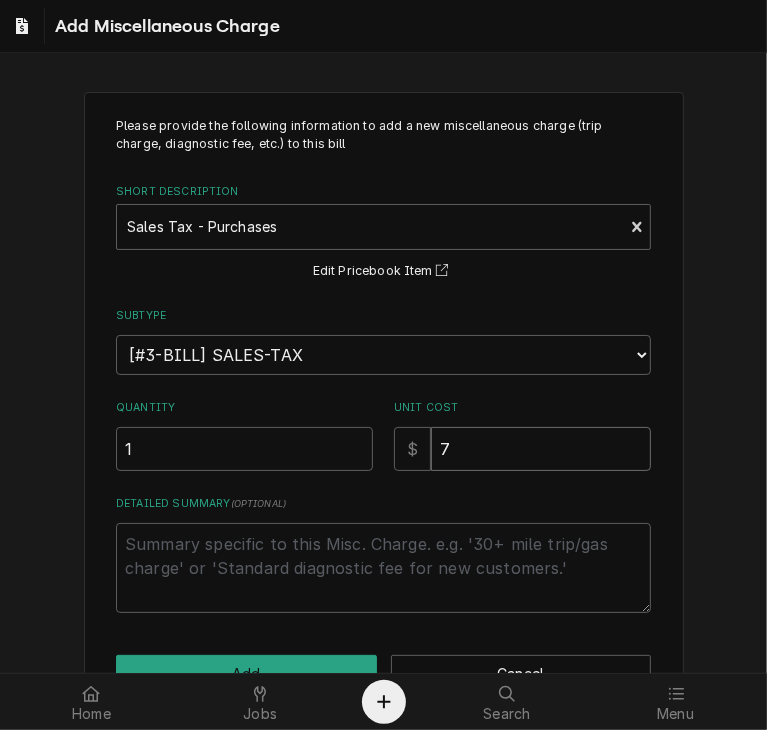 type on "x" 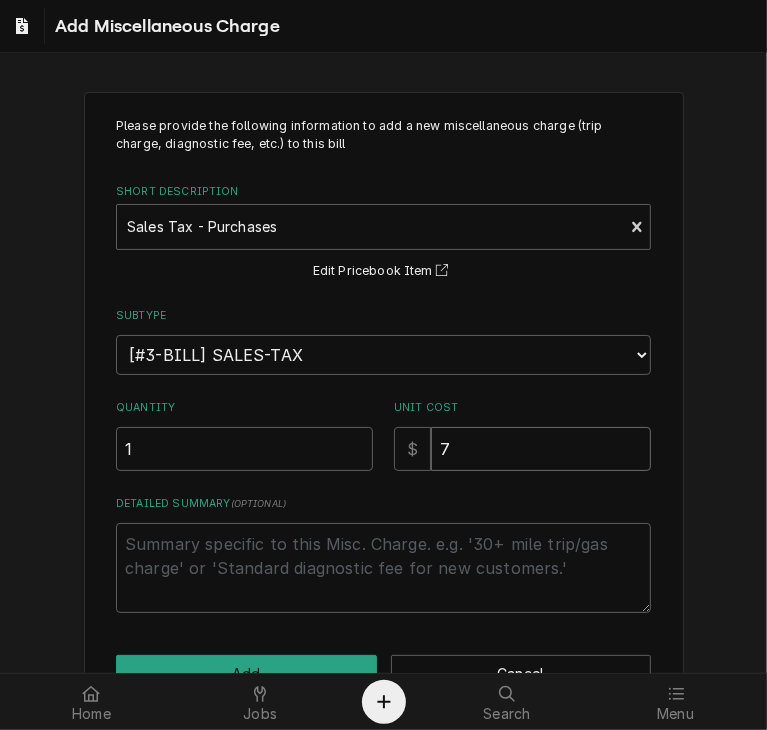 type on "7.0" 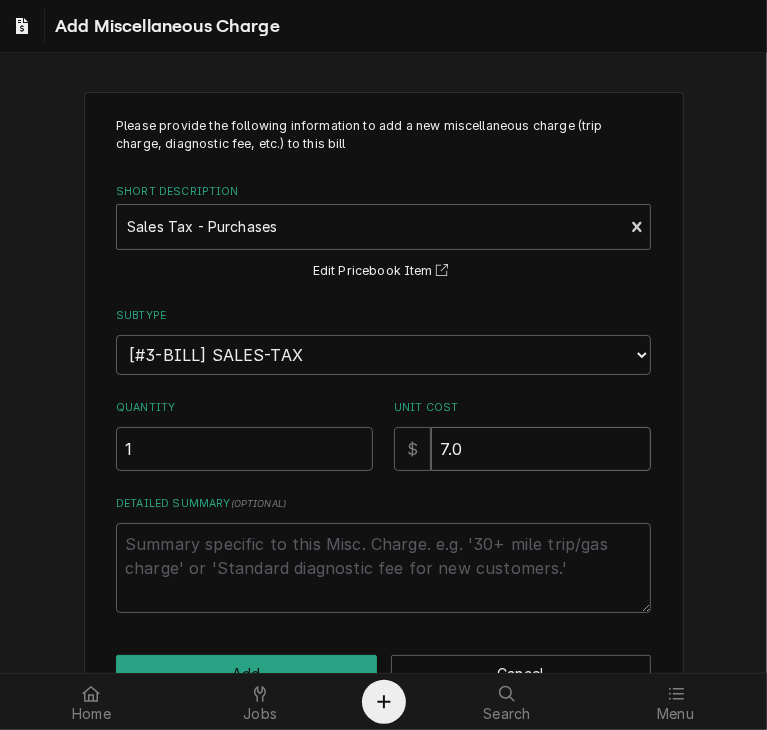 type on "x" 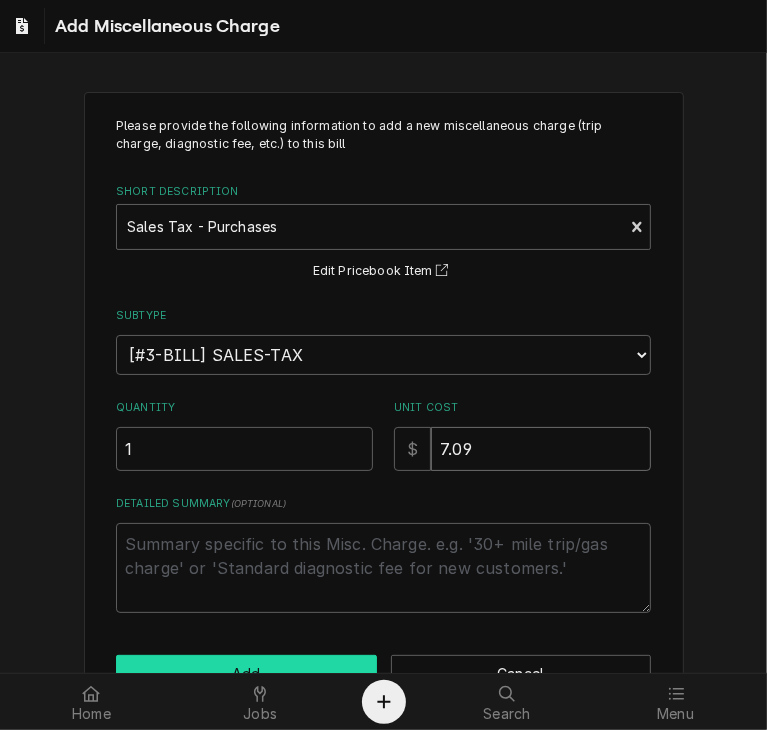 type on "7.09" 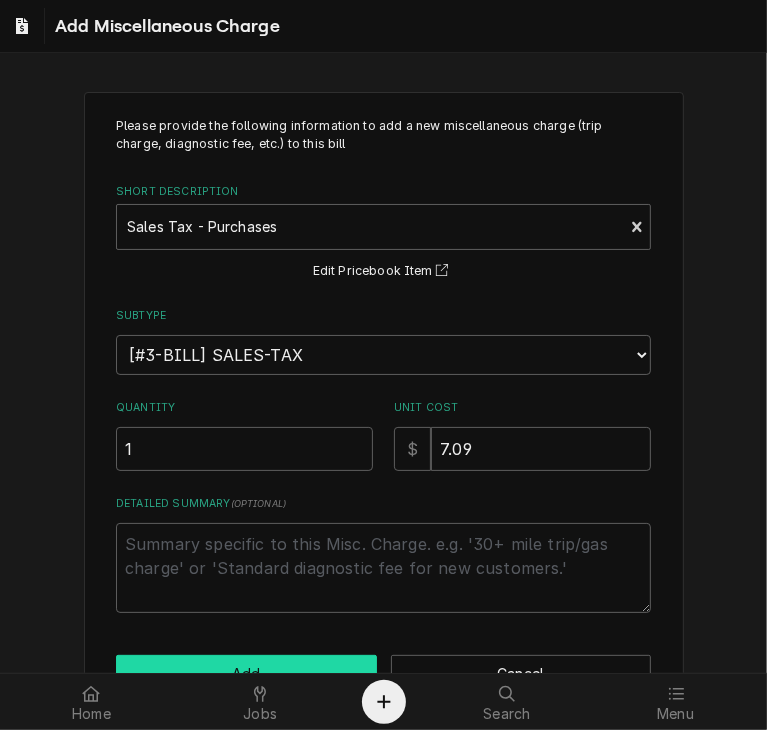 click on "Add" at bounding box center (246, 673) 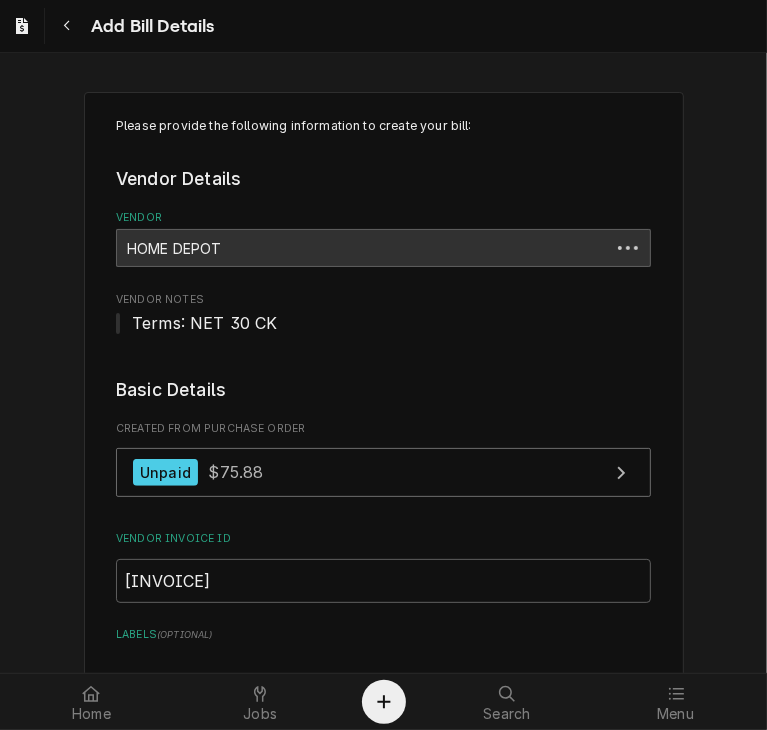 scroll, scrollTop: 1720, scrollLeft: 0, axis: vertical 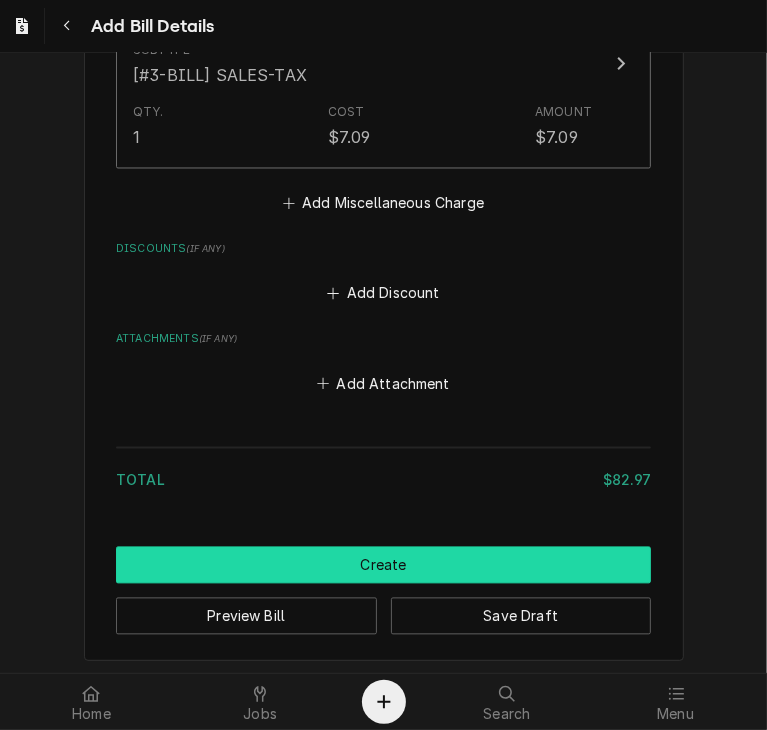 click on "Create" at bounding box center [383, 565] 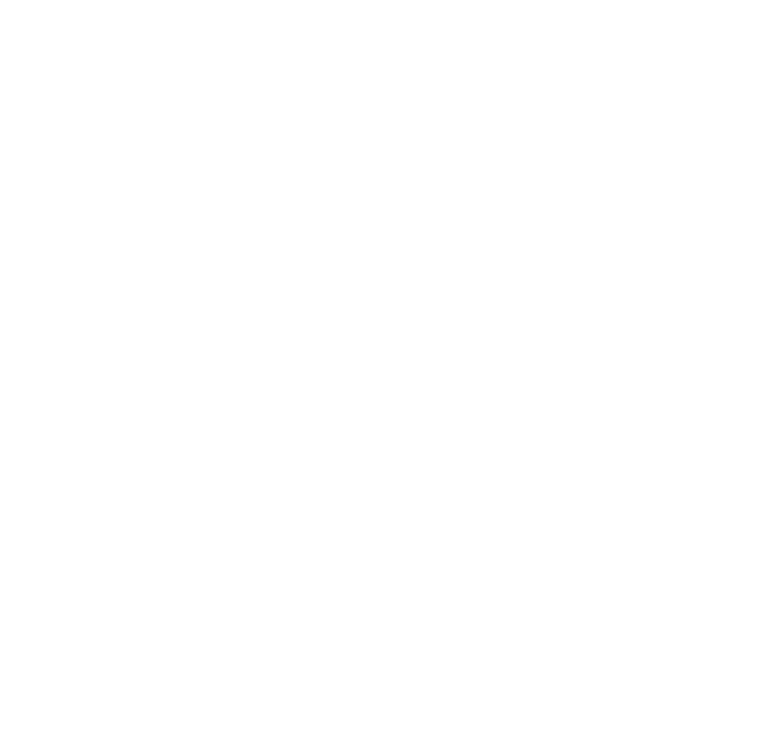 scroll, scrollTop: 0, scrollLeft: 0, axis: both 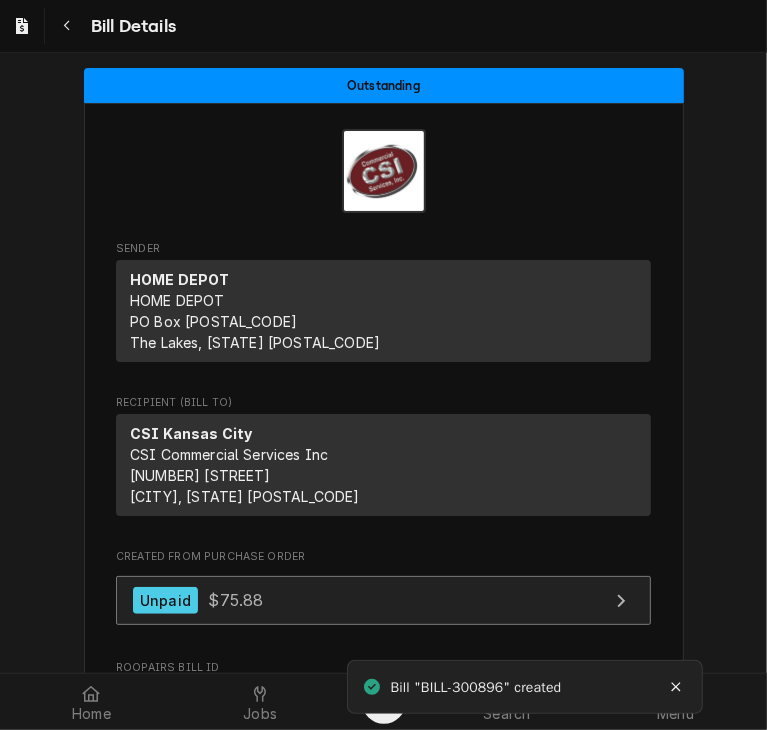 click on "$75.88" at bounding box center [235, 600] 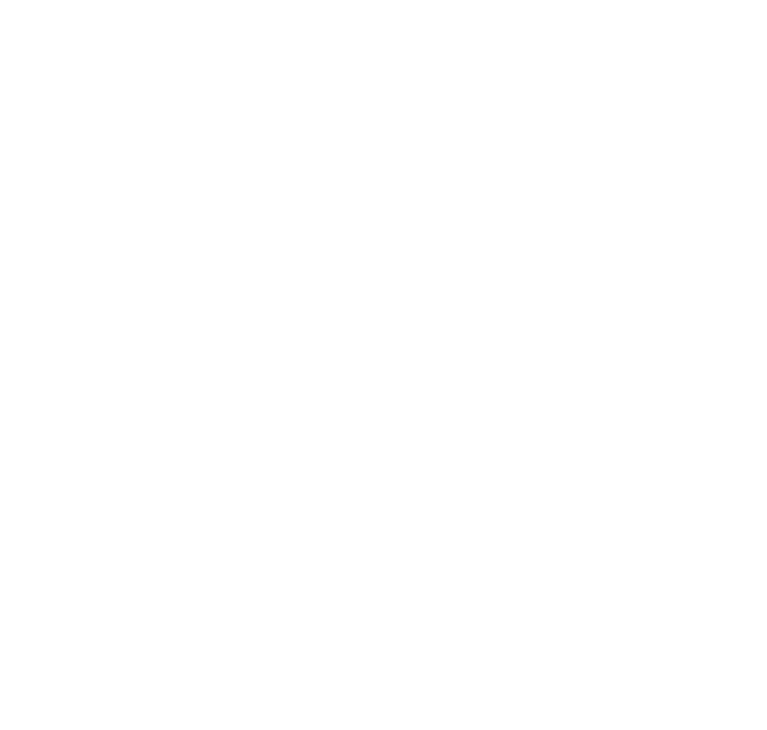 scroll, scrollTop: 0, scrollLeft: 0, axis: both 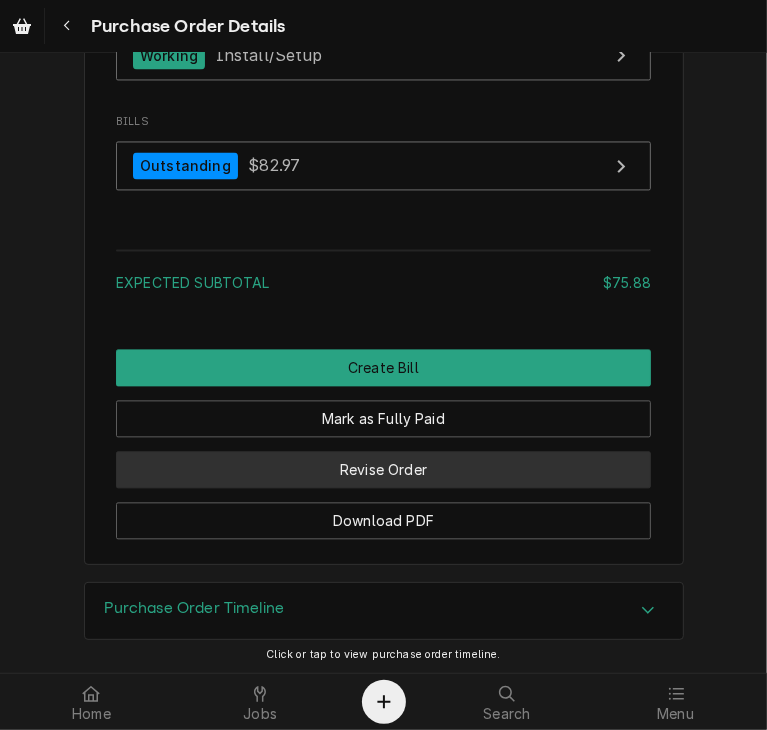 click on "Revise Order" at bounding box center (383, 469) 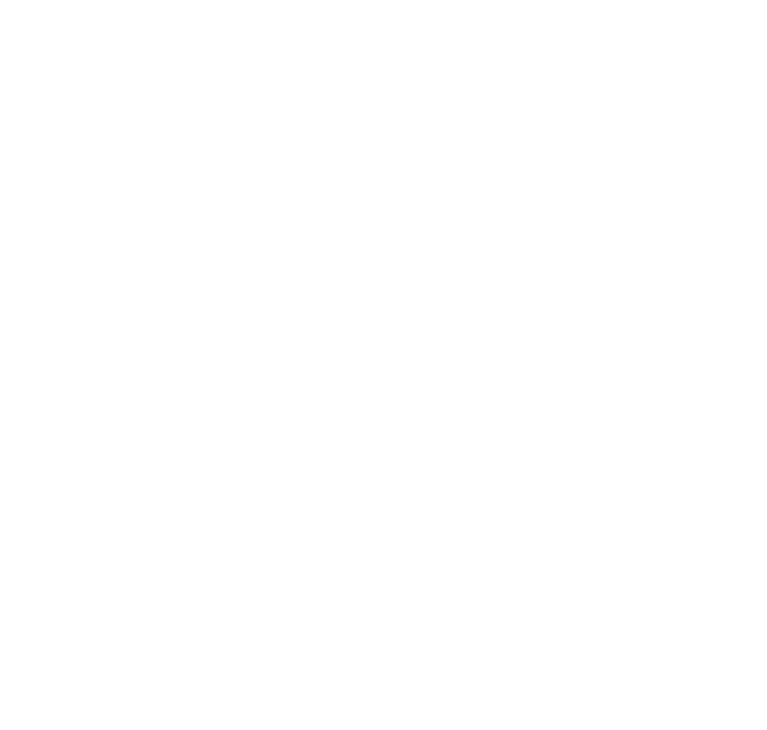 scroll, scrollTop: 0, scrollLeft: 0, axis: both 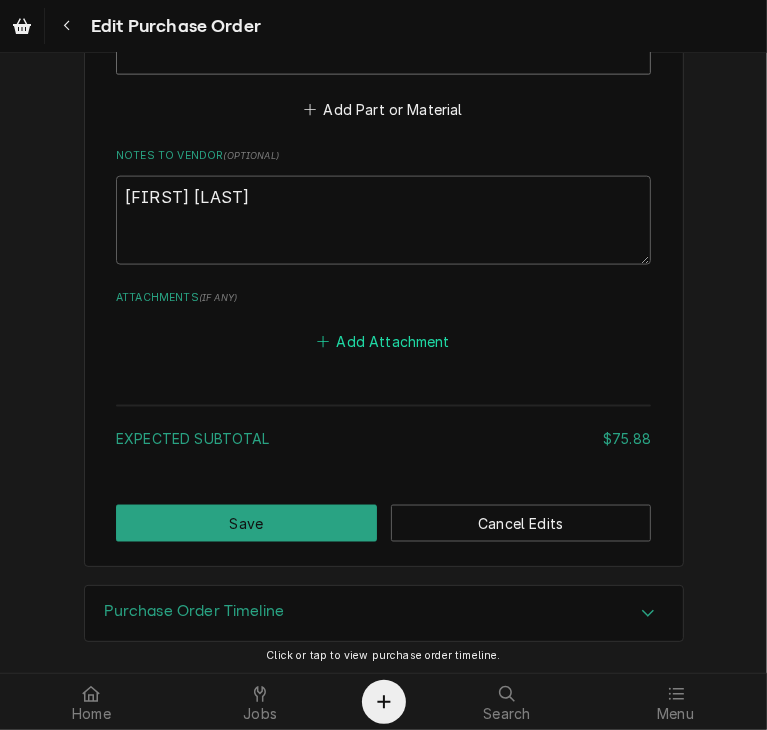 click on "Add Attachment" at bounding box center (384, 342) 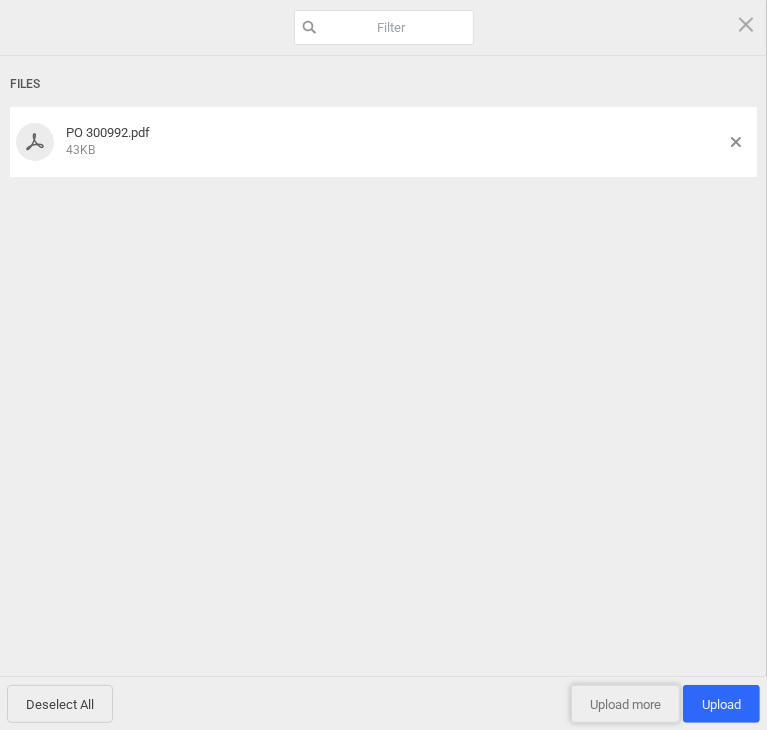 click on "Upload more" at bounding box center (625, 704) 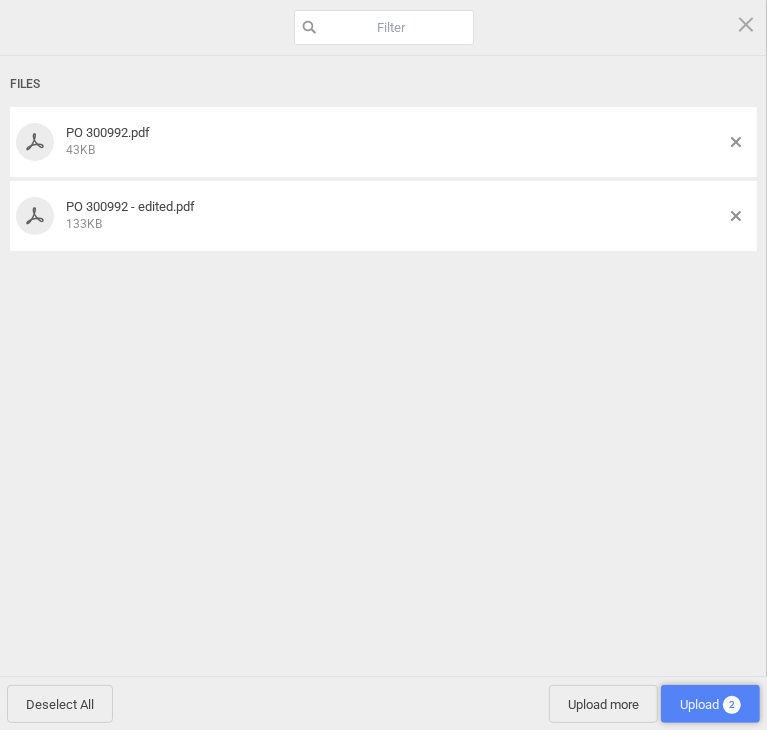 click on "Upload
2" at bounding box center [710, 704] 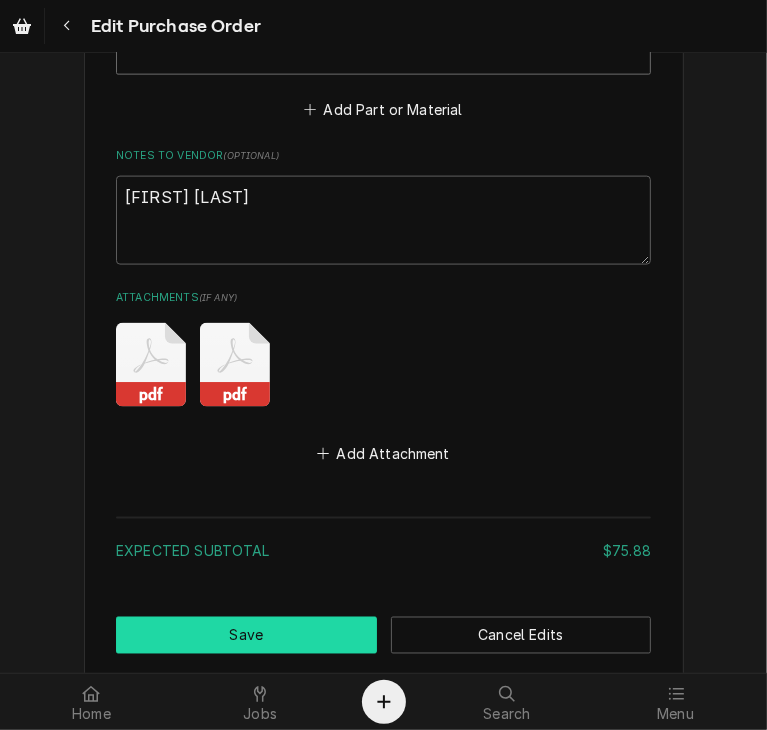 click on "Save" at bounding box center (246, 635) 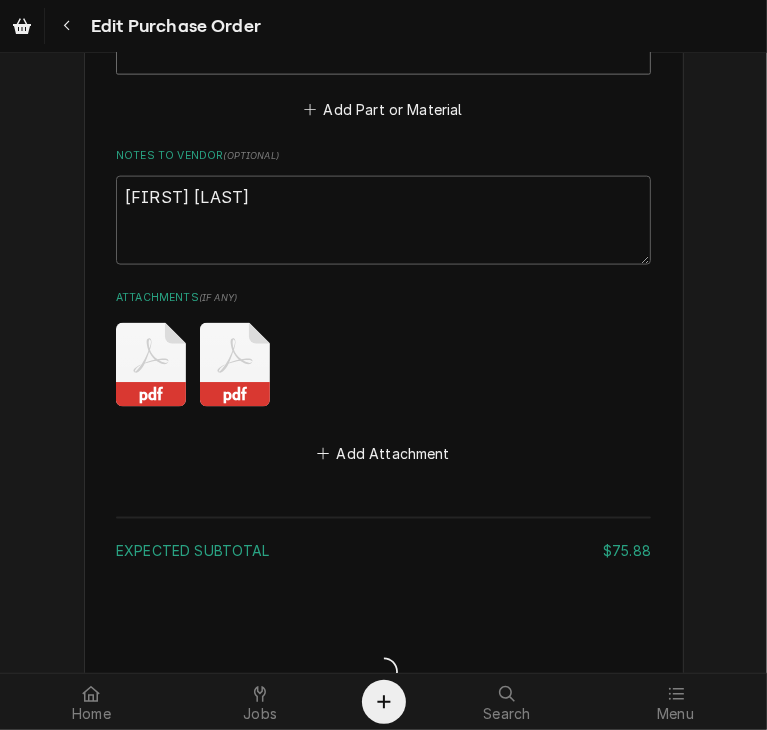 type on "x" 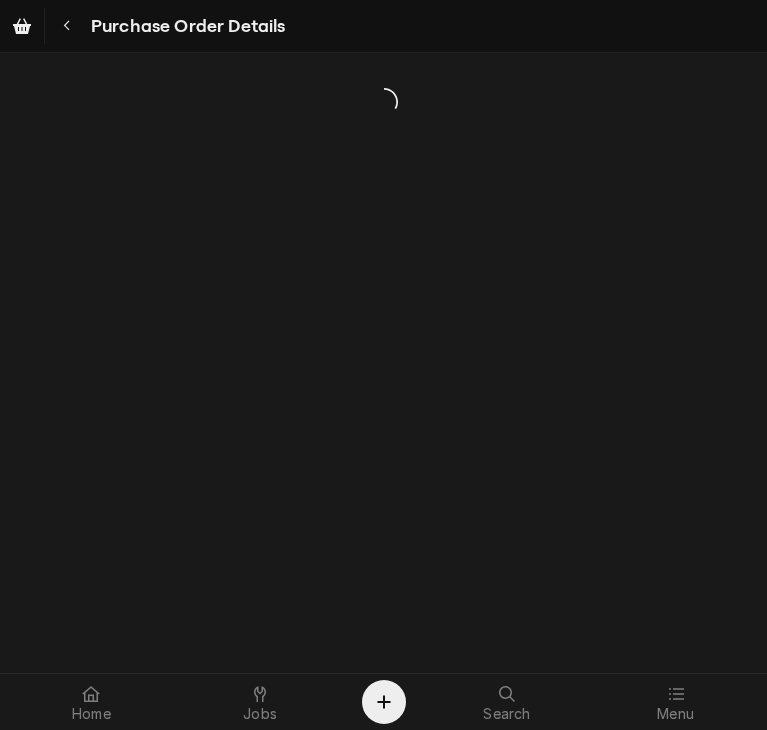 scroll, scrollTop: 0, scrollLeft: 0, axis: both 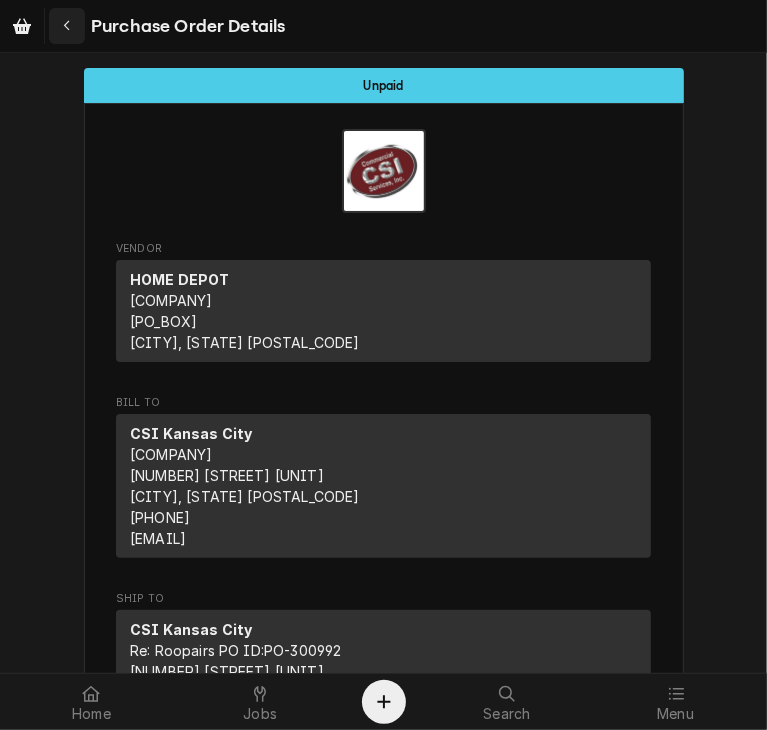 click at bounding box center [67, 26] 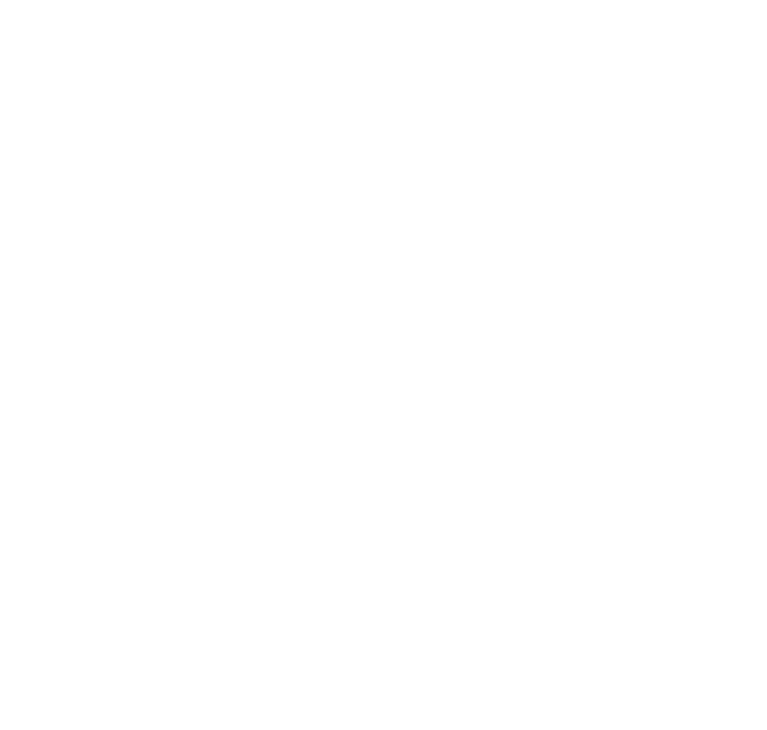 scroll, scrollTop: 0, scrollLeft: 0, axis: both 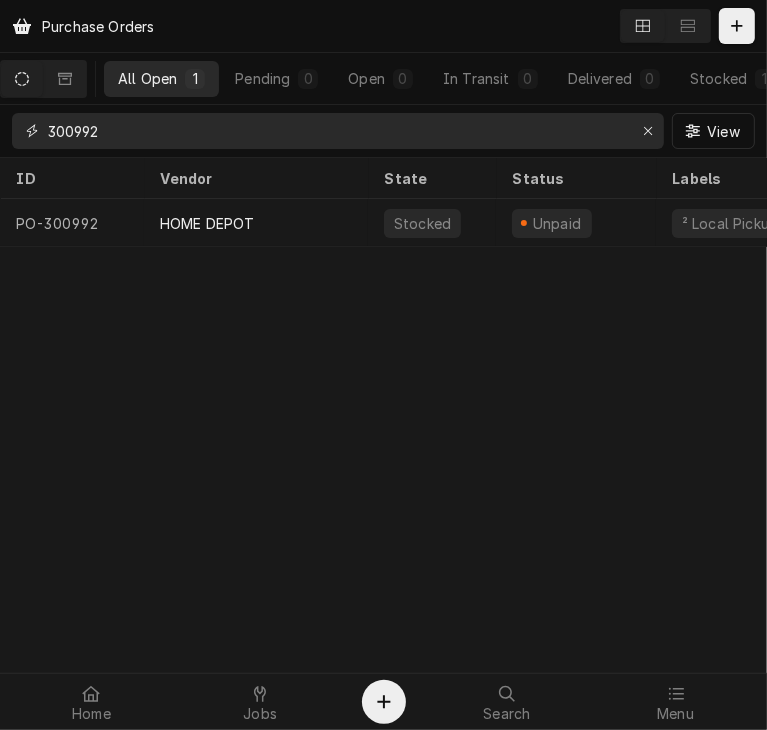 drag, startPoint x: 153, startPoint y: 144, endPoint x: 4, endPoint y: 145, distance: 149.00336 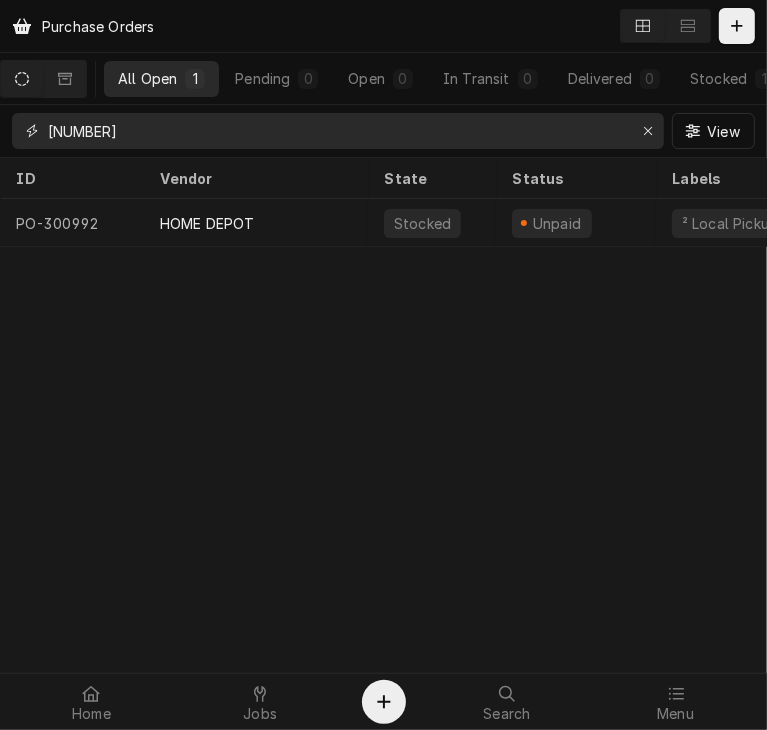 type on "300995" 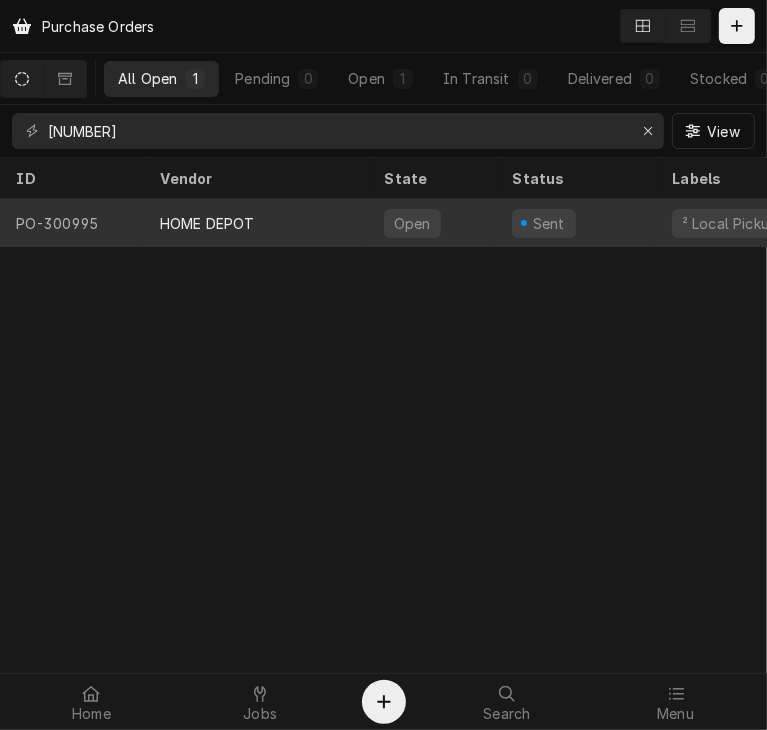 click on "HOME DEPOT" at bounding box center (207, 223) 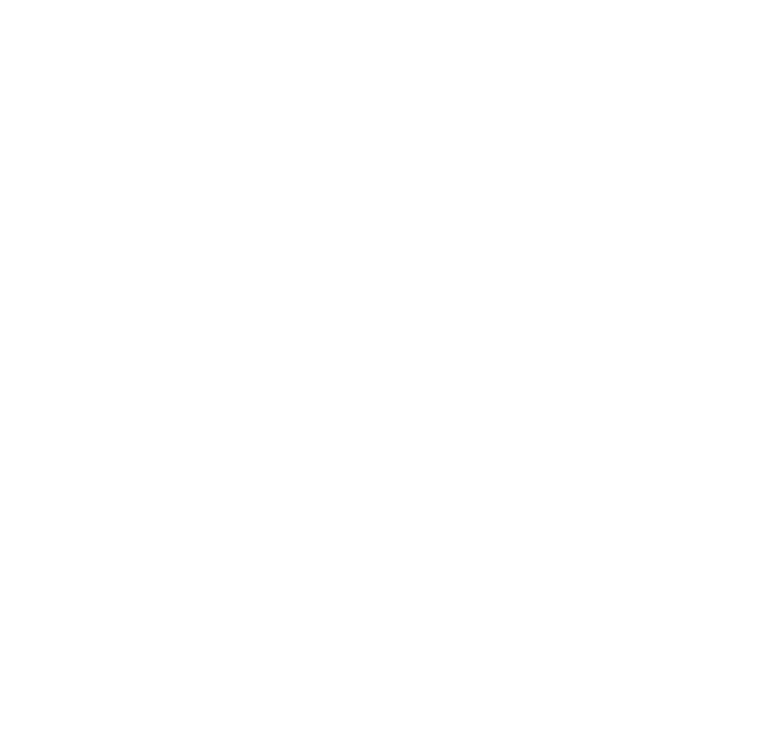 scroll, scrollTop: 0, scrollLeft: 0, axis: both 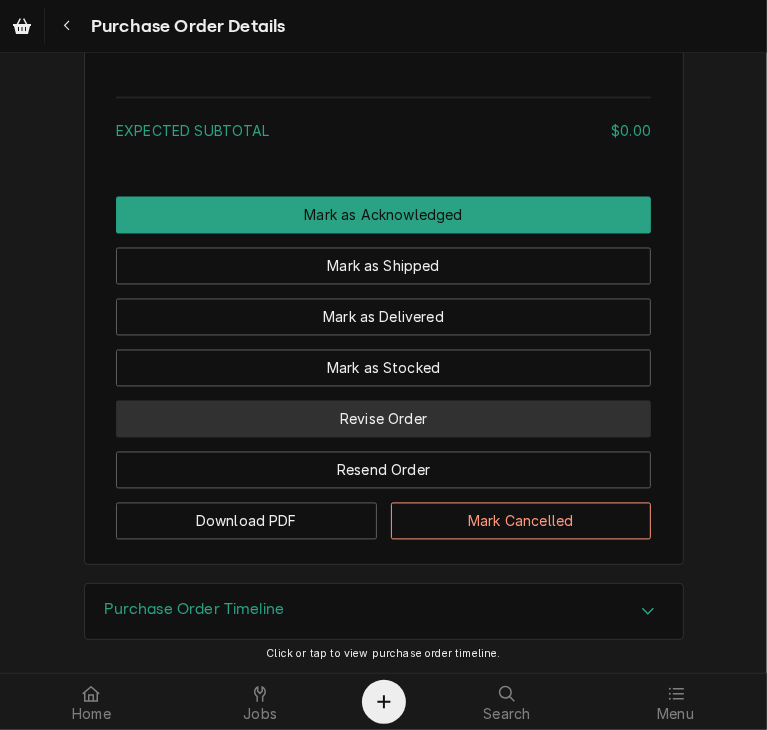 click on "Revise Order" at bounding box center (383, 419) 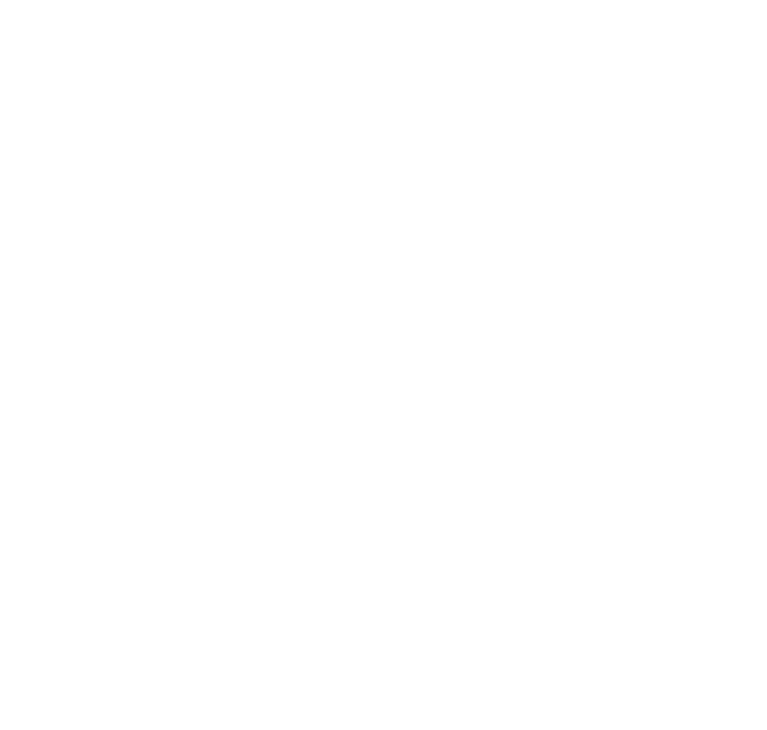 scroll, scrollTop: 0, scrollLeft: 0, axis: both 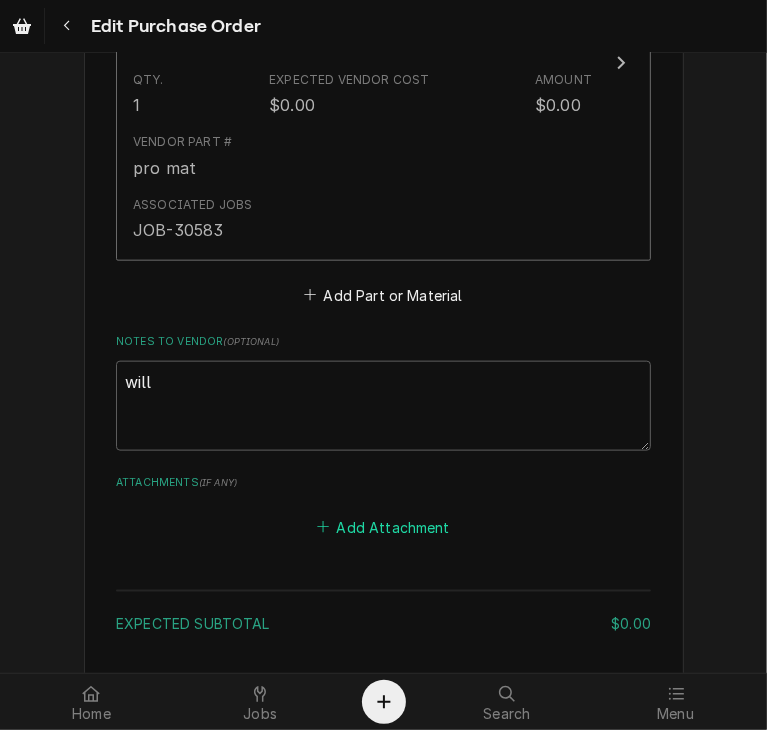 click on "Add Attachment" at bounding box center [384, 527] 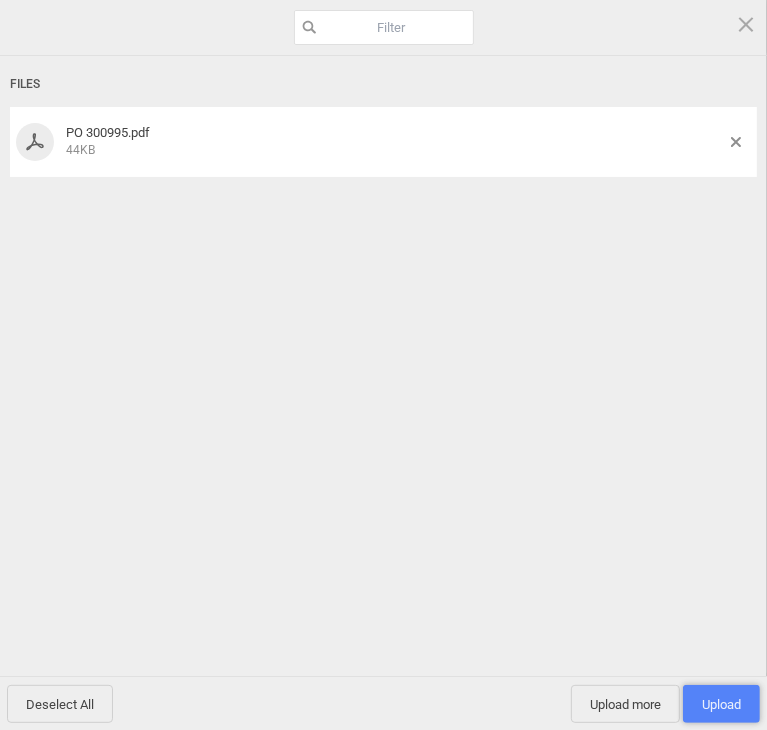 click on "Upload
1" at bounding box center (721, 704) 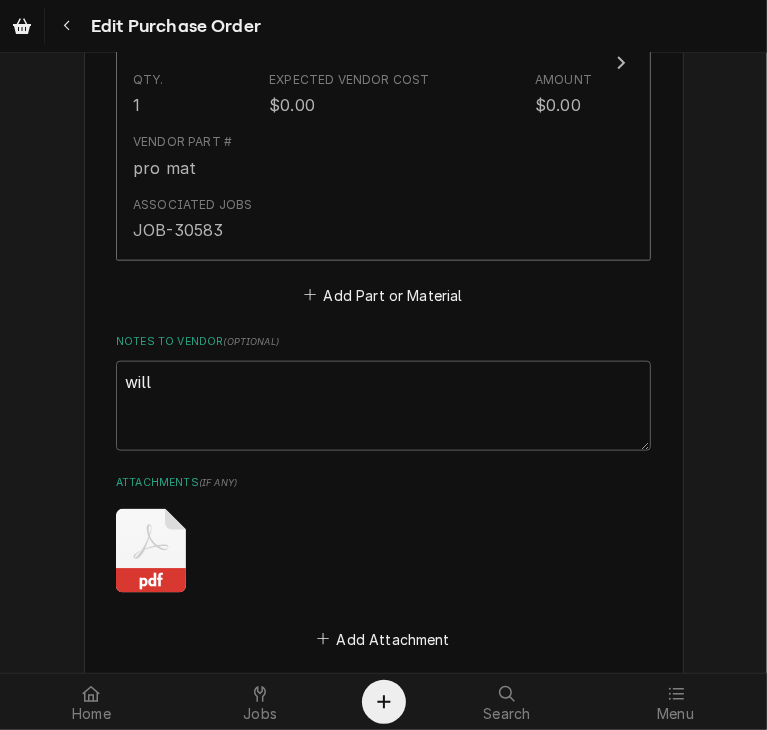 scroll, scrollTop: 1381, scrollLeft: 0, axis: vertical 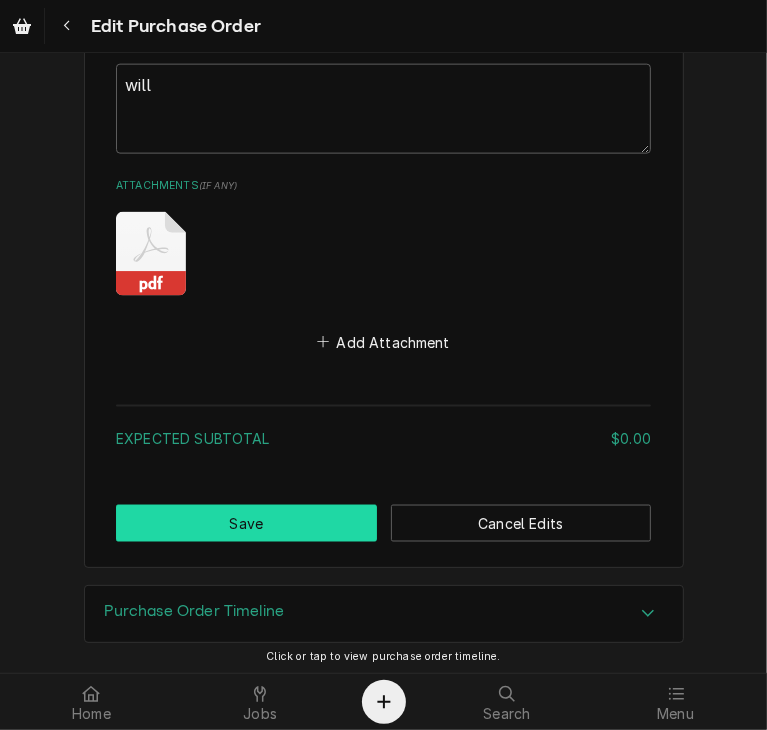 click on "Save" at bounding box center [246, 523] 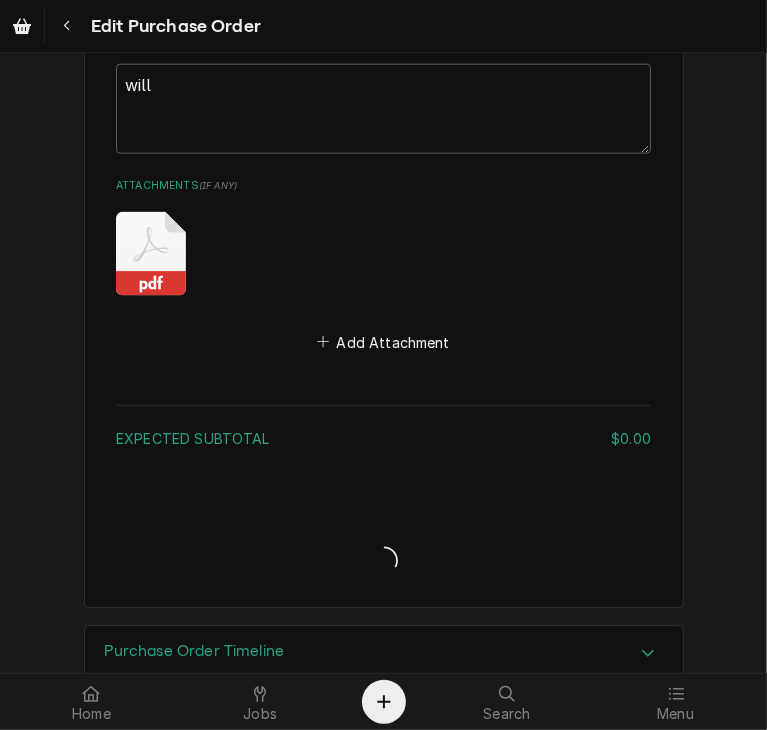 type on "x" 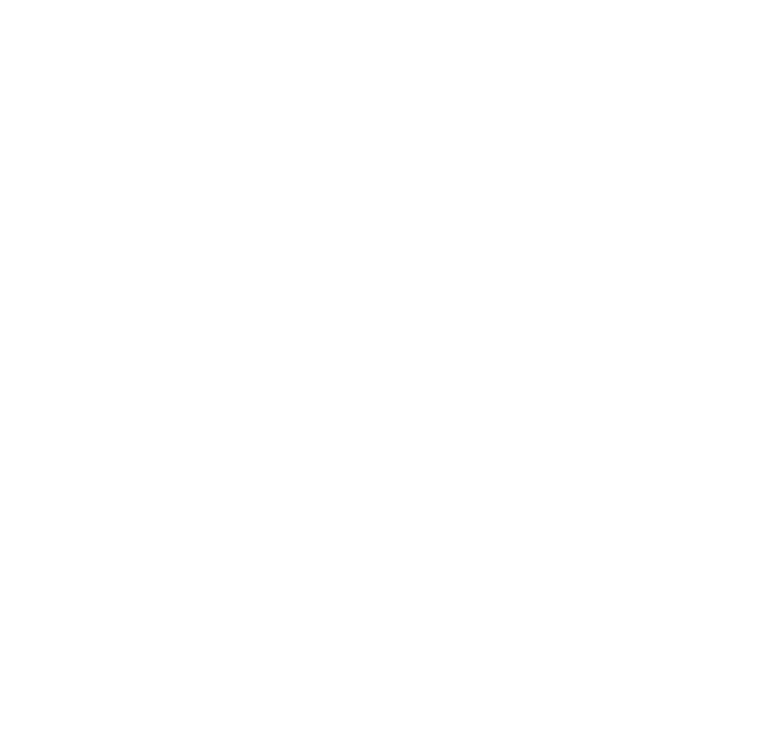 scroll, scrollTop: 0, scrollLeft: 0, axis: both 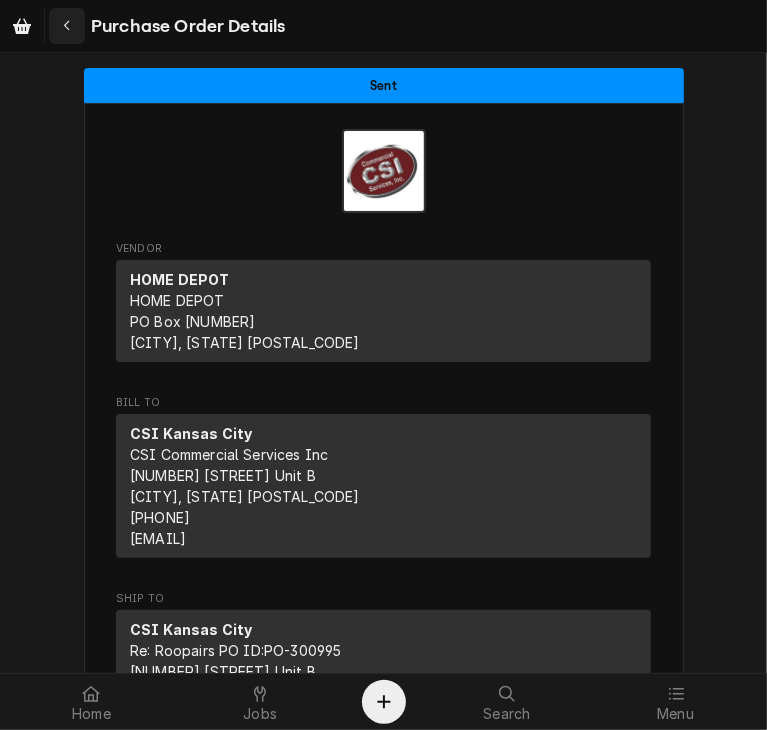 click 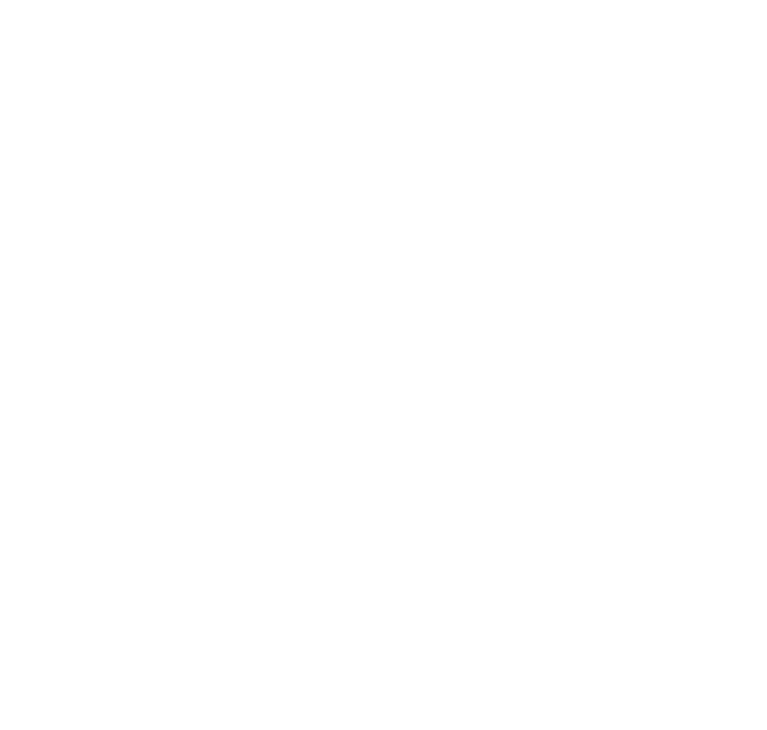 scroll, scrollTop: 0, scrollLeft: 0, axis: both 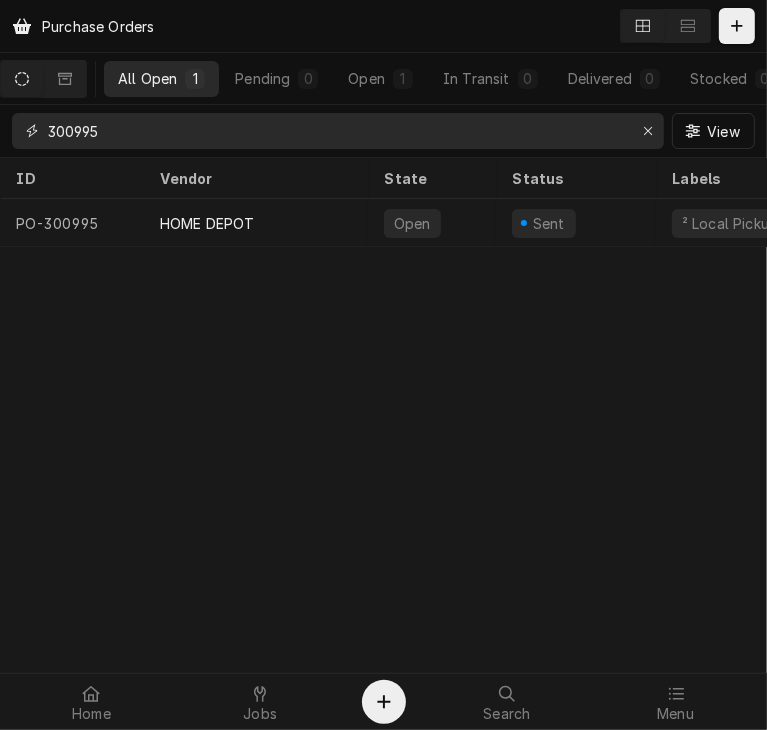 click on "300995" at bounding box center [337, 131] 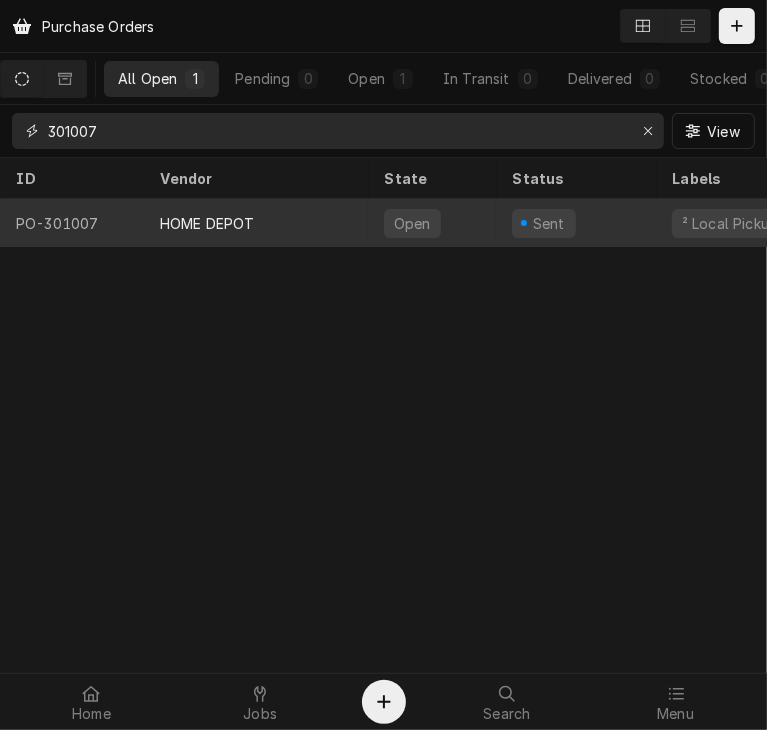 type on "301007" 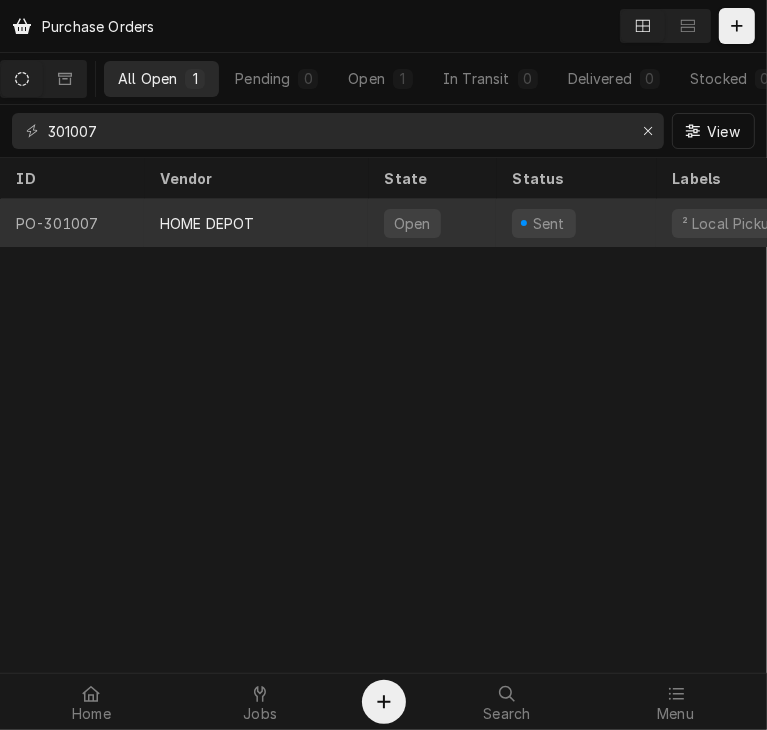 click on "HOME DEPOT" at bounding box center (207, 223) 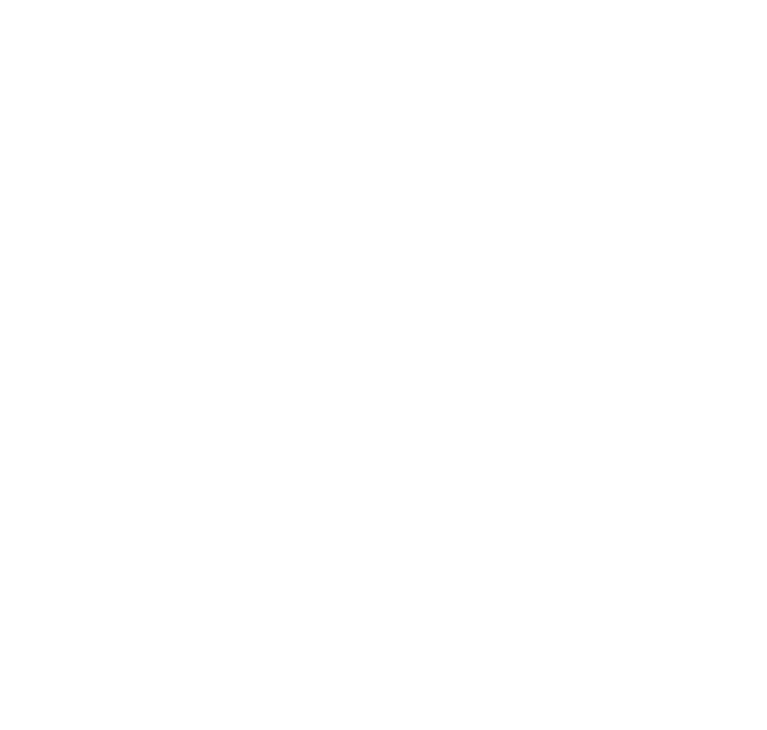 scroll, scrollTop: 0, scrollLeft: 0, axis: both 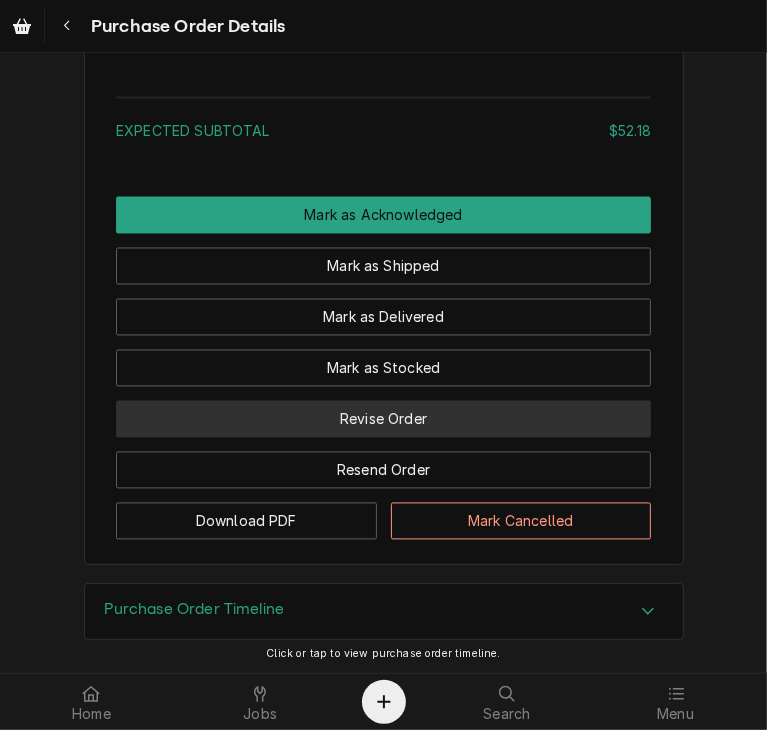 click on "Revise Order" at bounding box center [383, 419] 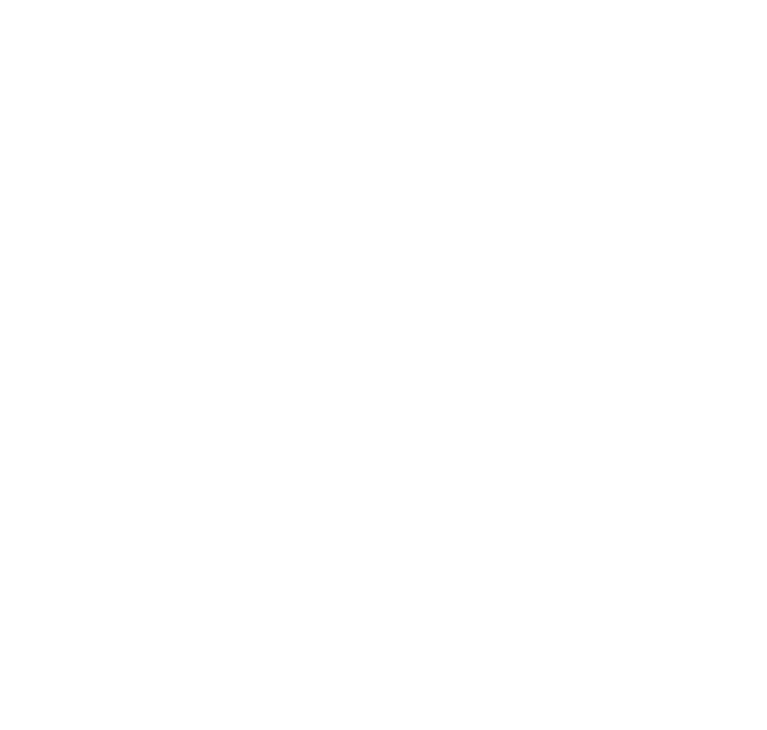 scroll, scrollTop: 0, scrollLeft: 0, axis: both 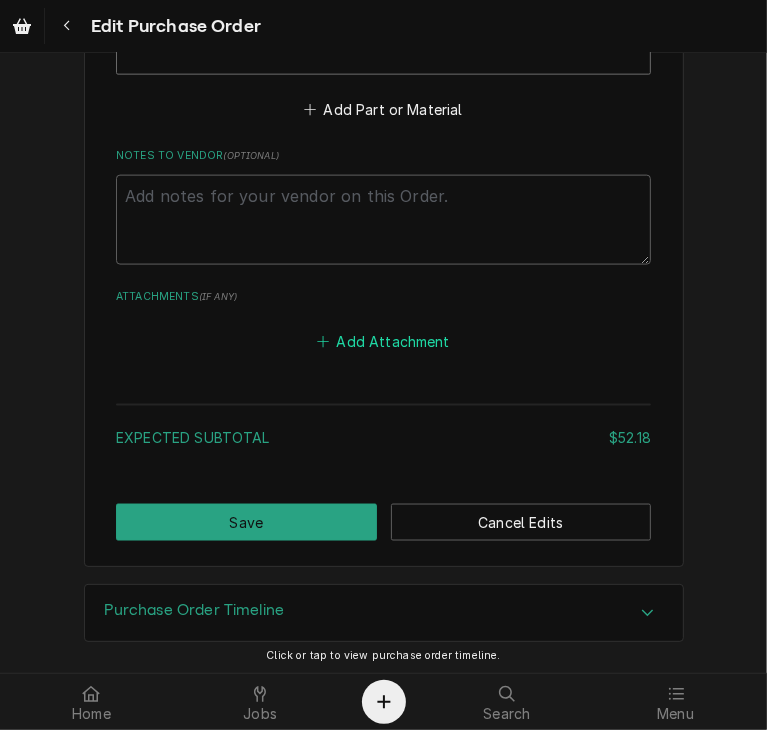 click on "Add Attachment" at bounding box center (384, 341) 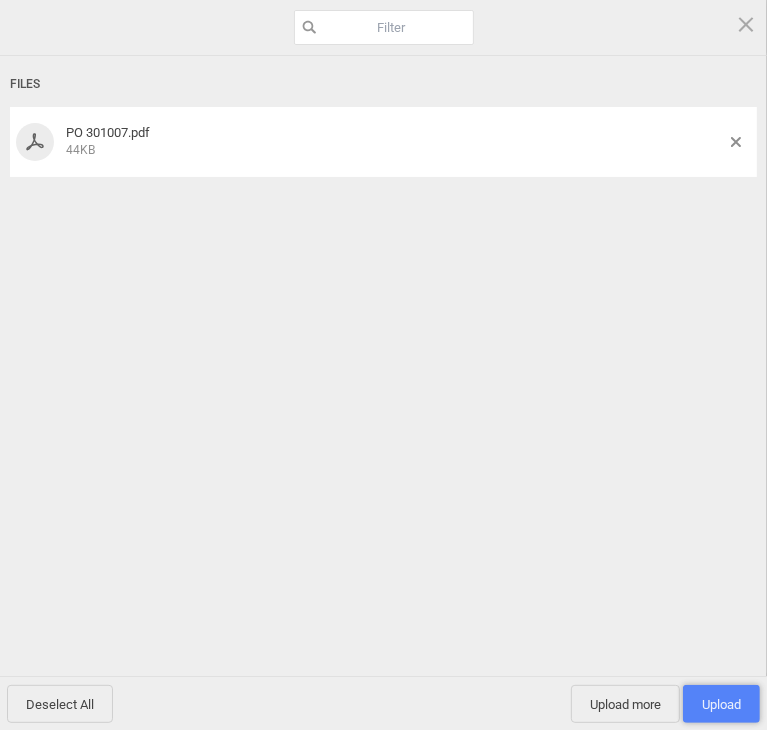 click on "Upload
1" at bounding box center [721, 704] 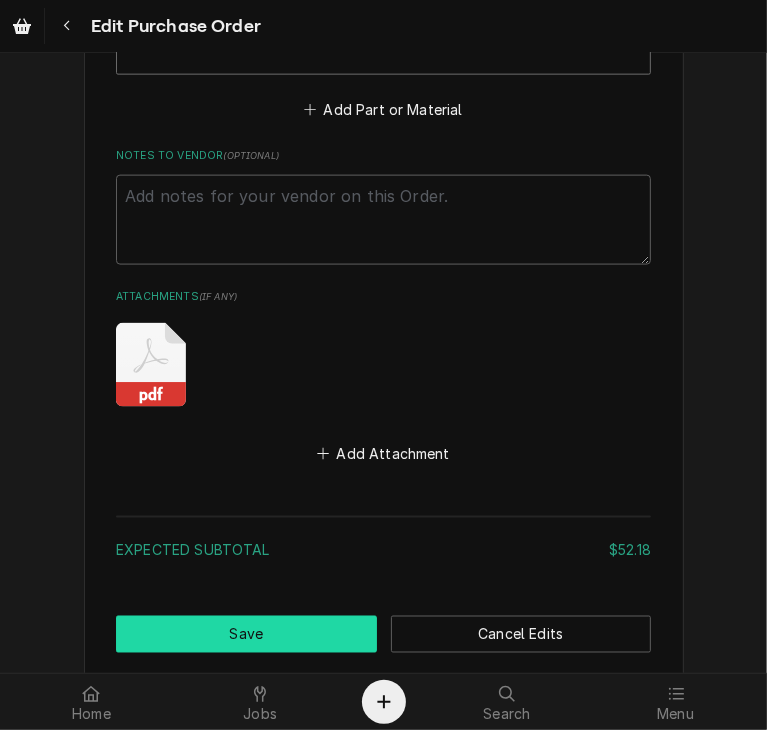 click on "Save" at bounding box center [246, 634] 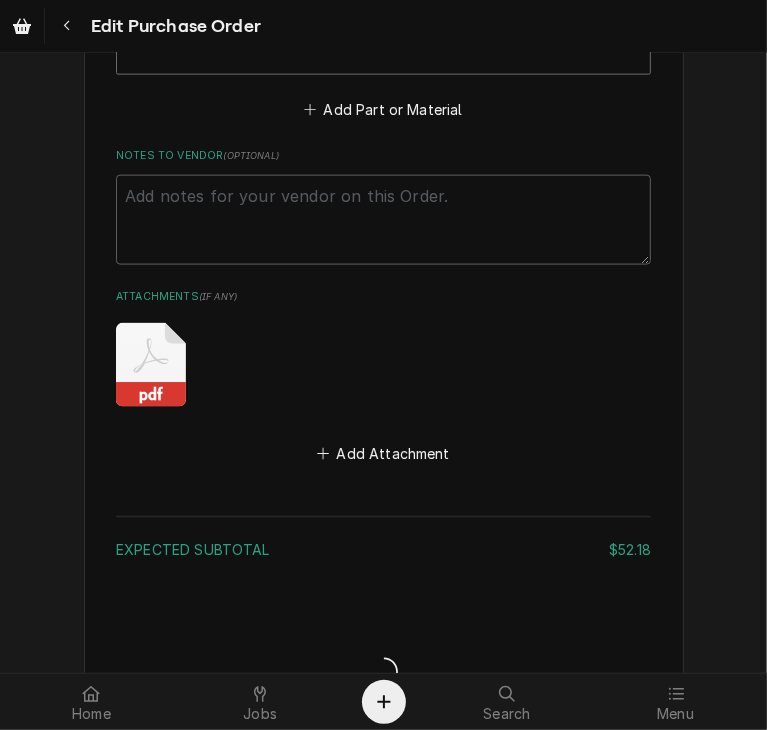 type on "x" 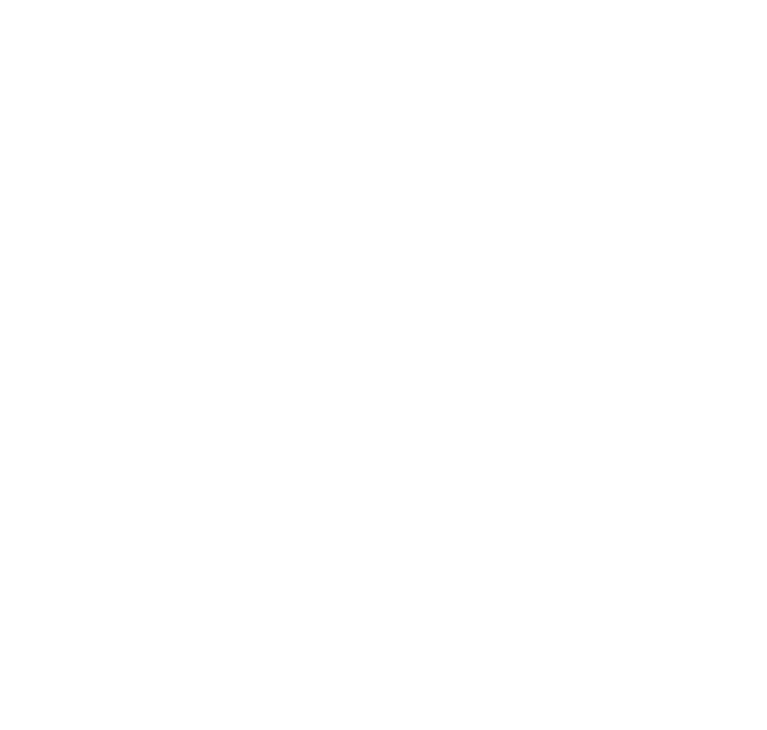 scroll, scrollTop: 0, scrollLeft: 0, axis: both 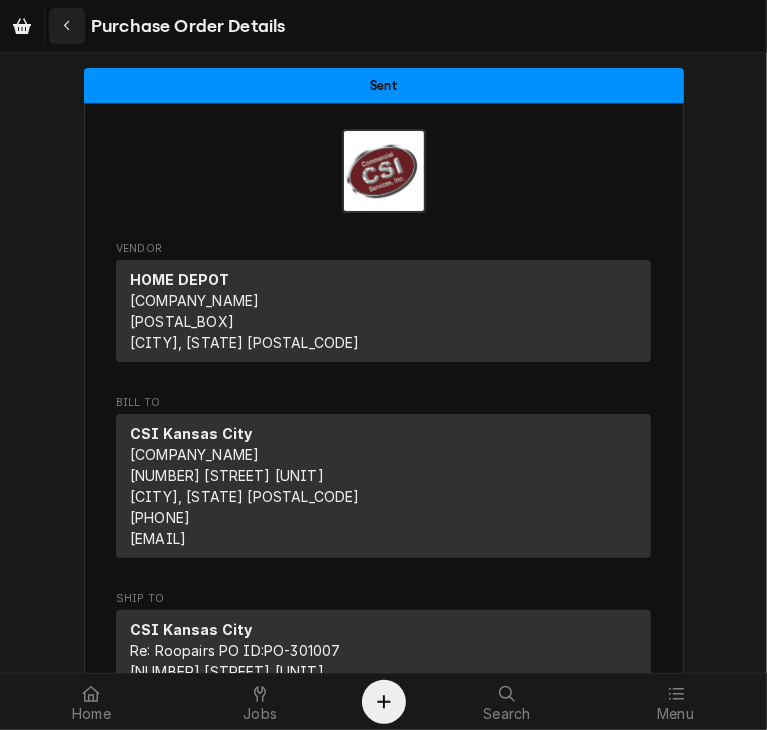 click at bounding box center (67, 26) 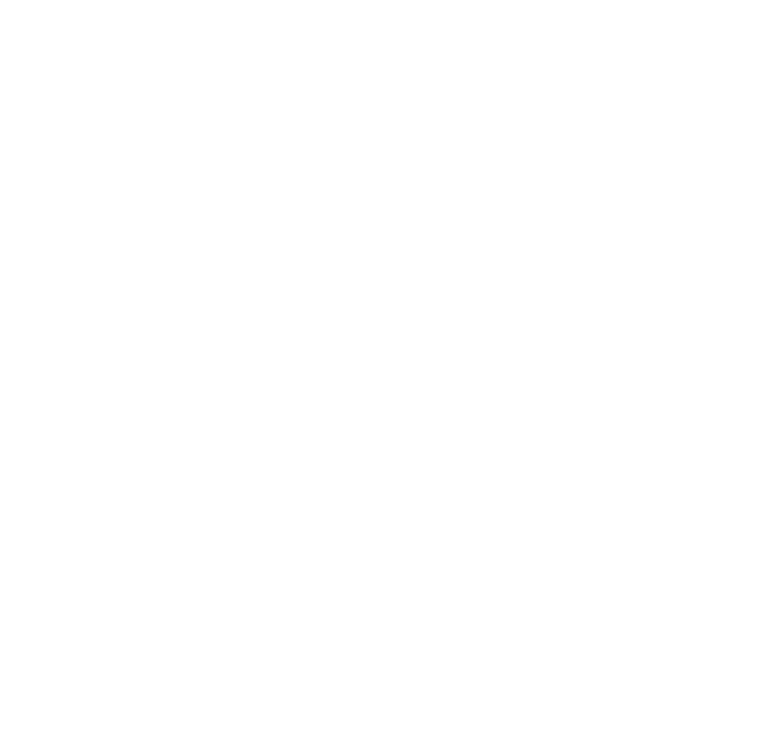 scroll, scrollTop: 0, scrollLeft: 0, axis: both 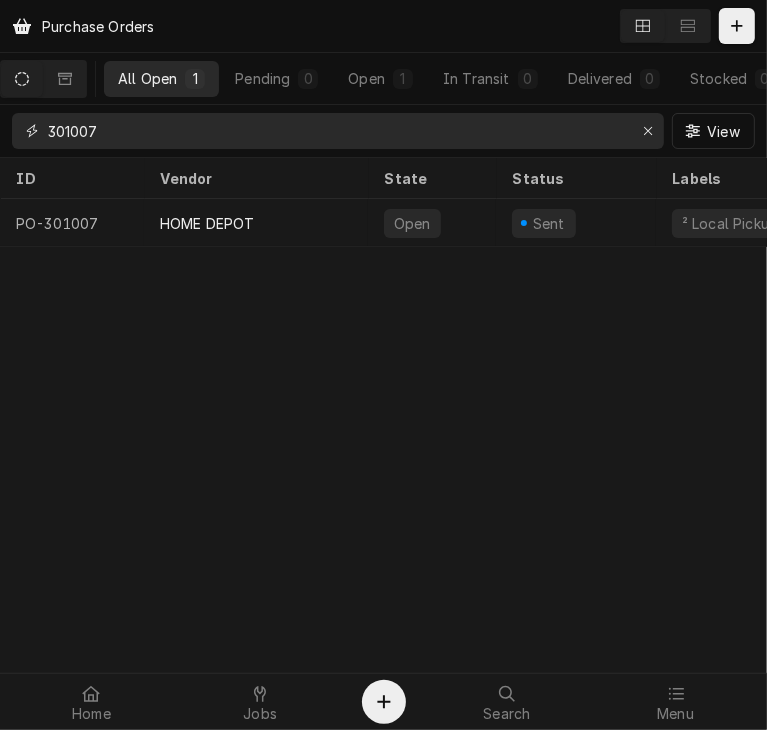 click on "301007" at bounding box center (337, 131) 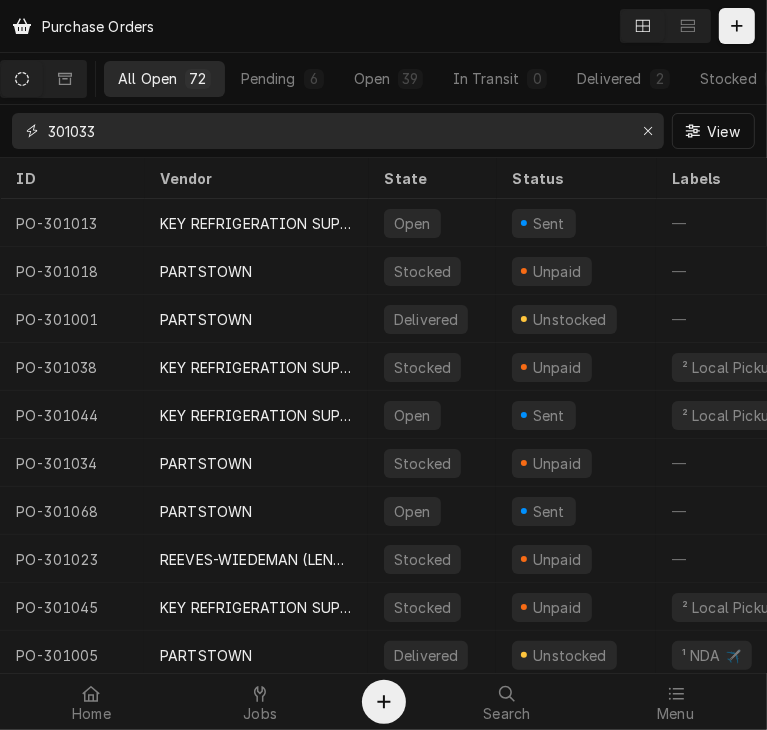 type on "301033" 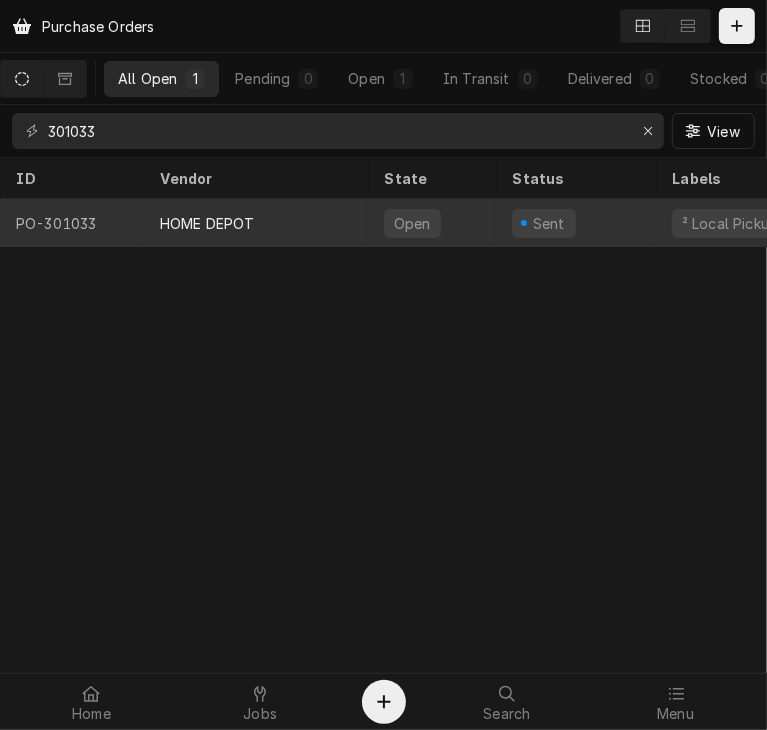 click on "HOME DEPOT" at bounding box center (207, 223) 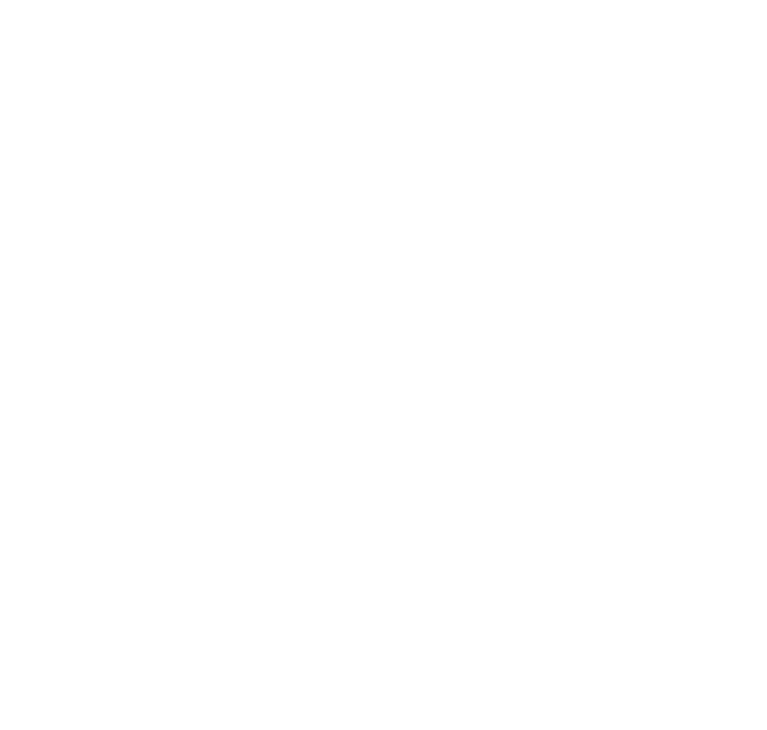 scroll, scrollTop: 0, scrollLeft: 0, axis: both 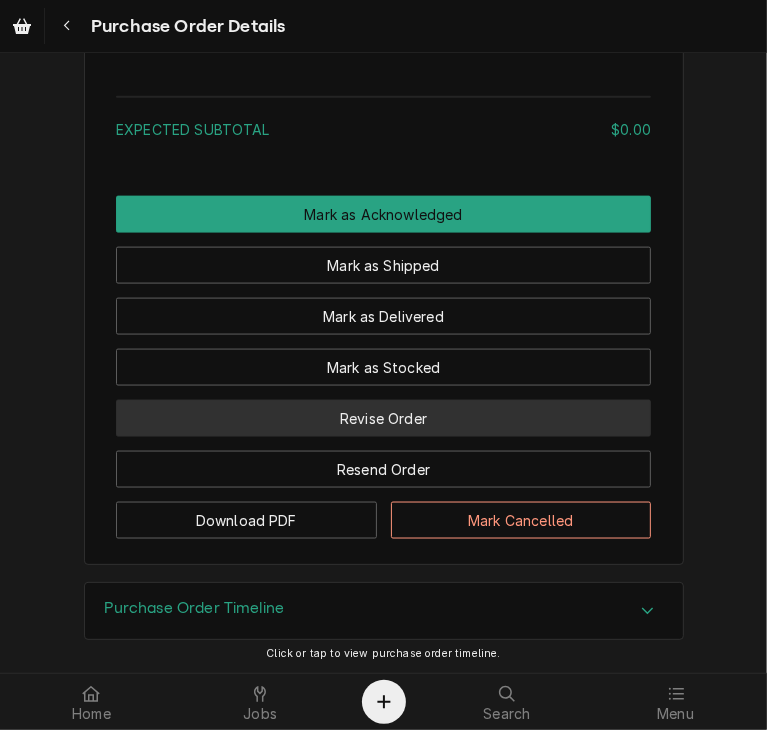 click on "Revise Order" at bounding box center [383, 418] 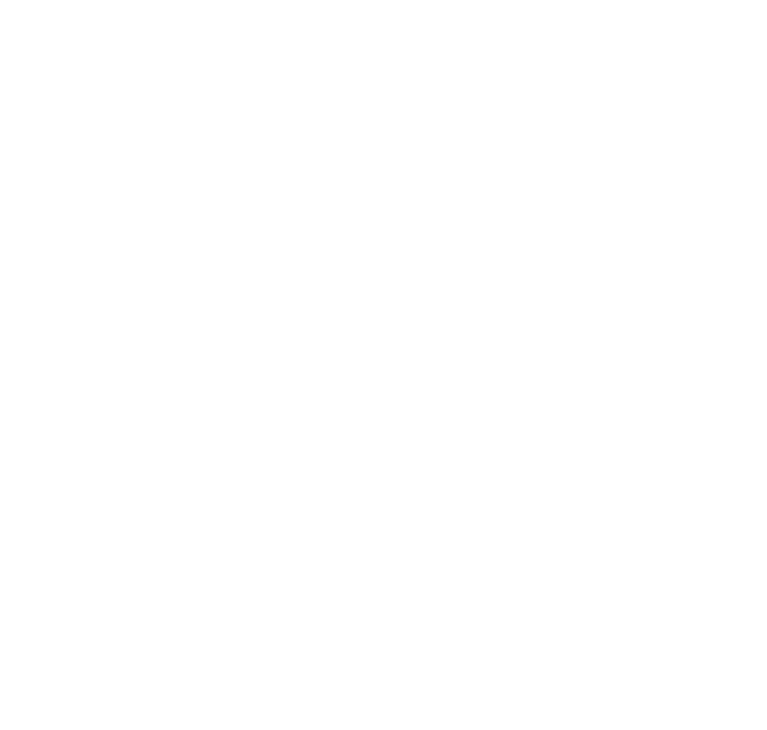 scroll, scrollTop: 0, scrollLeft: 0, axis: both 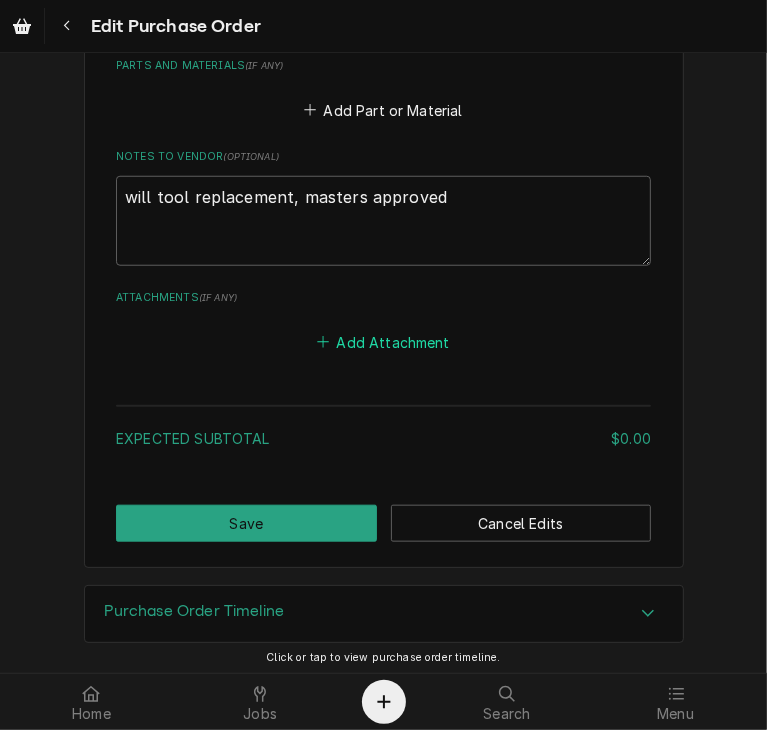 click on "Add Attachment" at bounding box center (384, 342) 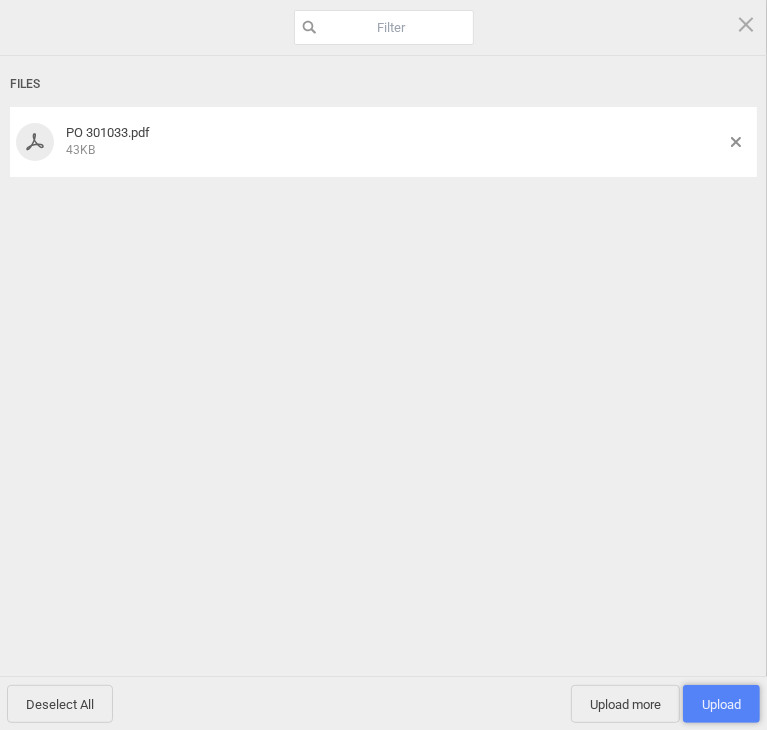 click on "Upload
1" at bounding box center (721, 704) 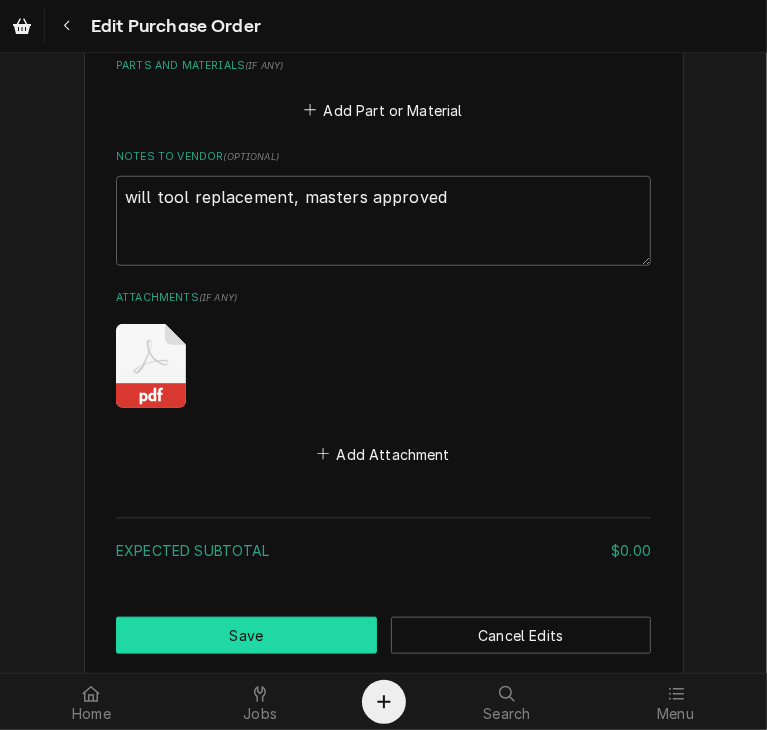 click on "Save" at bounding box center (246, 635) 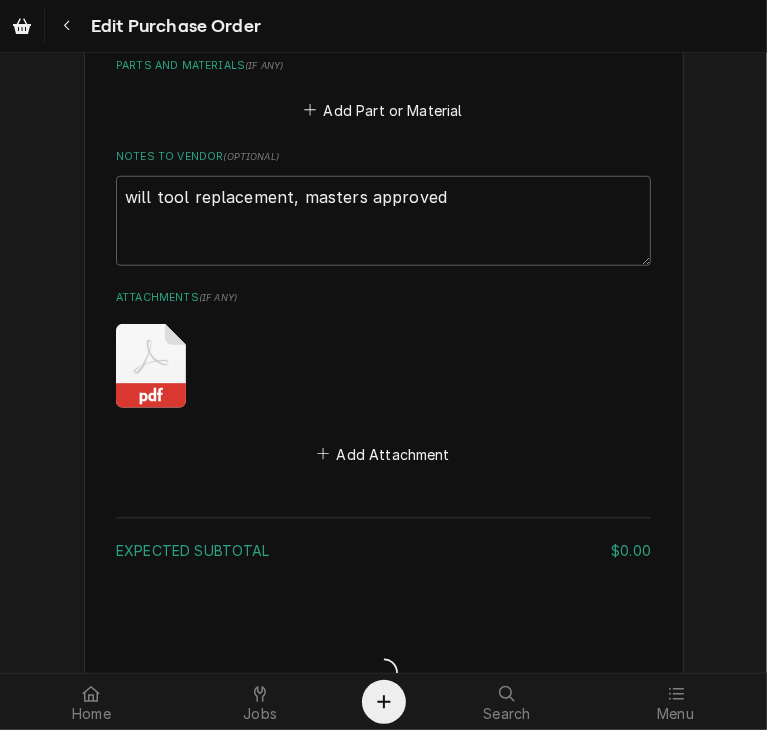 type on "x" 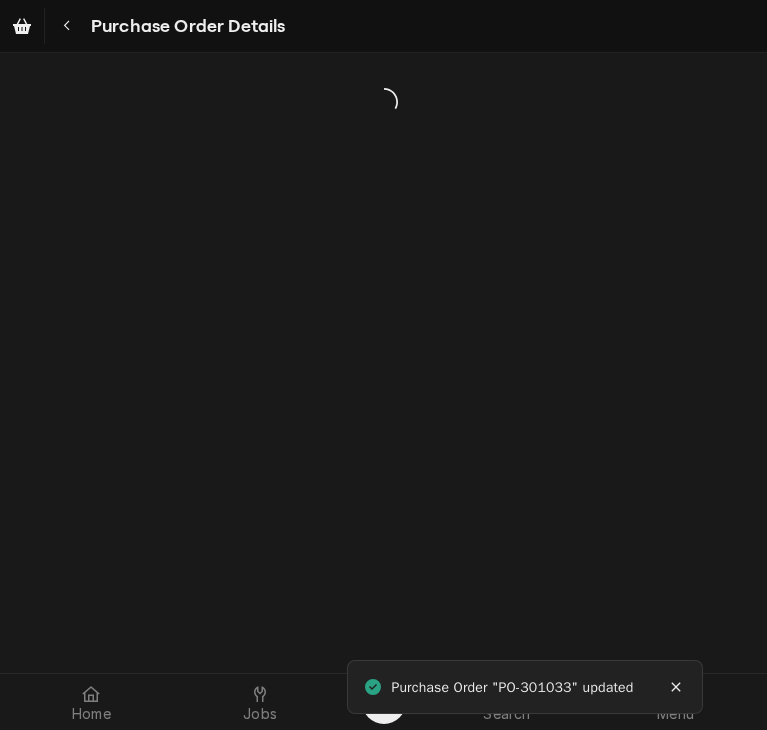 scroll, scrollTop: 0, scrollLeft: 0, axis: both 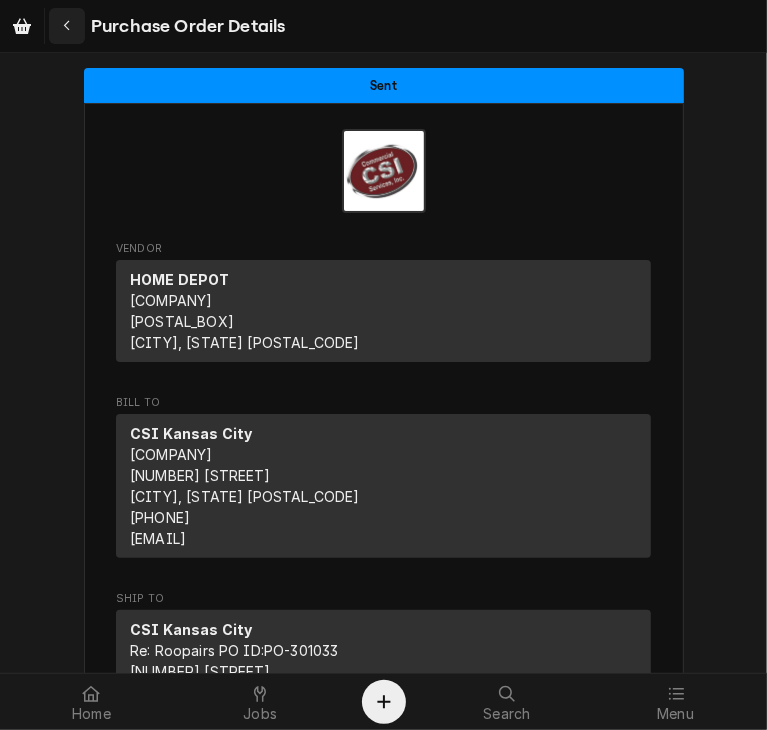 click at bounding box center [67, 26] 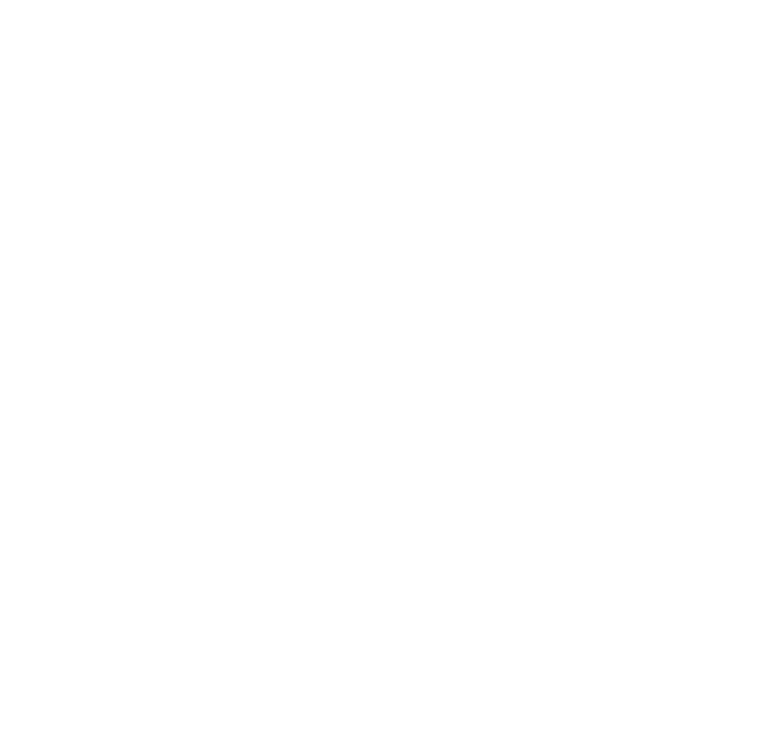 scroll, scrollTop: 0, scrollLeft: 0, axis: both 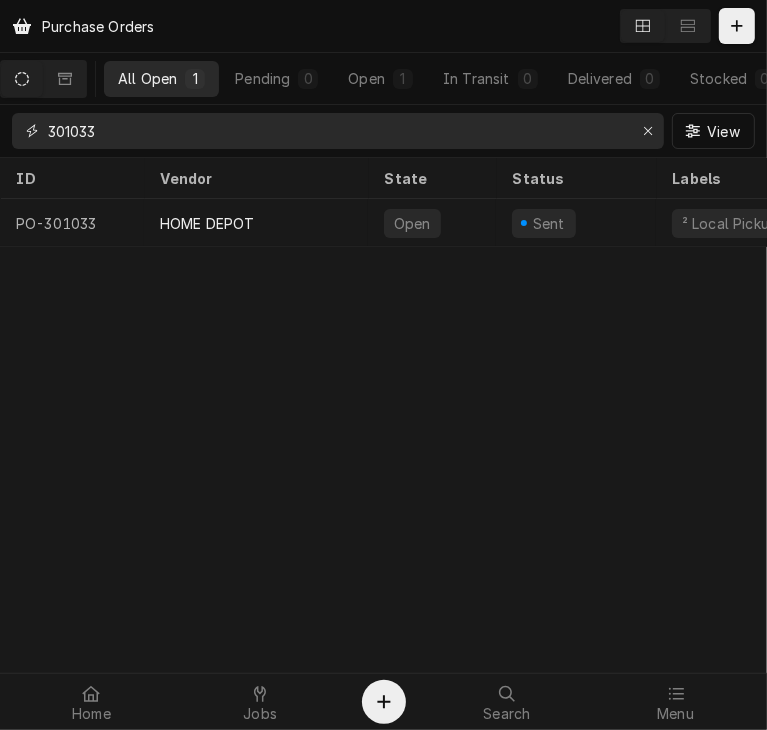 click on "301033" at bounding box center [337, 131] 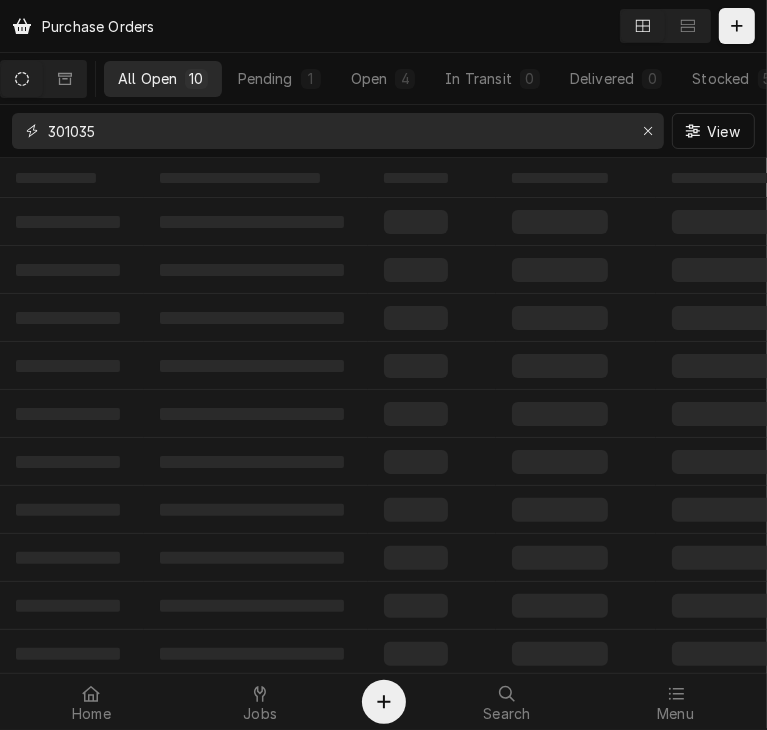 type on "301035" 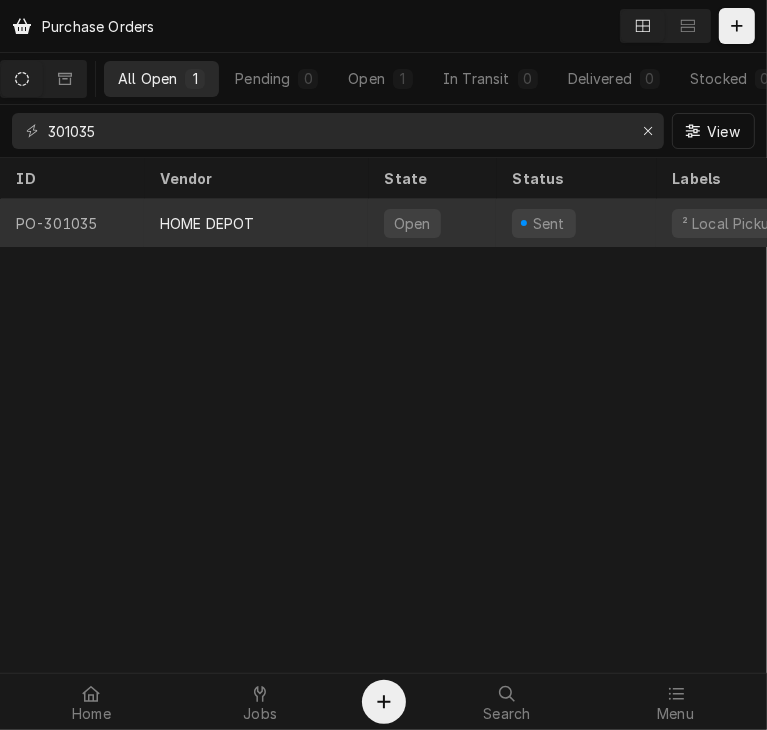 click on "HOME DEPOT" at bounding box center [207, 223] 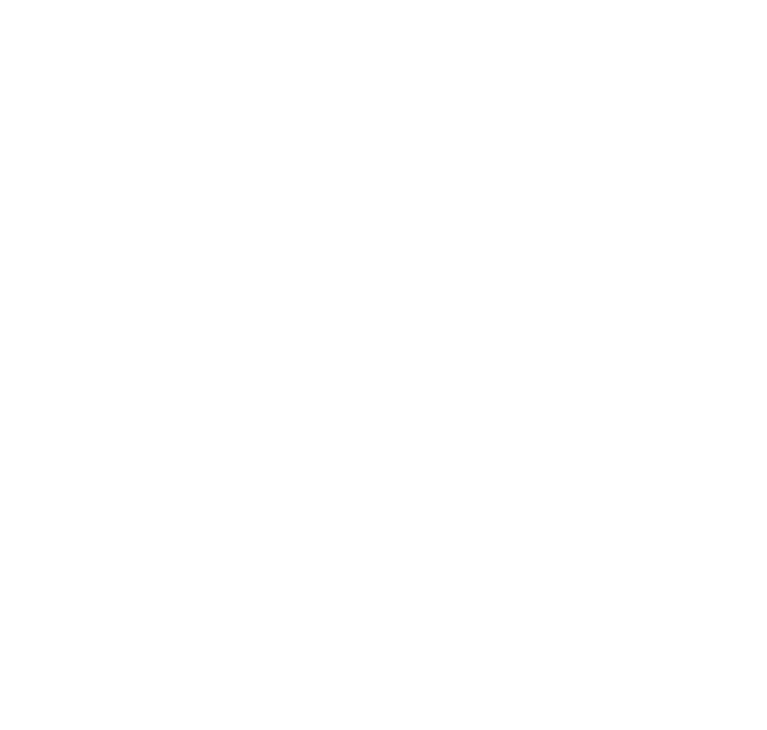 scroll, scrollTop: 0, scrollLeft: 0, axis: both 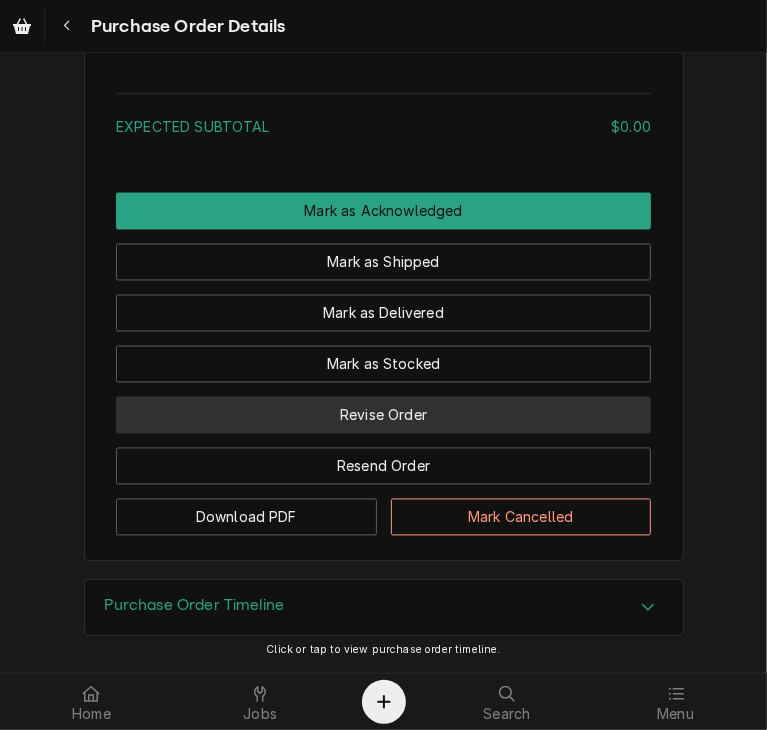 click on "Revise Order" at bounding box center [383, 415] 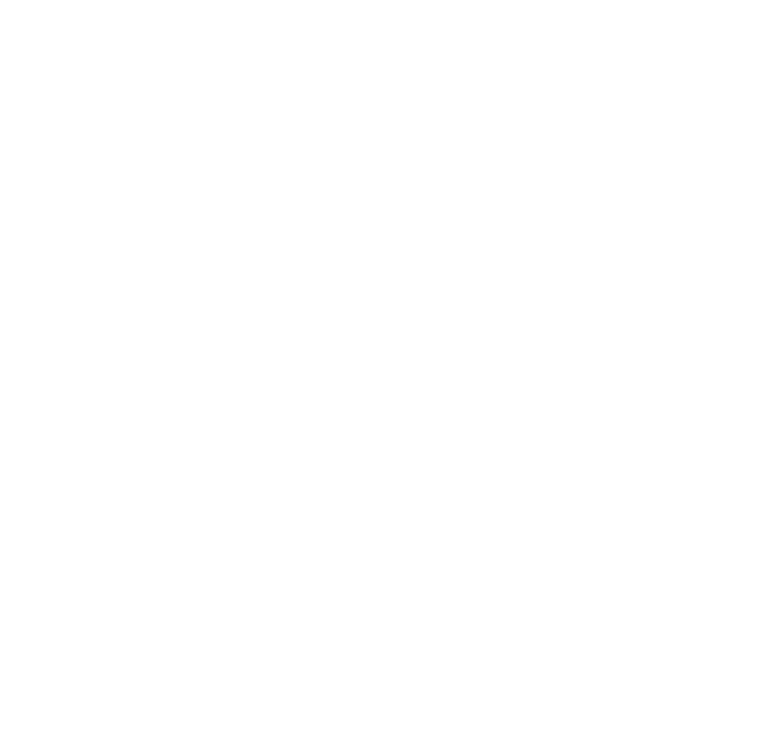 scroll, scrollTop: 0, scrollLeft: 0, axis: both 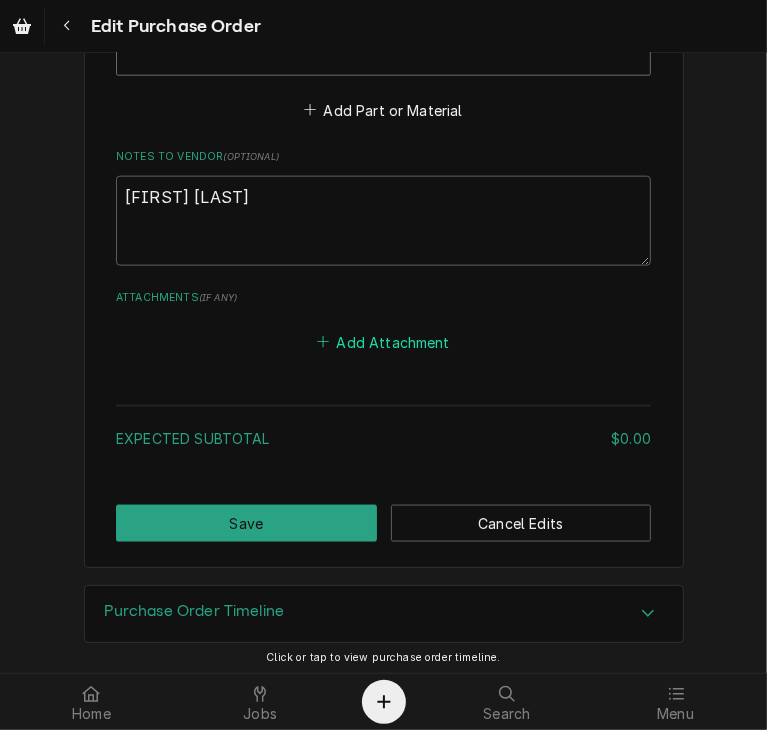 click on "Add Attachment" at bounding box center [384, 342] 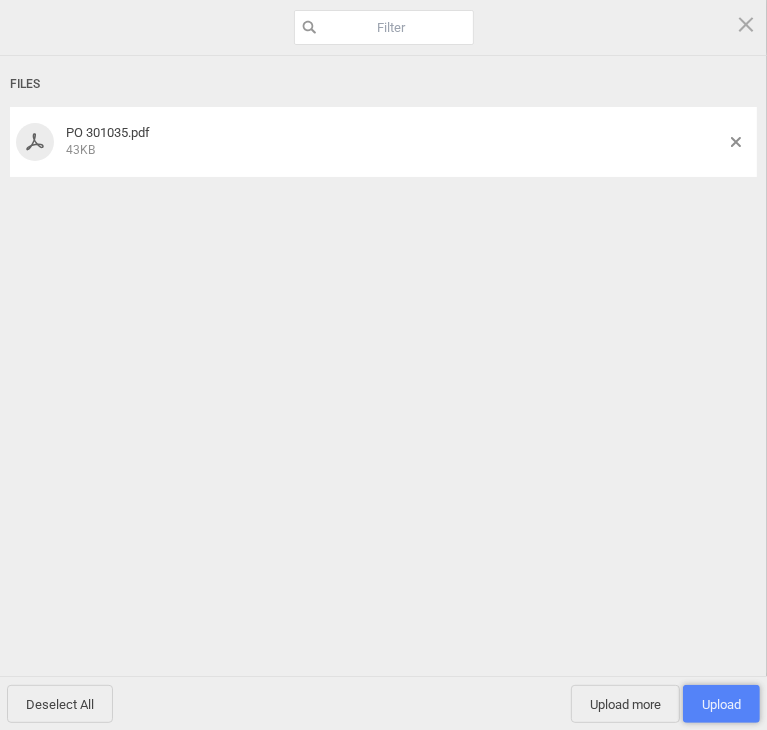 click on "Upload
1" at bounding box center [721, 704] 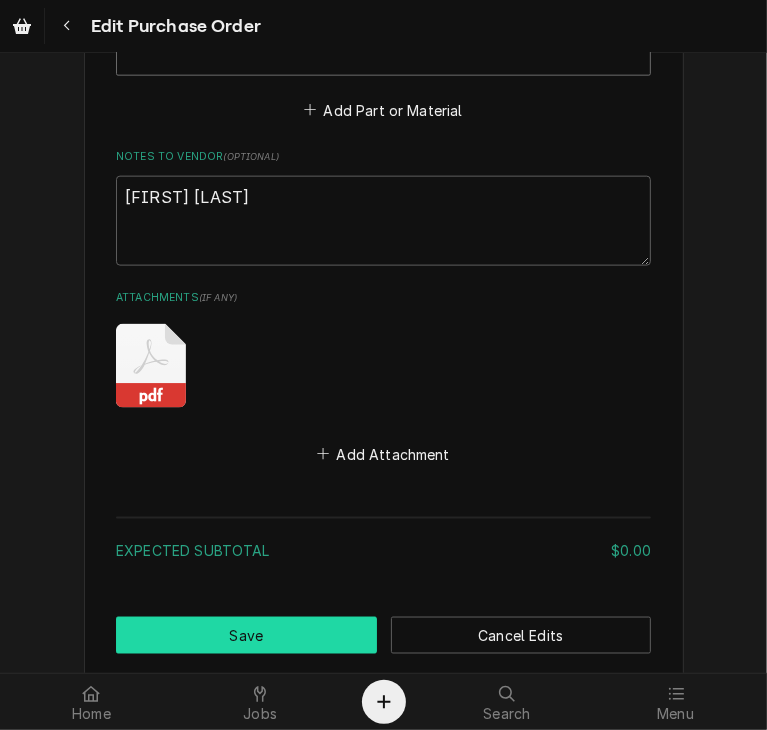 click on "Save" at bounding box center [246, 635] 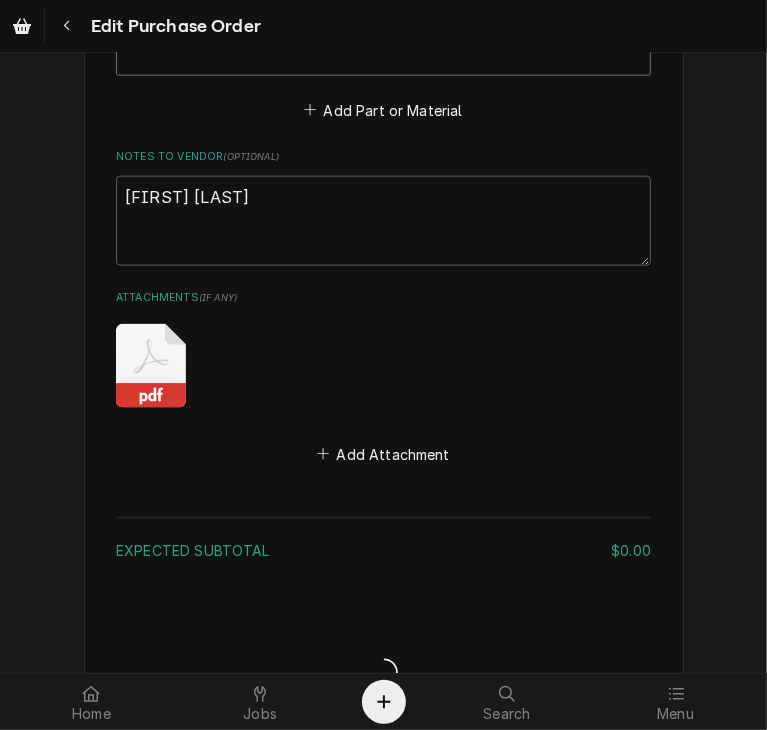 type on "x" 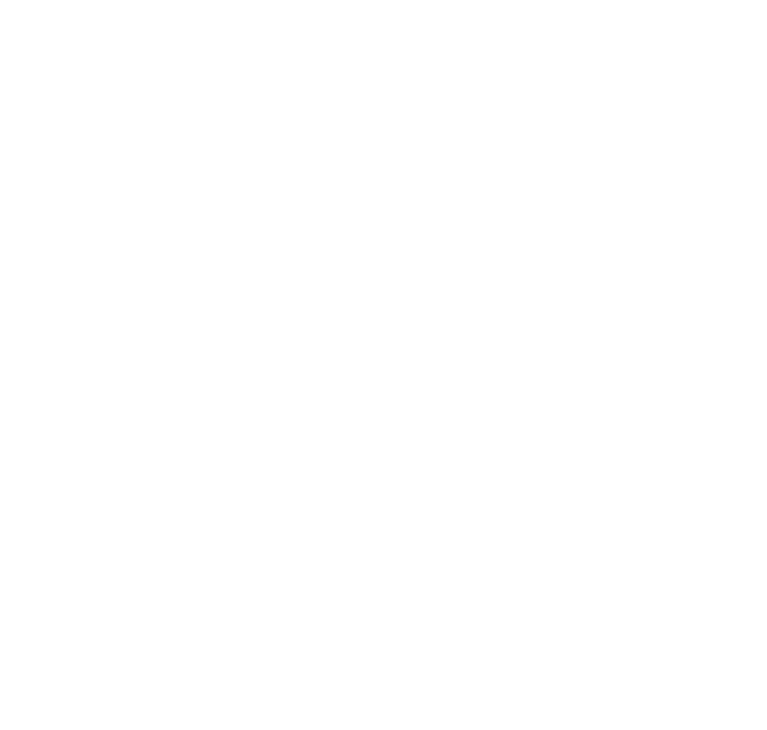scroll, scrollTop: 0, scrollLeft: 0, axis: both 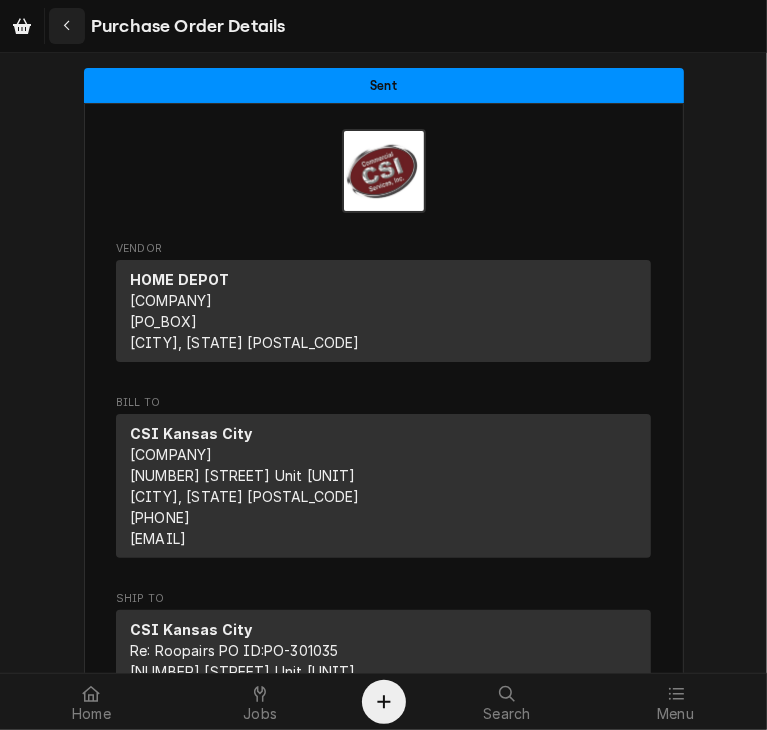 click 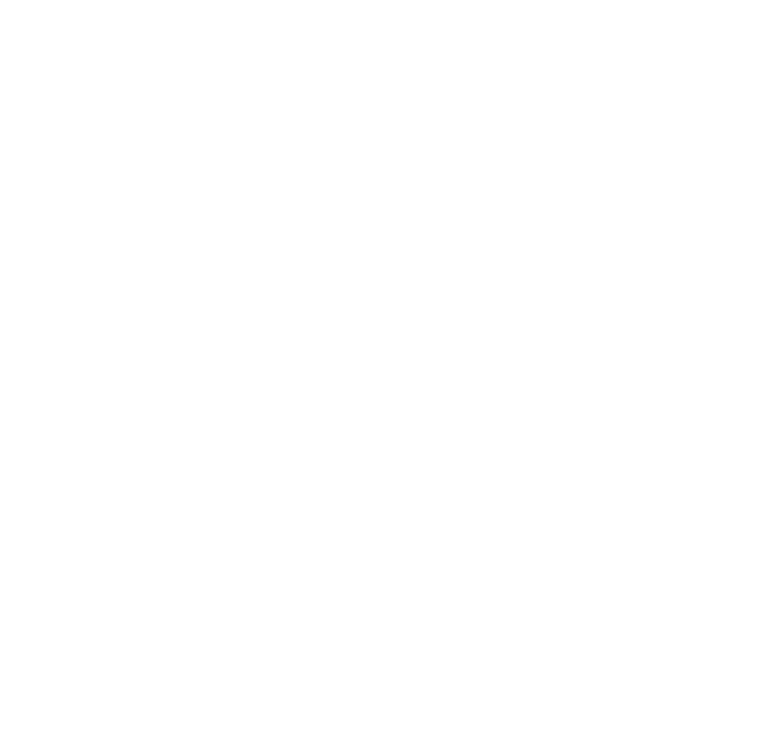 scroll, scrollTop: 0, scrollLeft: 0, axis: both 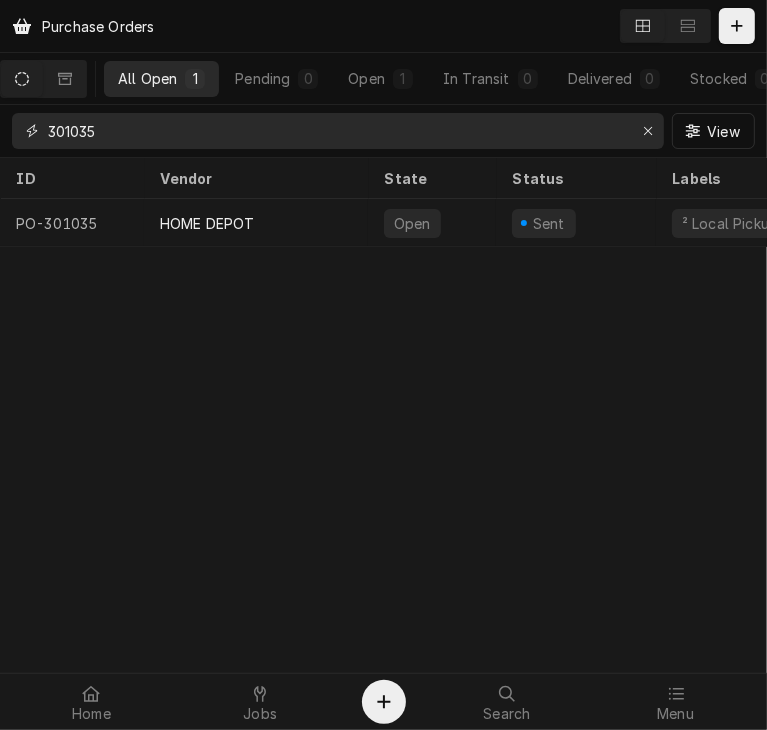 click on "301035" at bounding box center [337, 131] 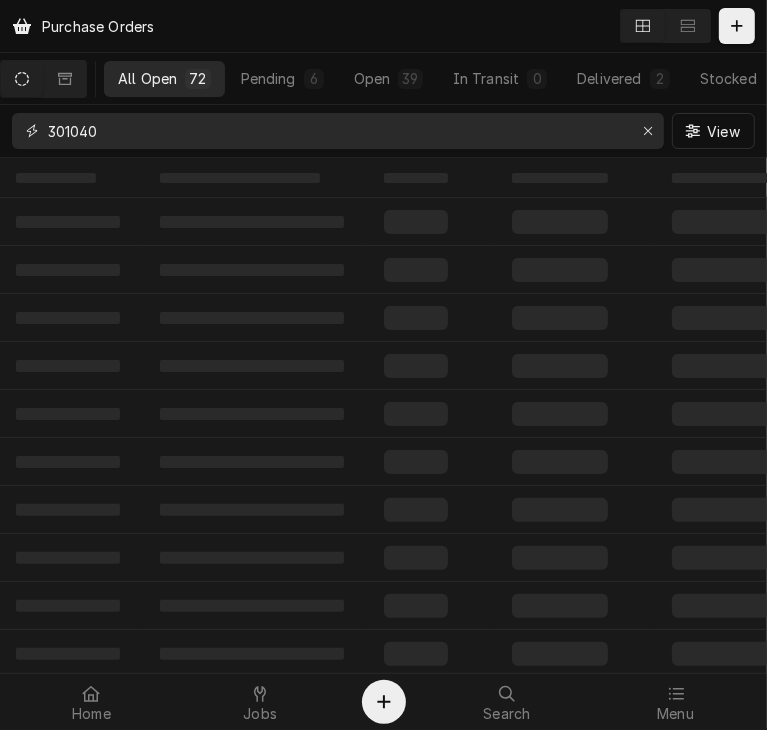 type on "301040" 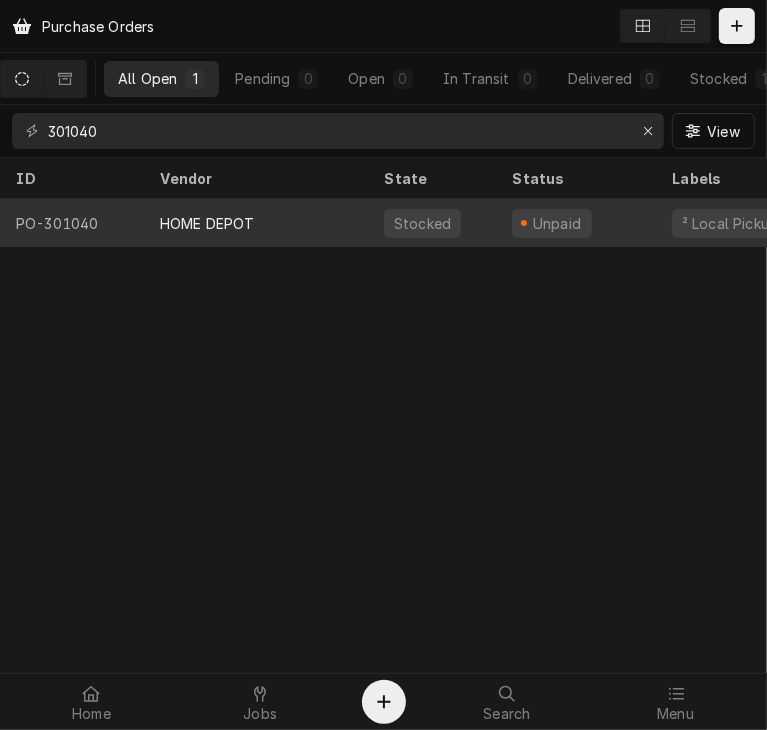 click on "HOME DEPOT" at bounding box center (207, 223) 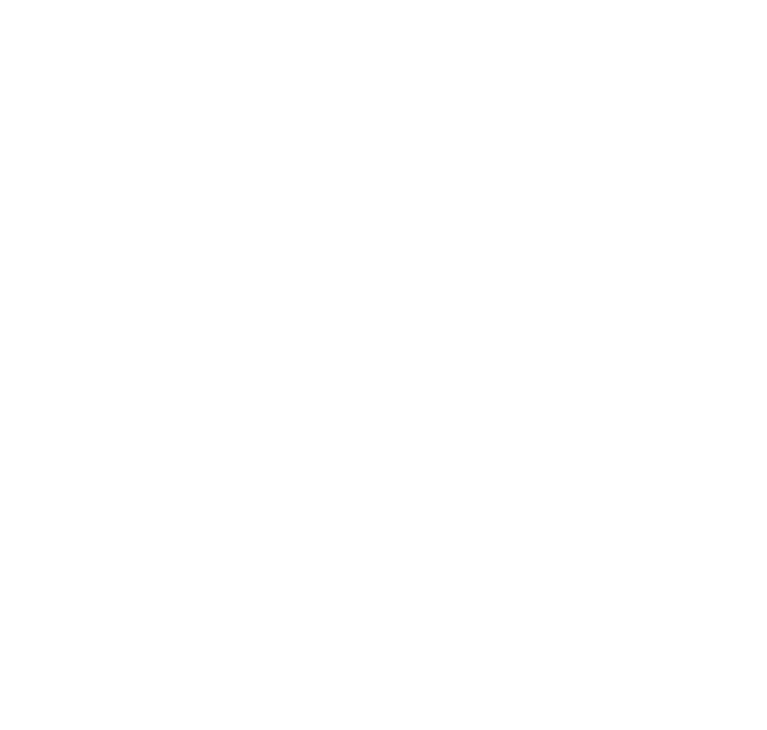 scroll, scrollTop: 0, scrollLeft: 0, axis: both 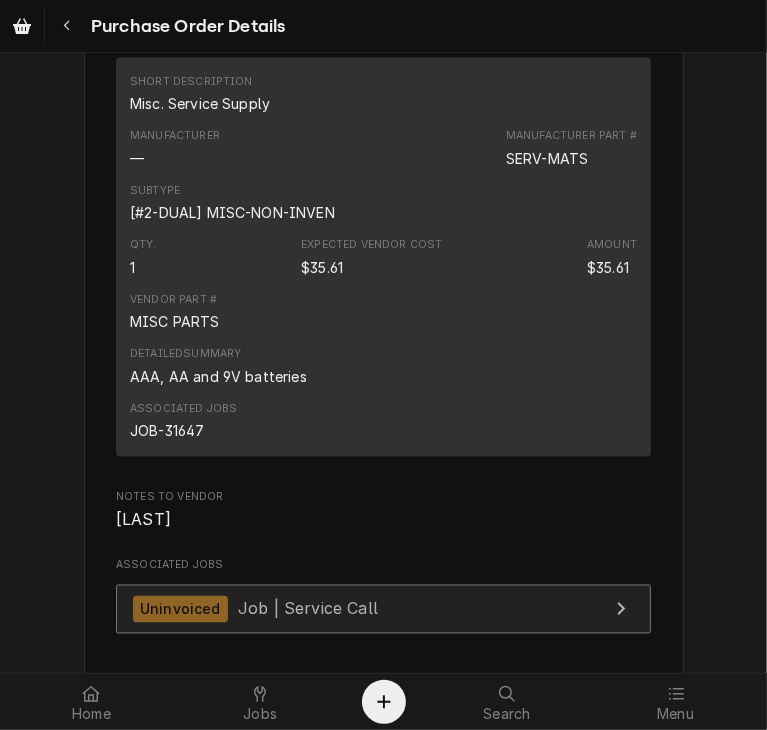 click on "Uninvoiced" at bounding box center [180, 609] 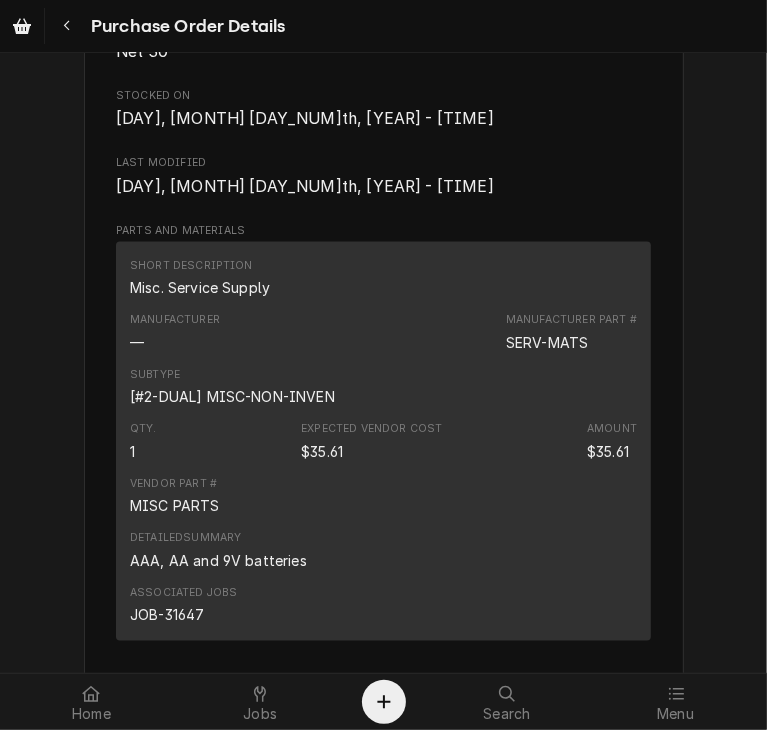 scroll, scrollTop: 1301, scrollLeft: 0, axis: vertical 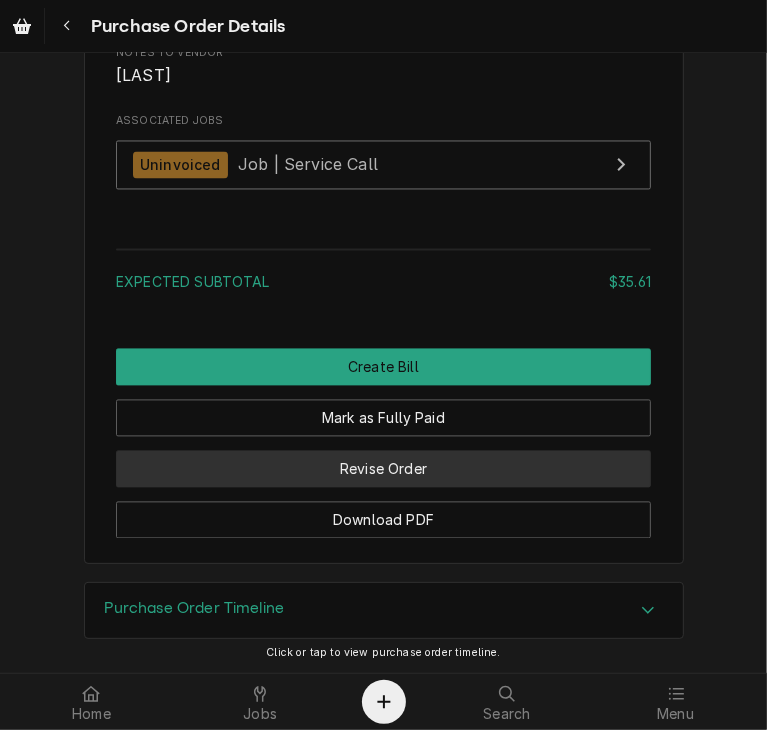 click on "Revise Order" at bounding box center [383, 469] 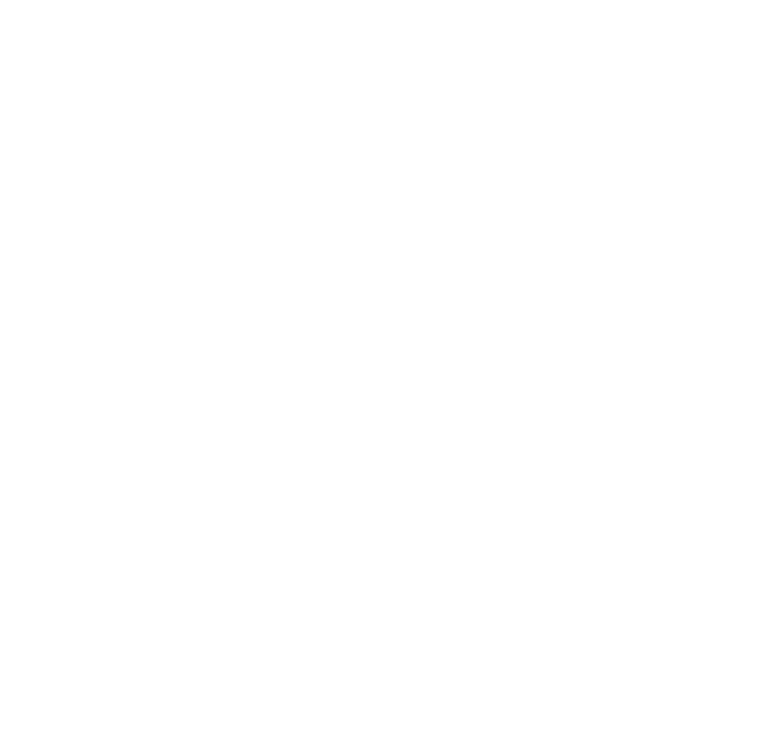 scroll, scrollTop: 0, scrollLeft: 0, axis: both 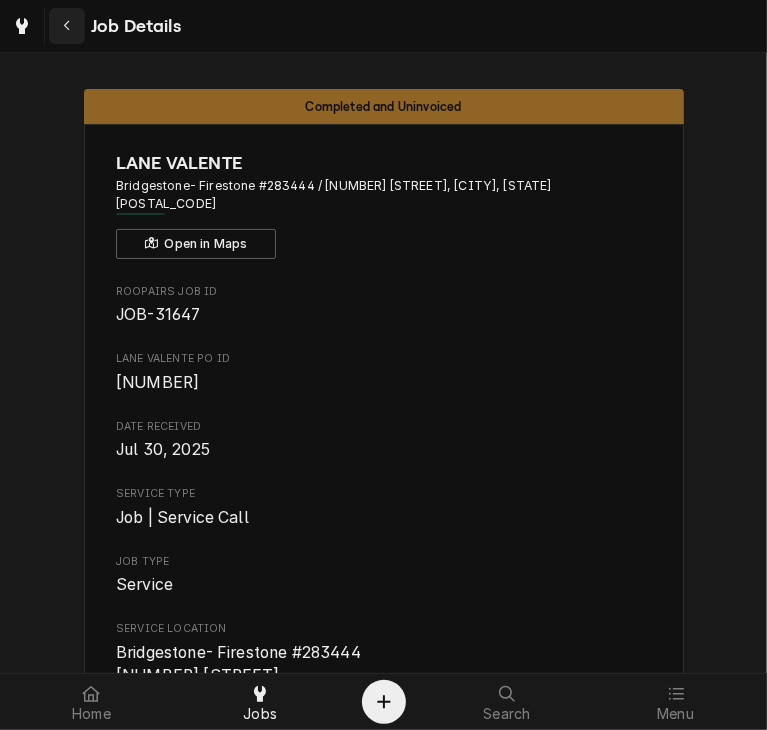 click 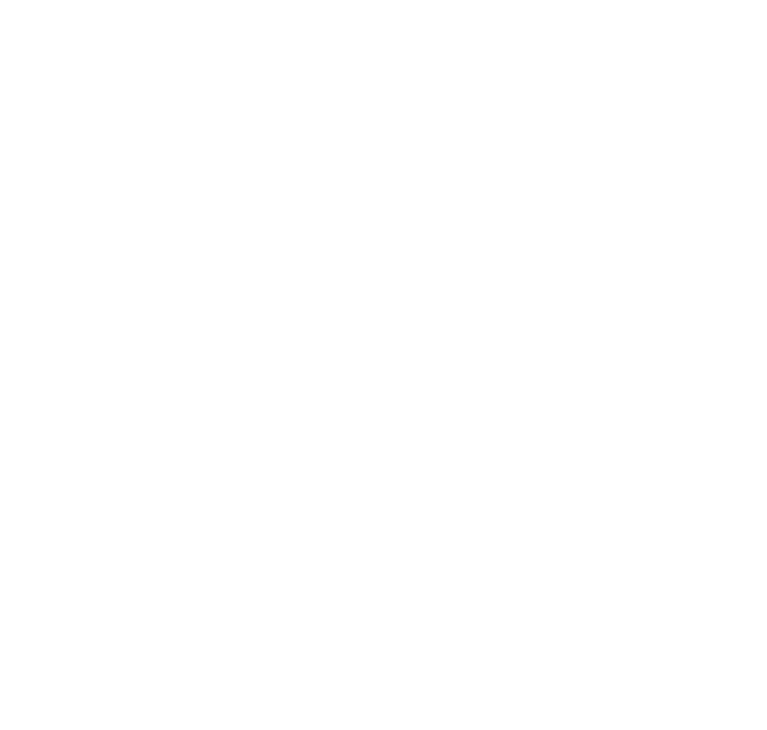 scroll, scrollTop: 0, scrollLeft: 0, axis: both 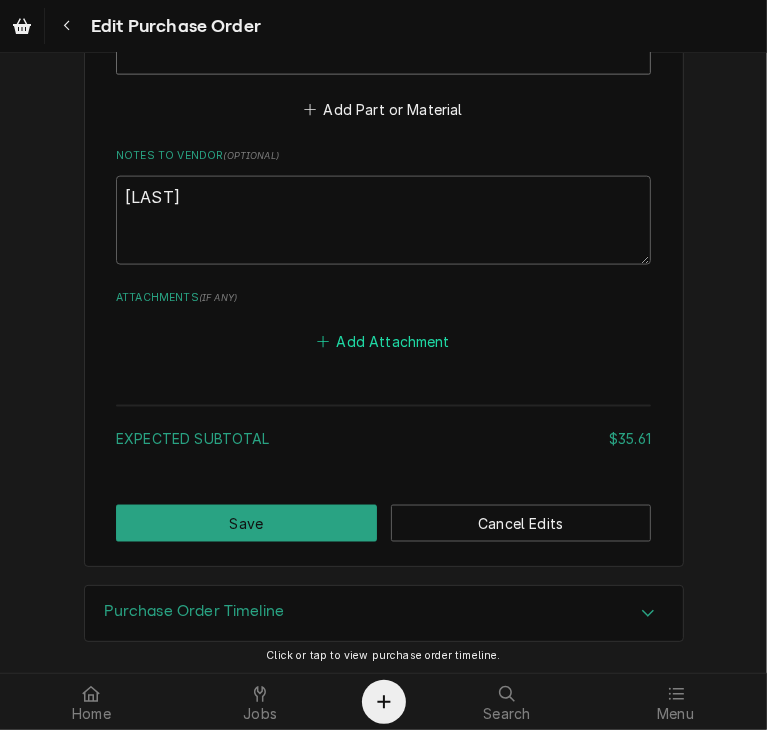 click on "Add Attachment" at bounding box center [384, 342] 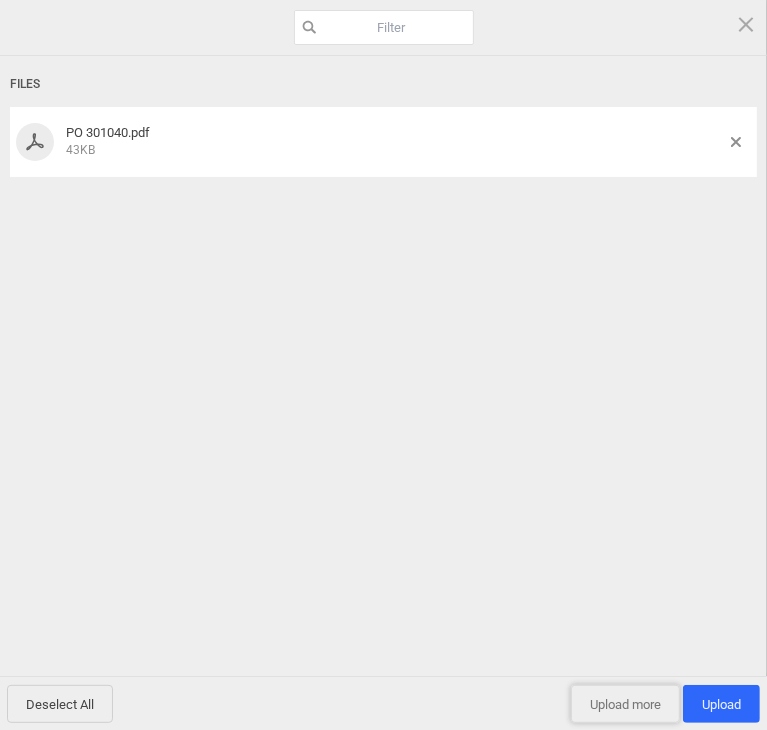 click on "Upload more" at bounding box center [625, 704] 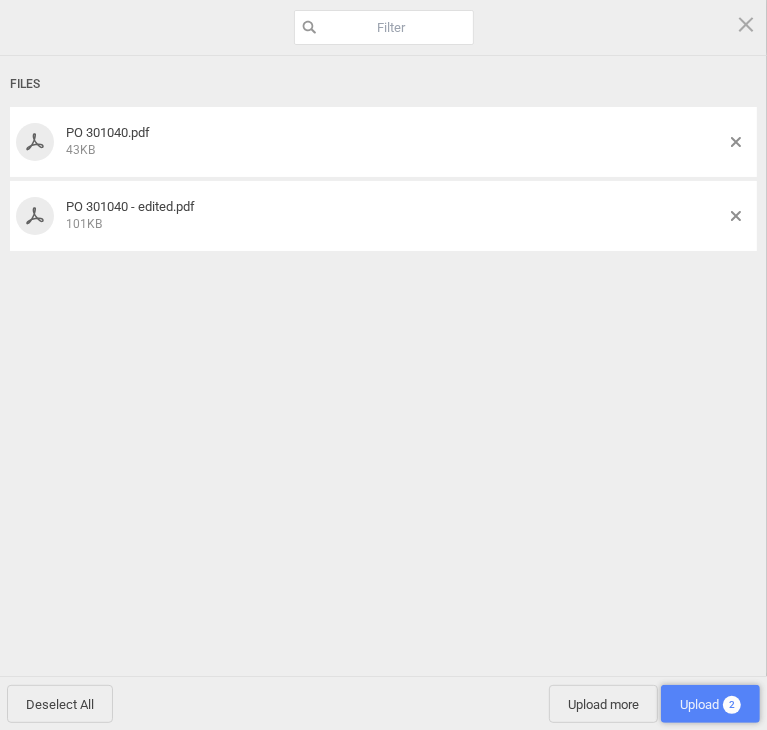 click on "Upload
2" at bounding box center [710, 704] 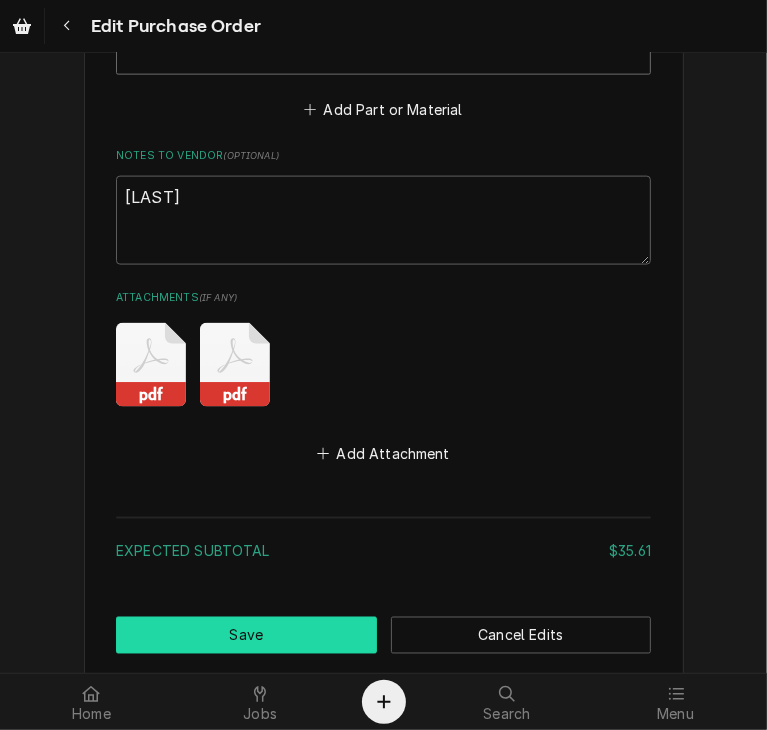 click on "Save" at bounding box center (246, 635) 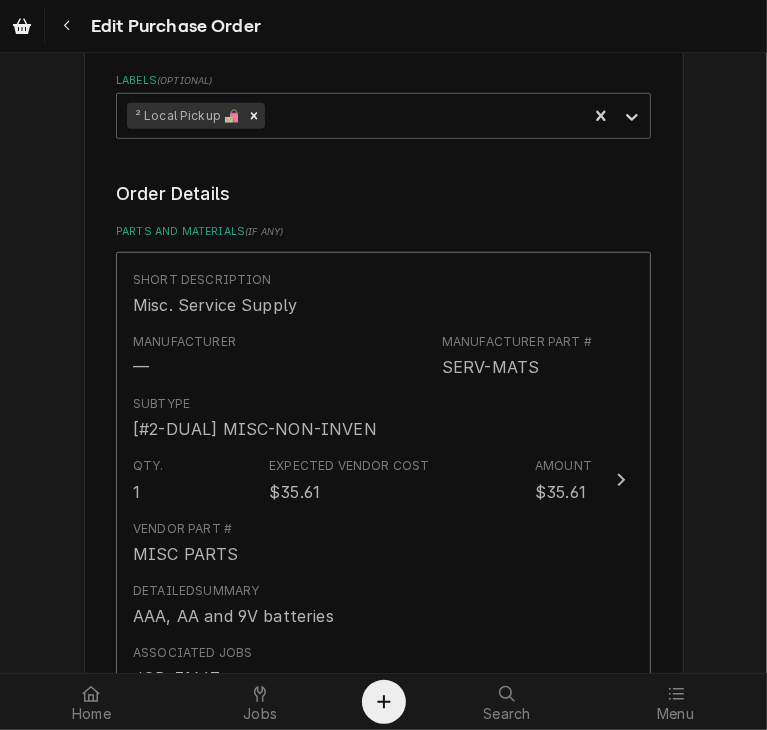 scroll, scrollTop: 948, scrollLeft: 0, axis: vertical 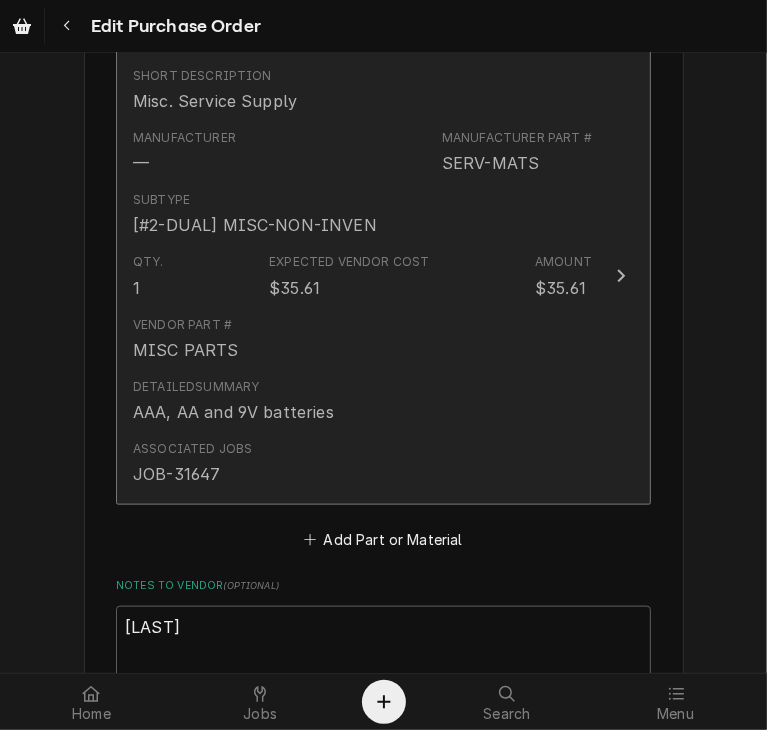 click 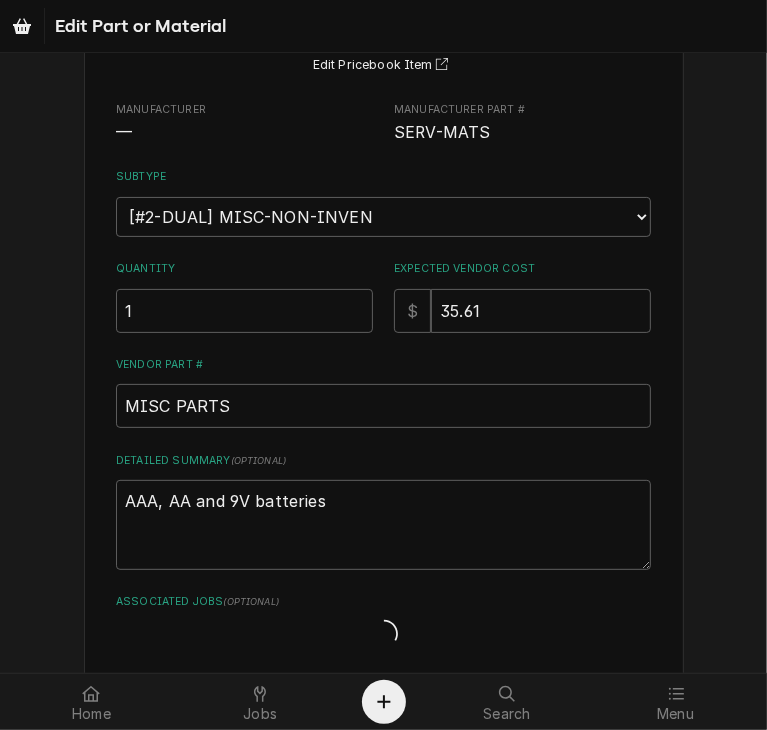 scroll, scrollTop: 0, scrollLeft: 0, axis: both 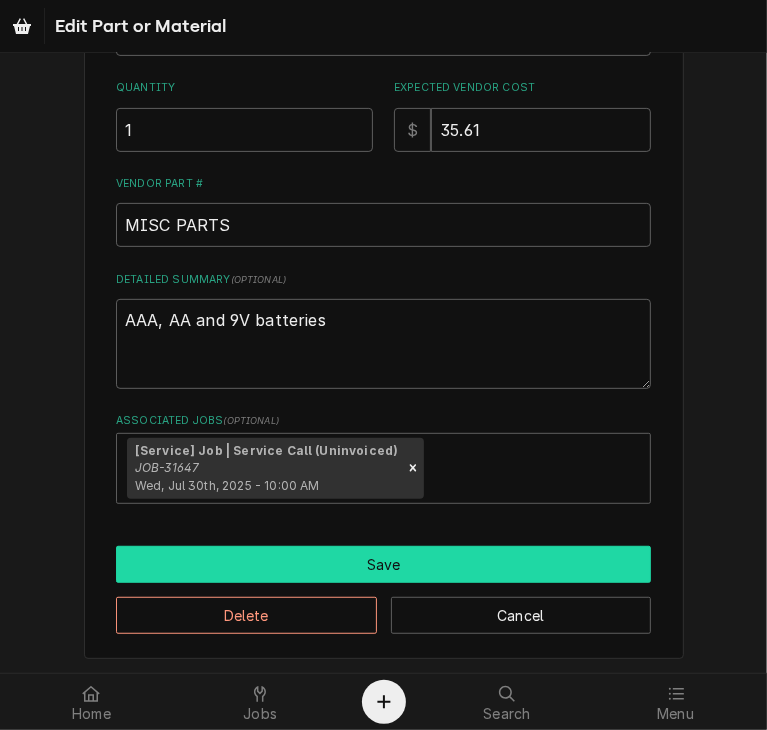 click on "Save" at bounding box center [383, 564] 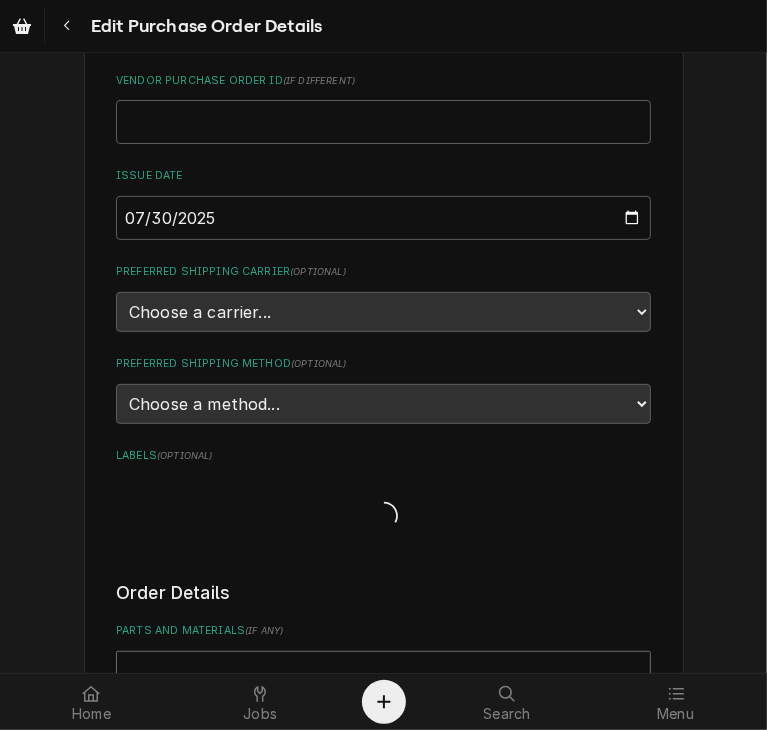 scroll, scrollTop: 924, scrollLeft: 0, axis: vertical 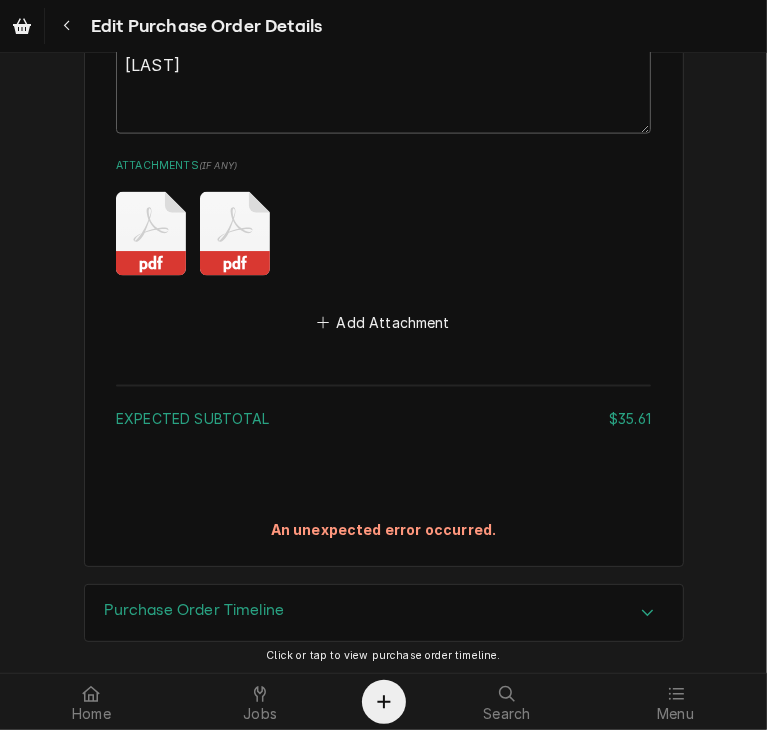 click on "An unexpected error occurred." at bounding box center (384, 530) 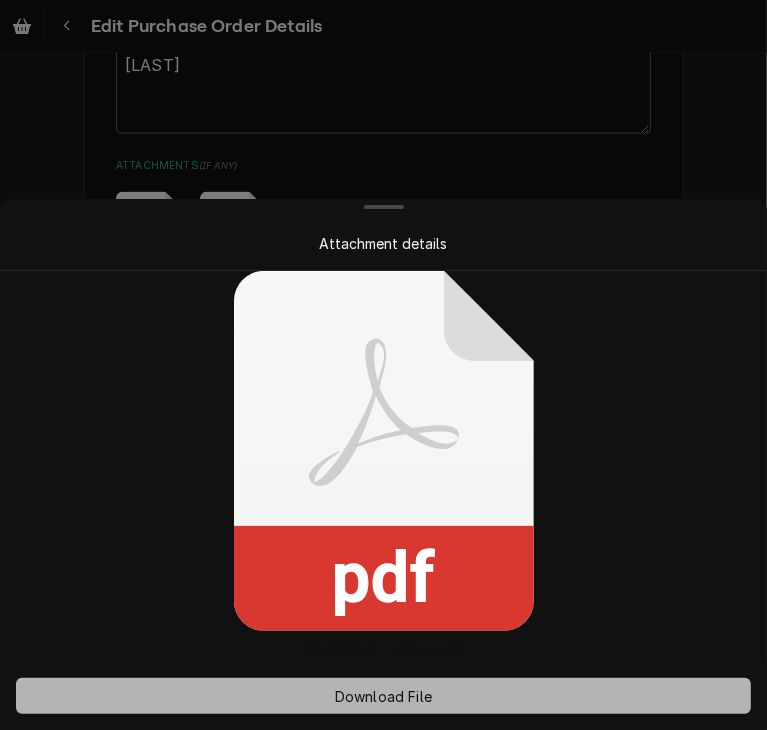 click on "Download File" at bounding box center [383, 696] 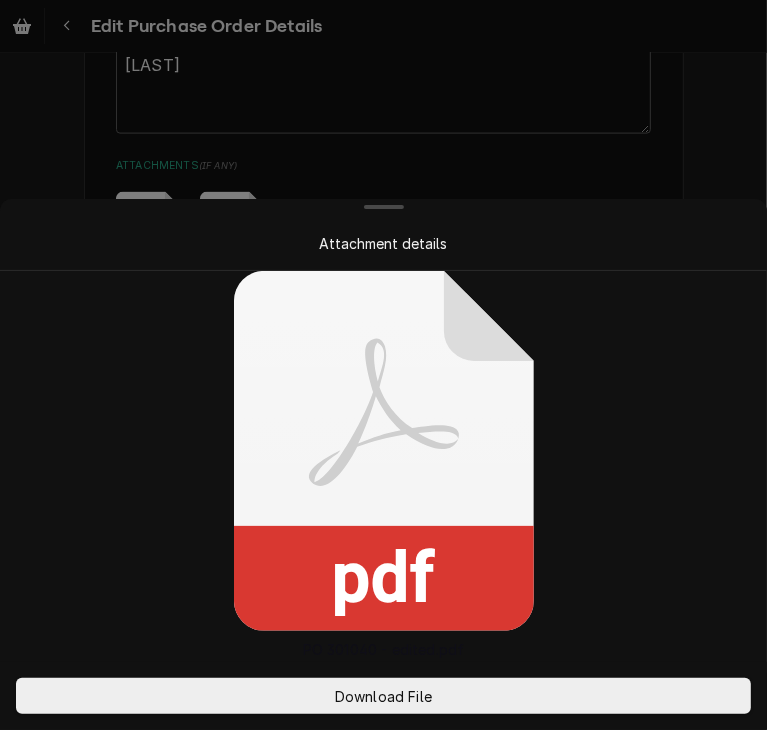 click at bounding box center [383, 365] 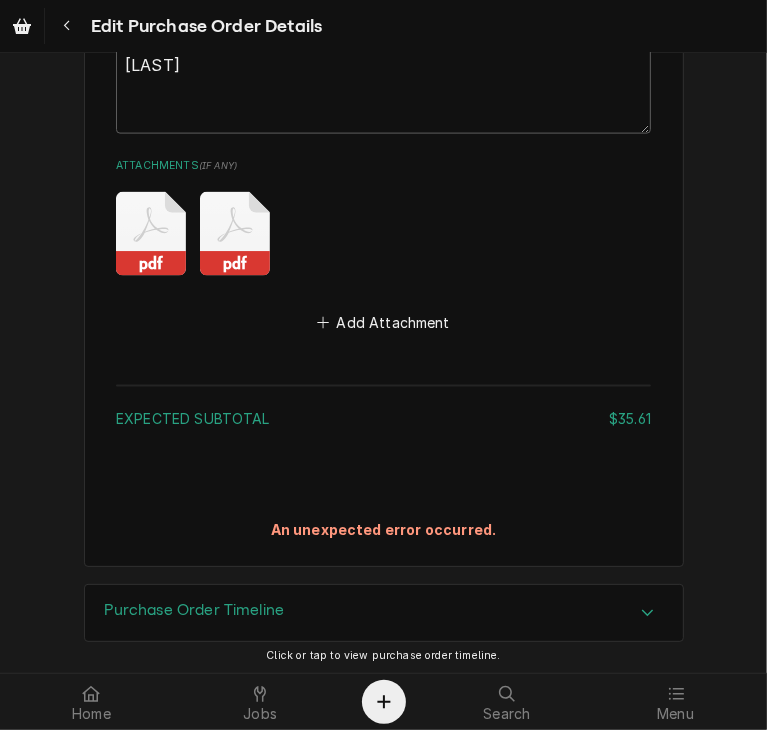 click 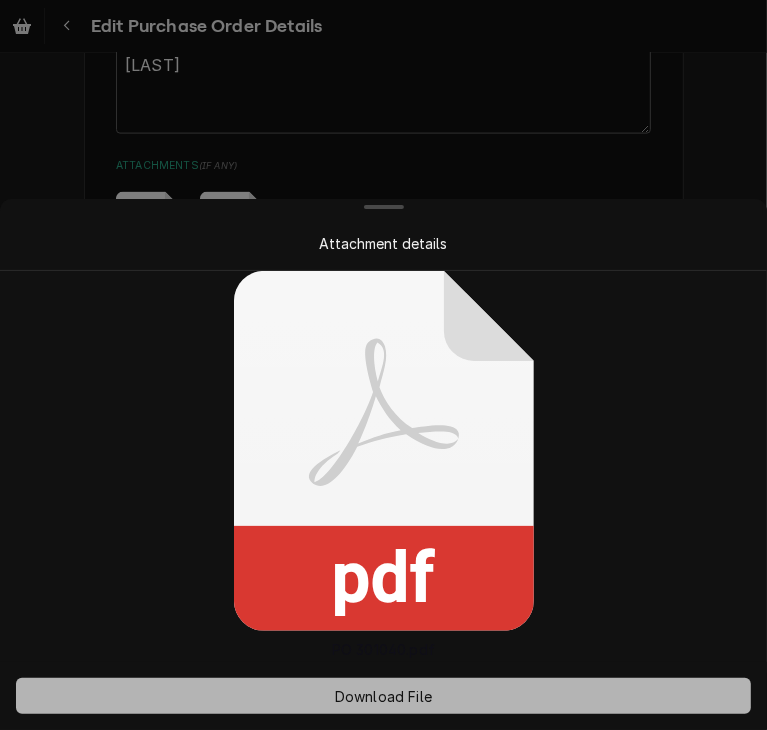 click on "Download File" at bounding box center (383, 696) 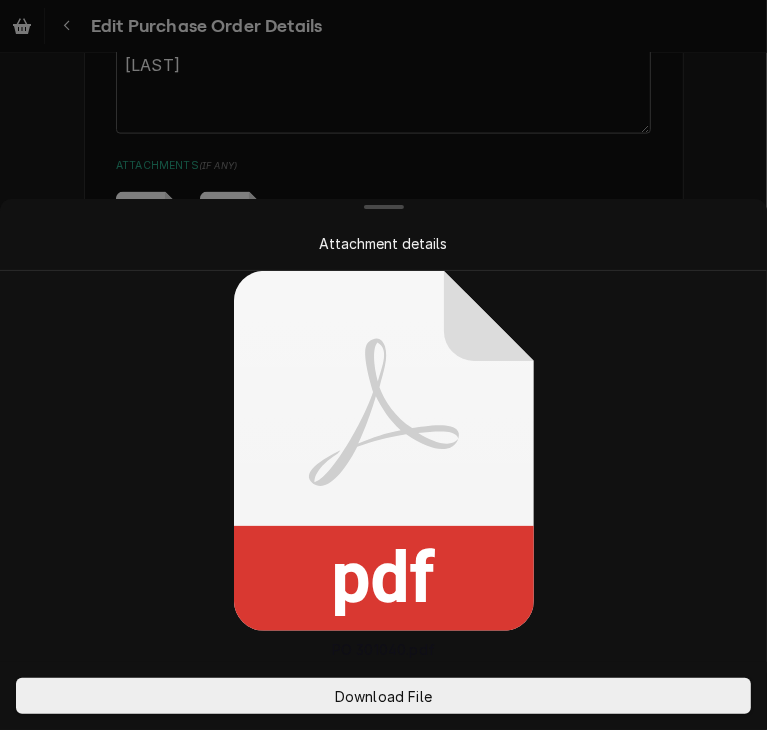 click on "Attachment details" at bounding box center (383, 243) 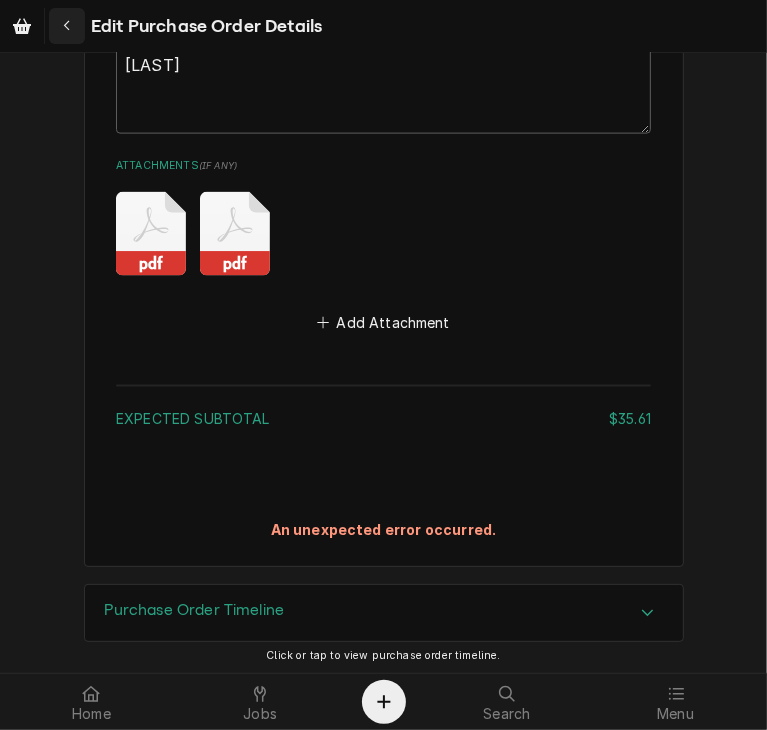 click 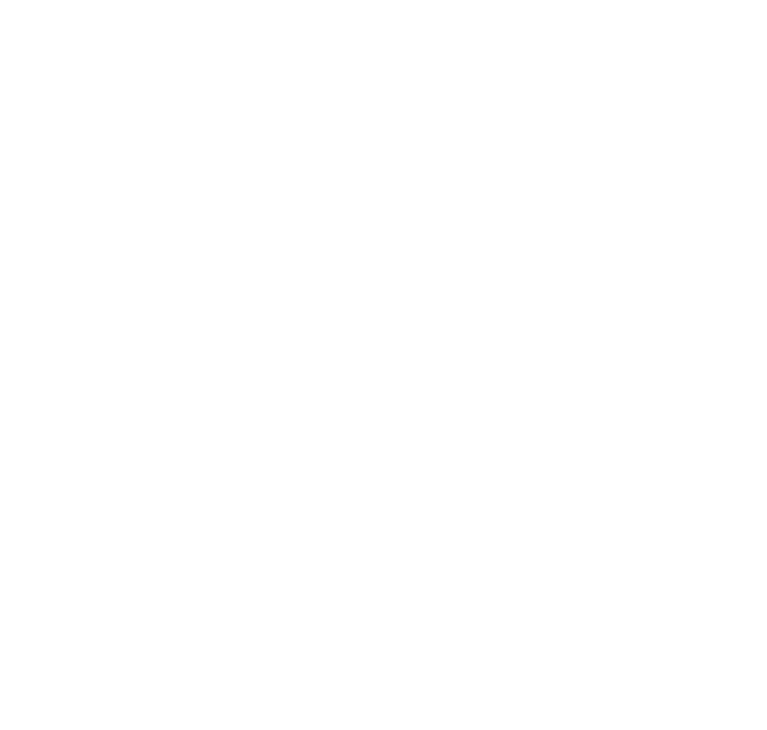 scroll, scrollTop: 0, scrollLeft: 0, axis: both 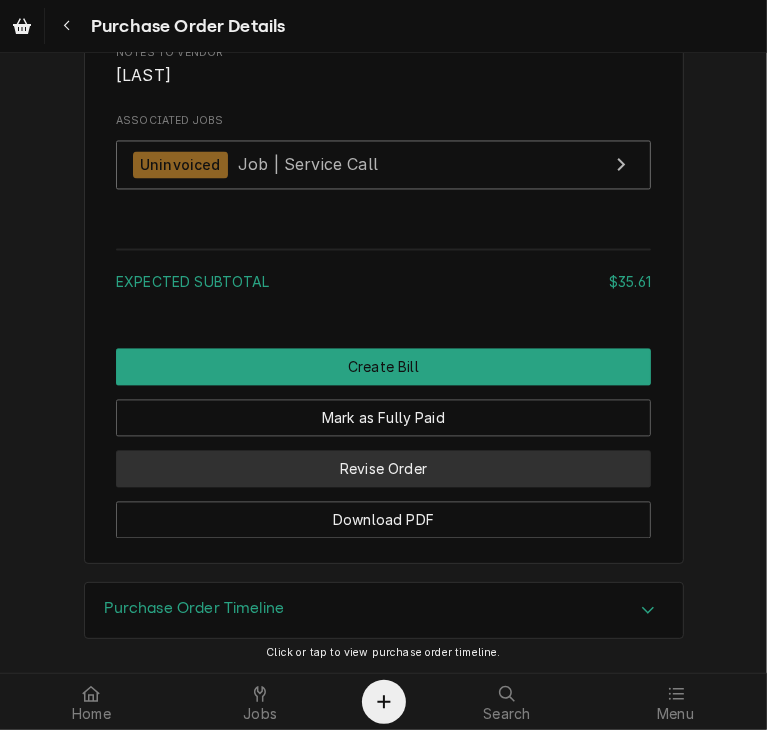 click on "Revise Order" at bounding box center [383, 469] 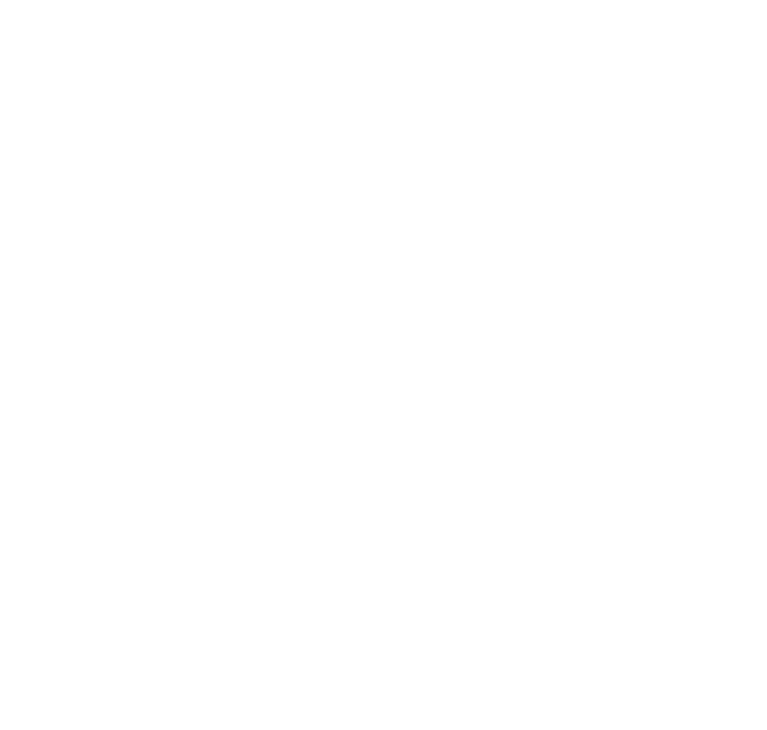 scroll, scrollTop: 0, scrollLeft: 0, axis: both 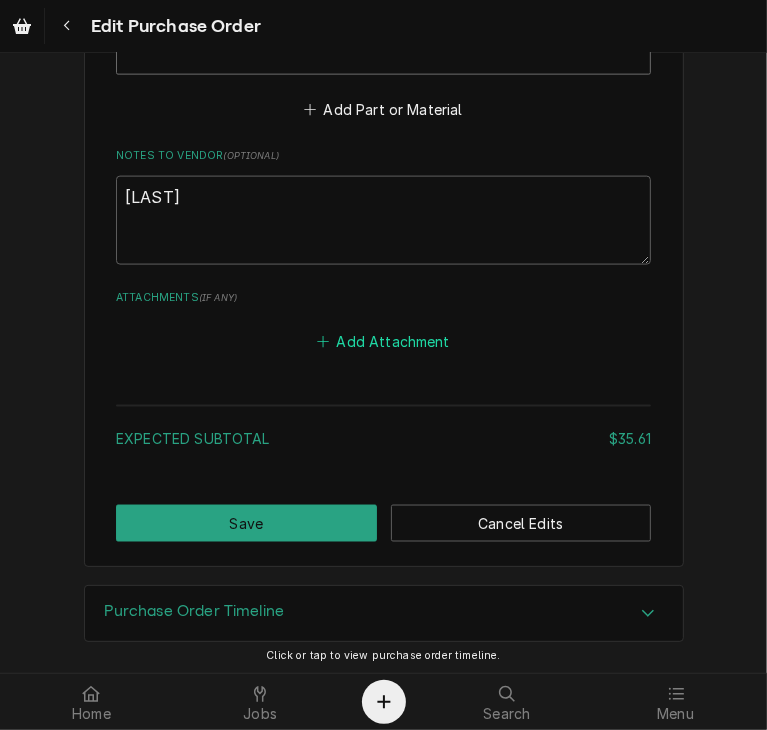 click on "Add Attachment" at bounding box center [384, 342] 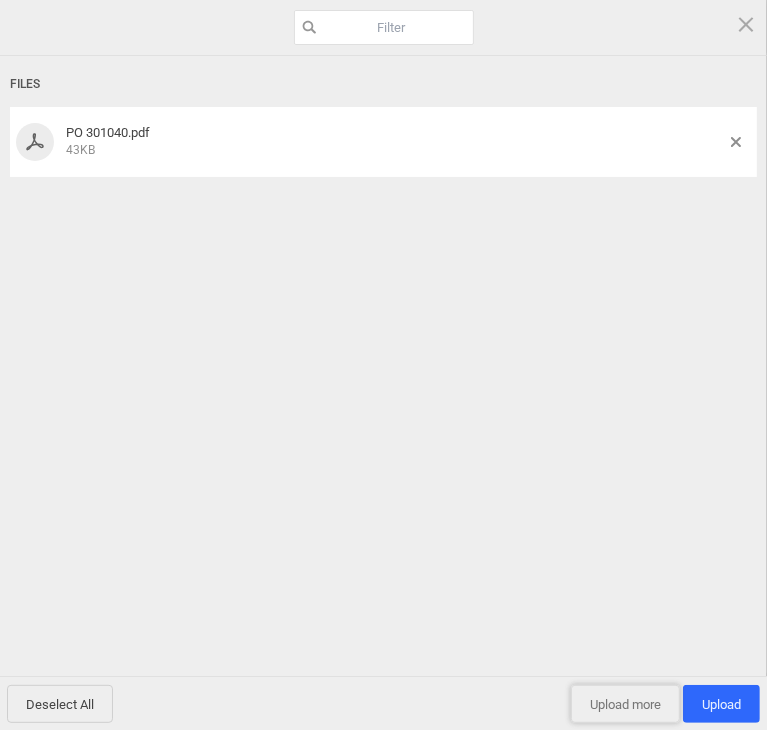 click on "Upload more" at bounding box center (625, 704) 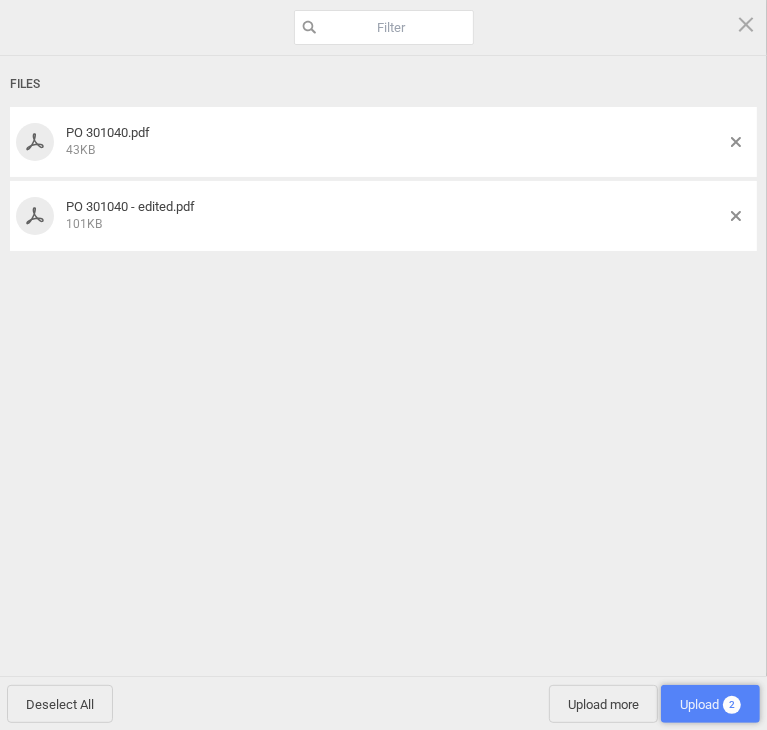 click on "Upload
2" at bounding box center (710, 704) 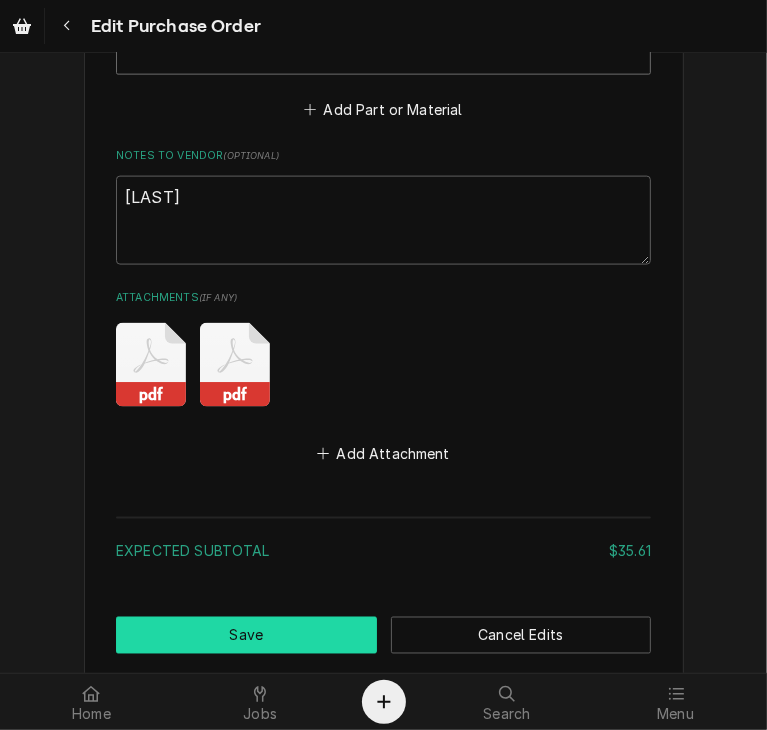 click on "Save" at bounding box center [246, 635] 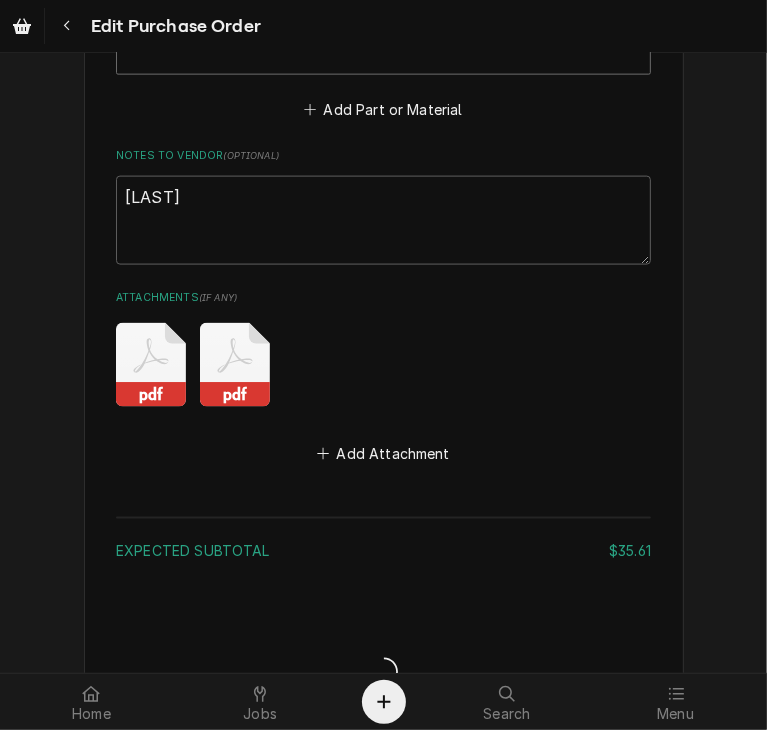 type on "x" 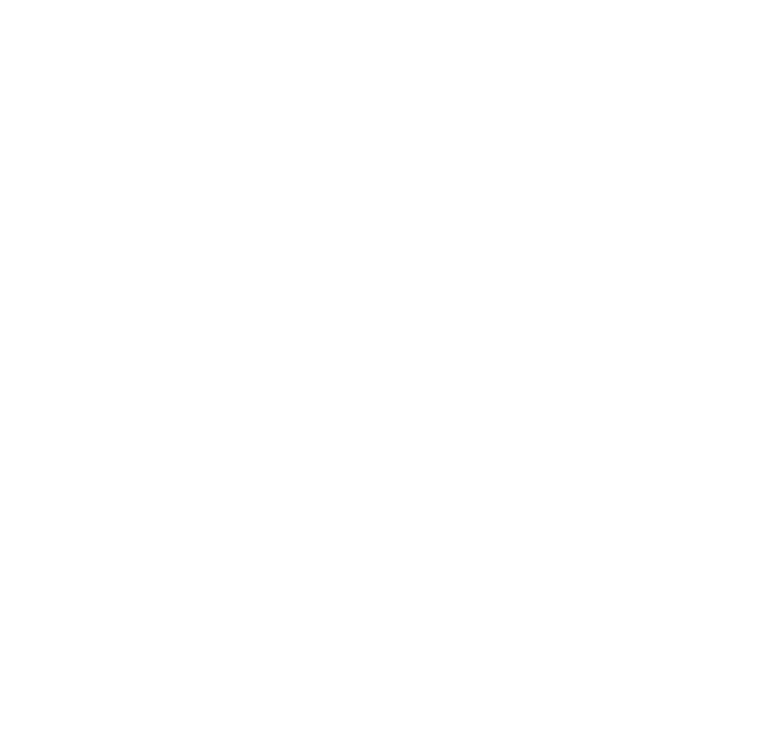 scroll, scrollTop: 0, scrollLeft: 0, axis: both 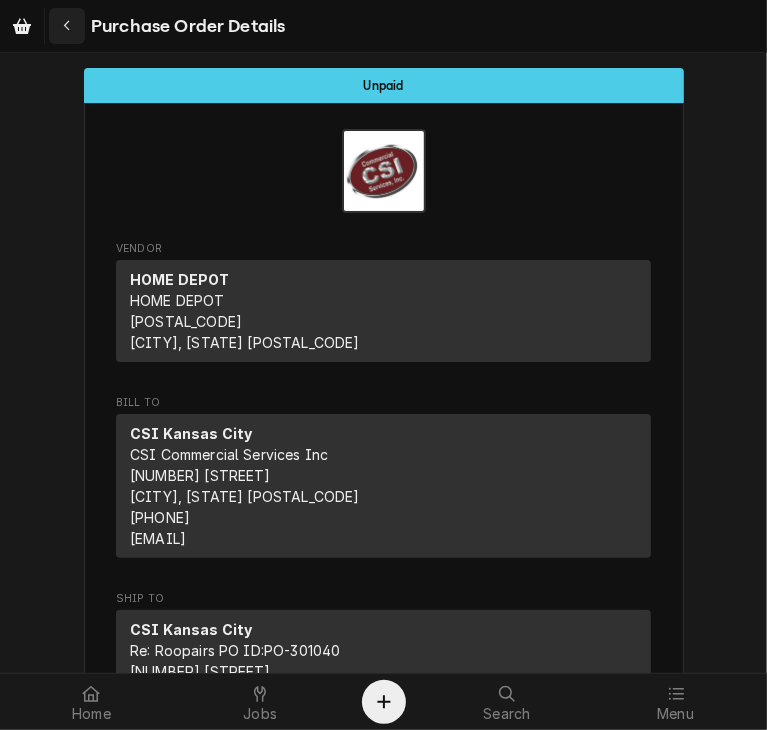 click at bounding box center [67, 26] 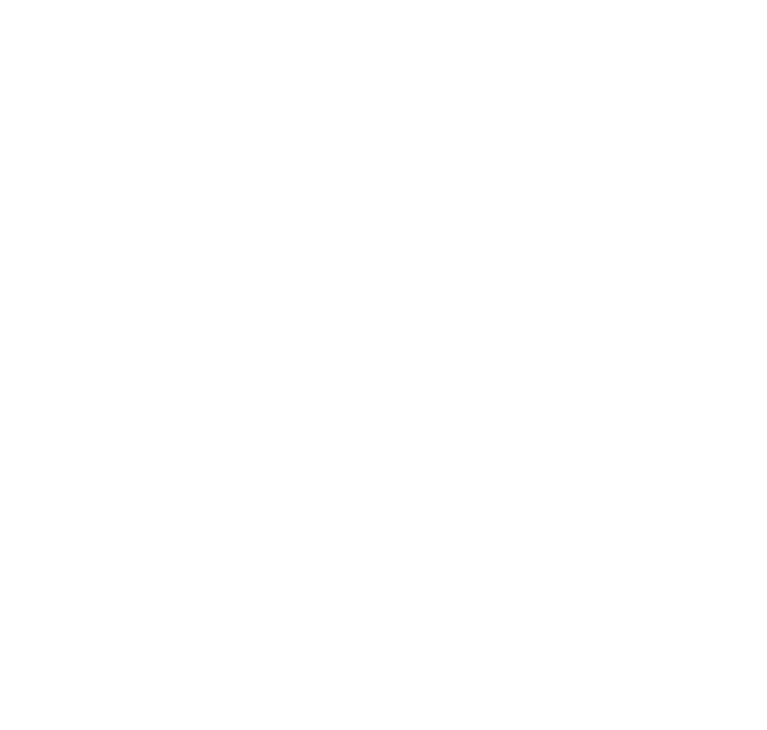 scroll, scrollTop: 0, scrollLeft: 0, axis: both 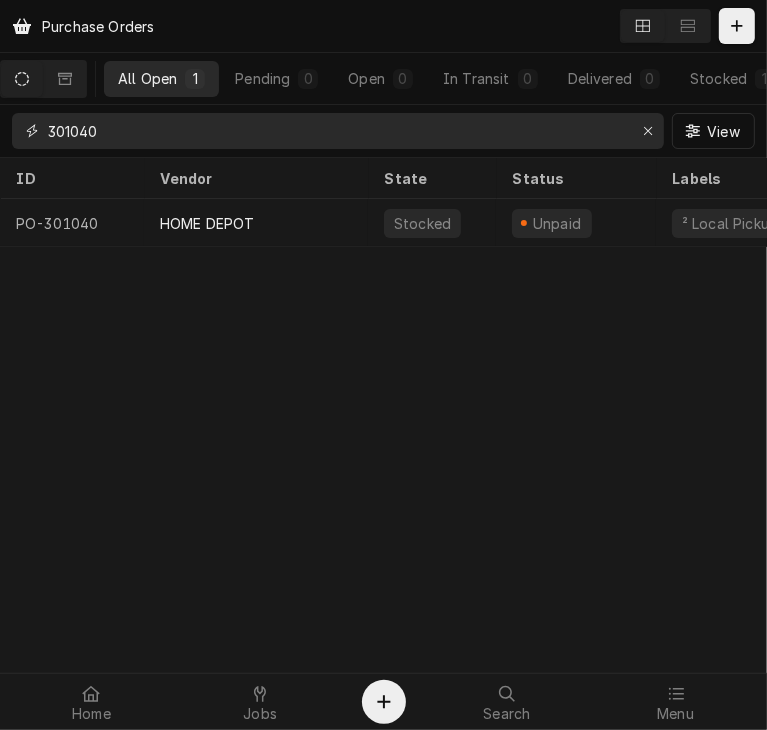 click on "301040" at bounding box center [337, 131] 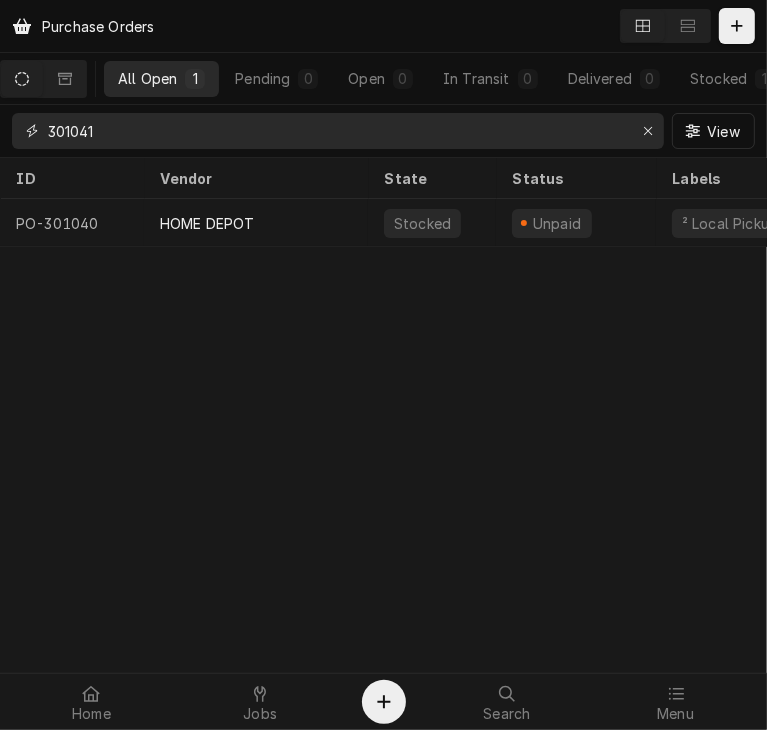 type on "301041" 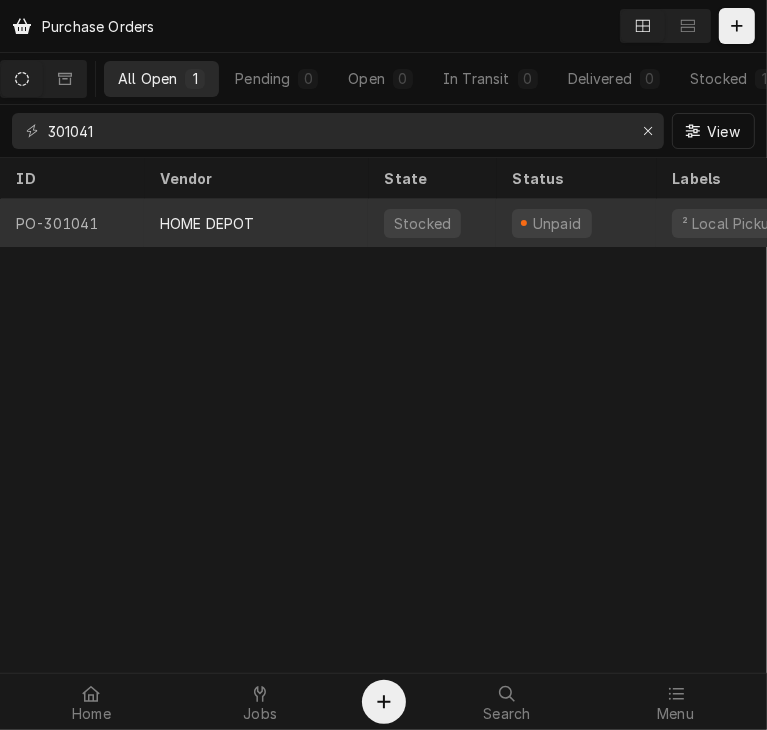 click on "HOME DEPOT" at bounding box center (207, 223) 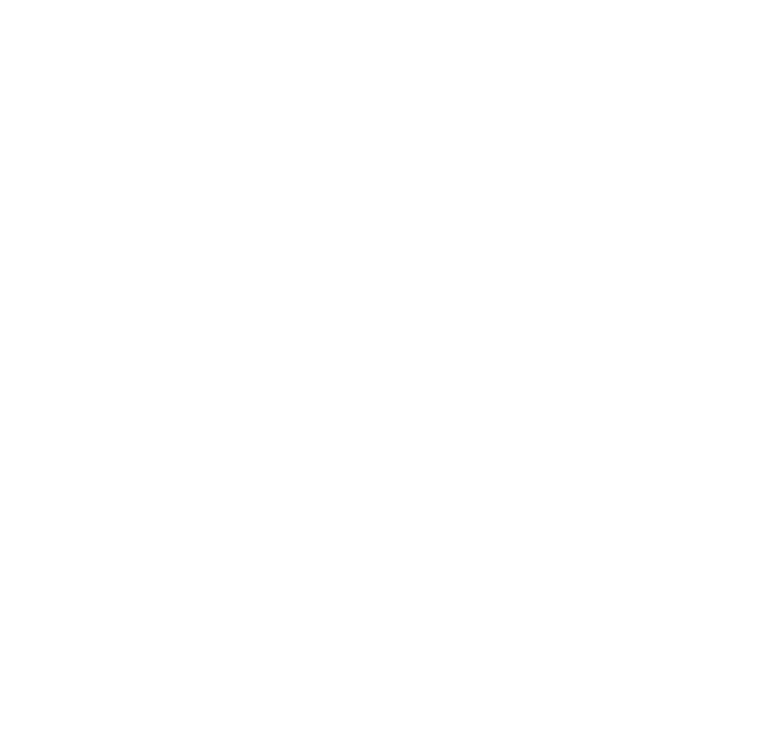 scroll, scrollTop: 0, scrollLeft: 0, axis: both 